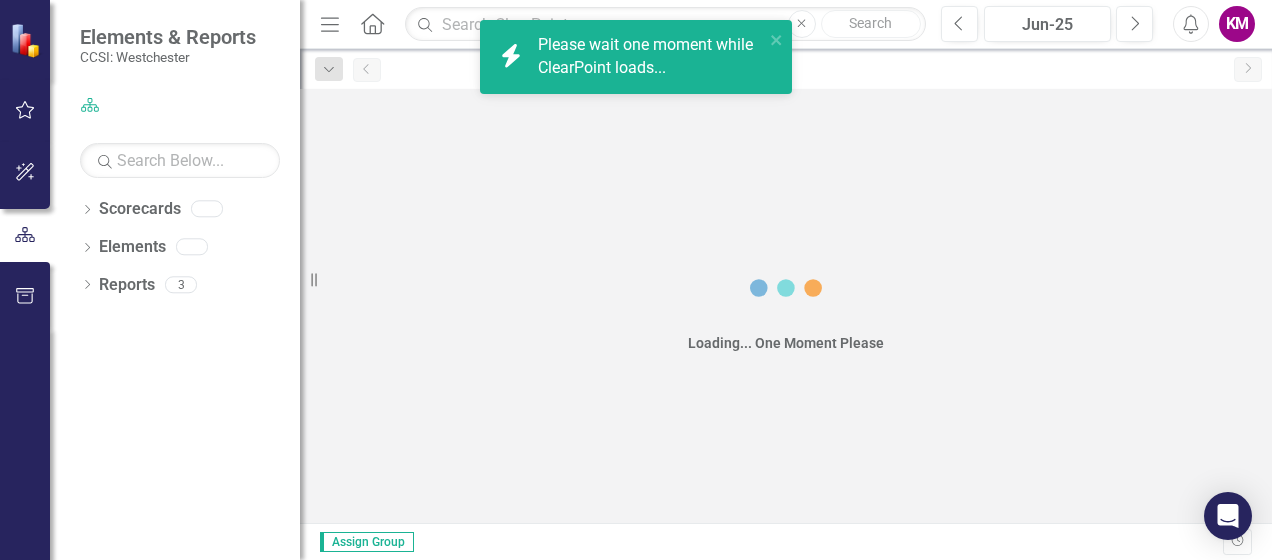 scroll, scrollTop: 0, scrollLeft: 0, axis: both 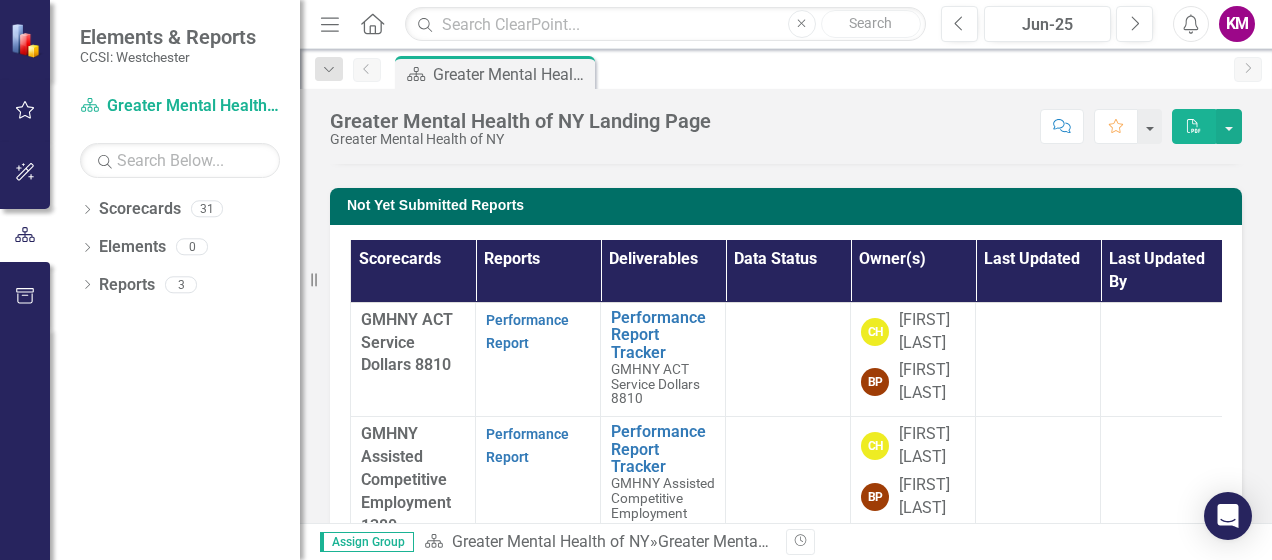 click on "GMHNY ACT Service Dollars 8810" at bounding box center [413, 343] 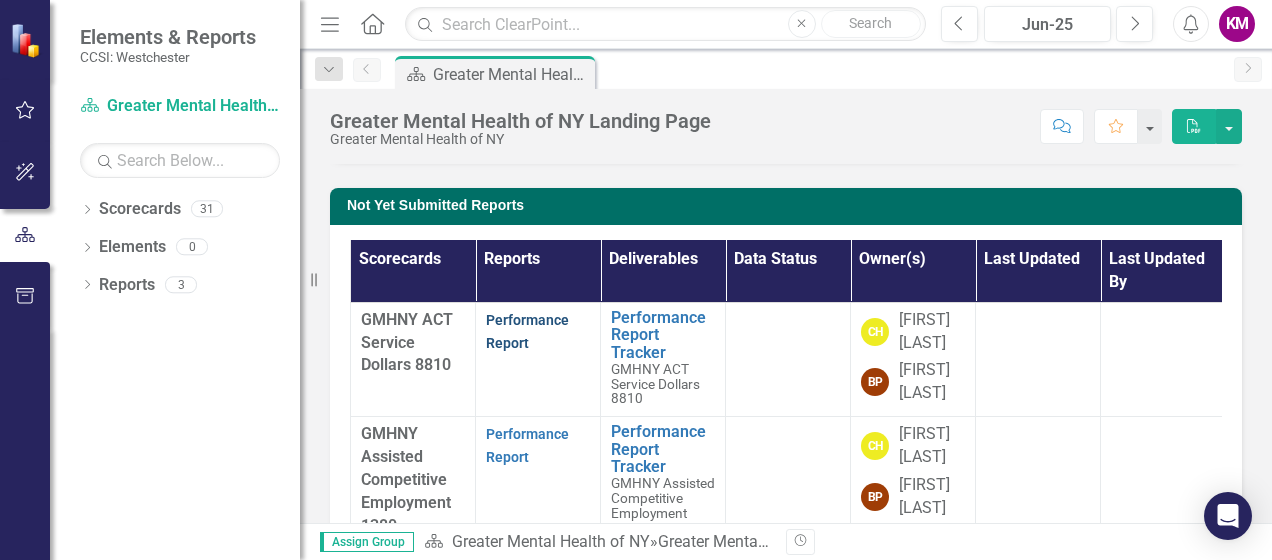 click on "Performance Report" at bounding box center [527, 331] 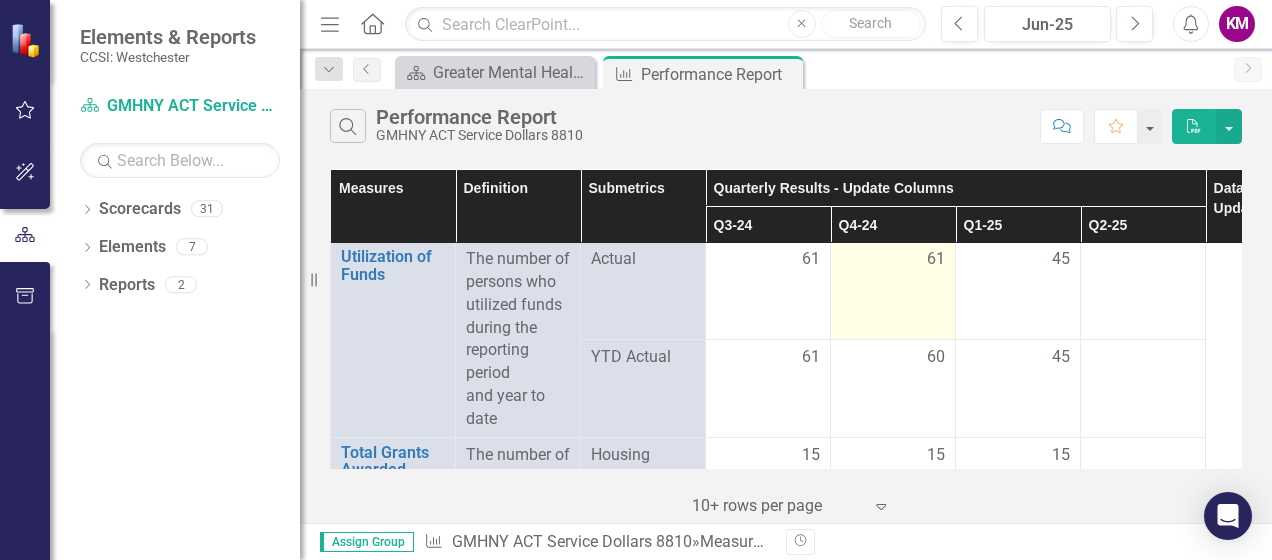 scroll, scrollTop: 0, scrollLeft: 0, axis: both 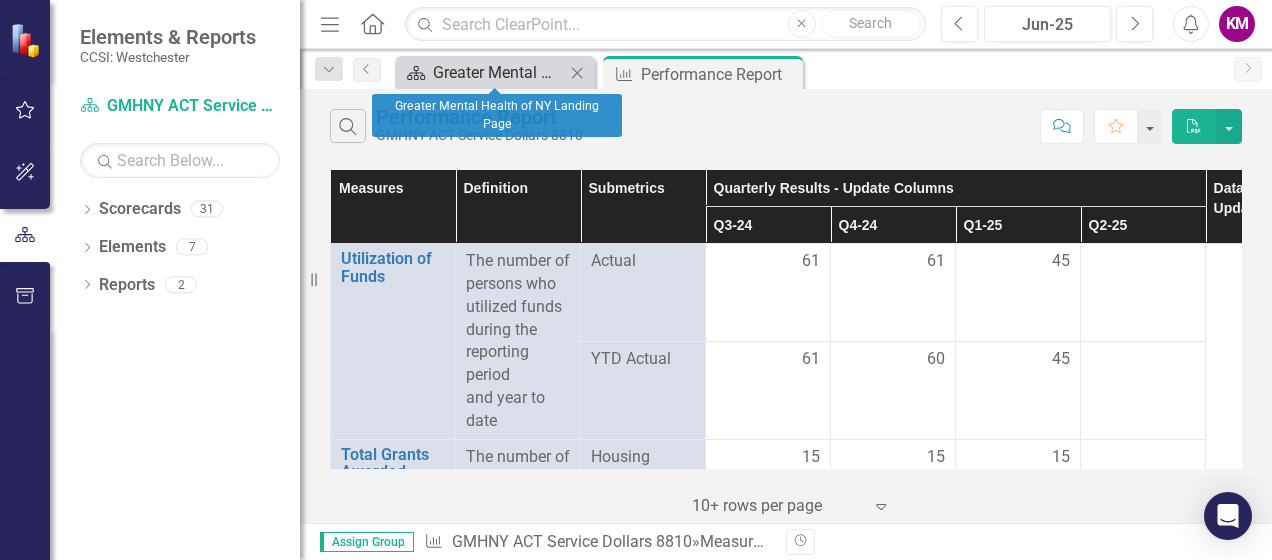 click on "Greater Mental Health of NY Landing Page" at bounding box center (499, 72) 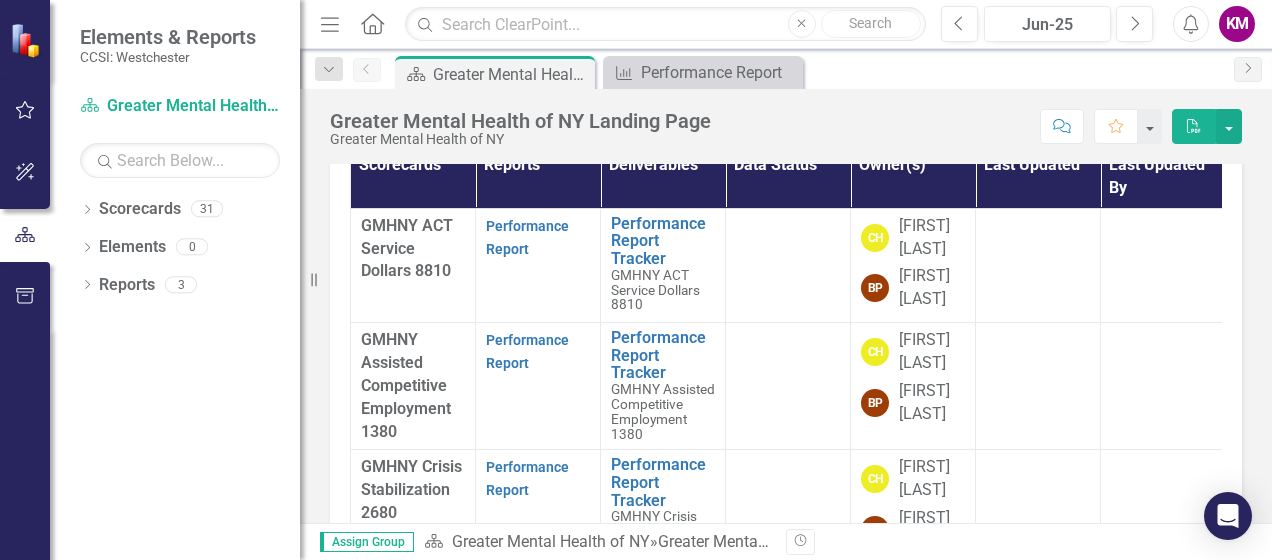 scroll, scrollTop: 400, scrollLeft: 0, axis: vertical 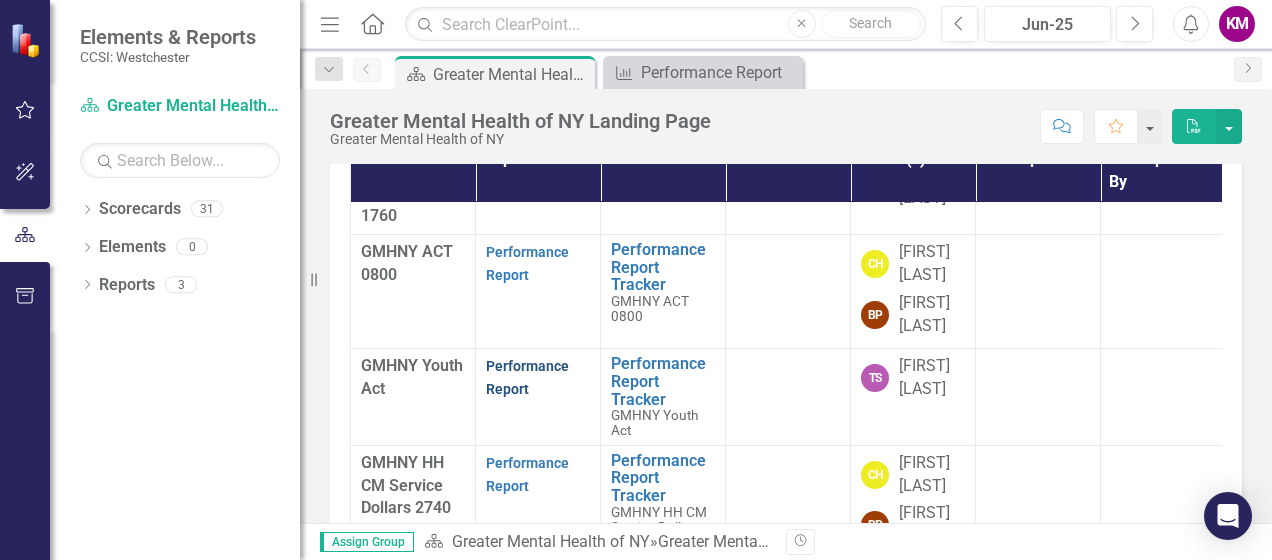 click on "Performance Report" at bounding box center (527, 377) 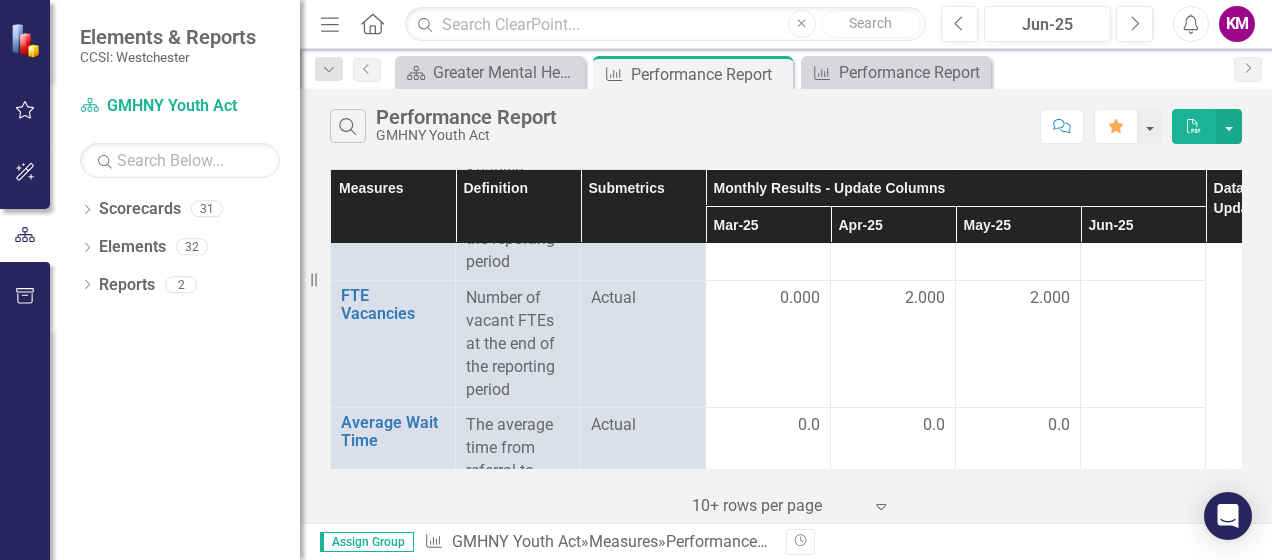 scroll, scrollTop: 0, scrollLeft: 0, axis: both 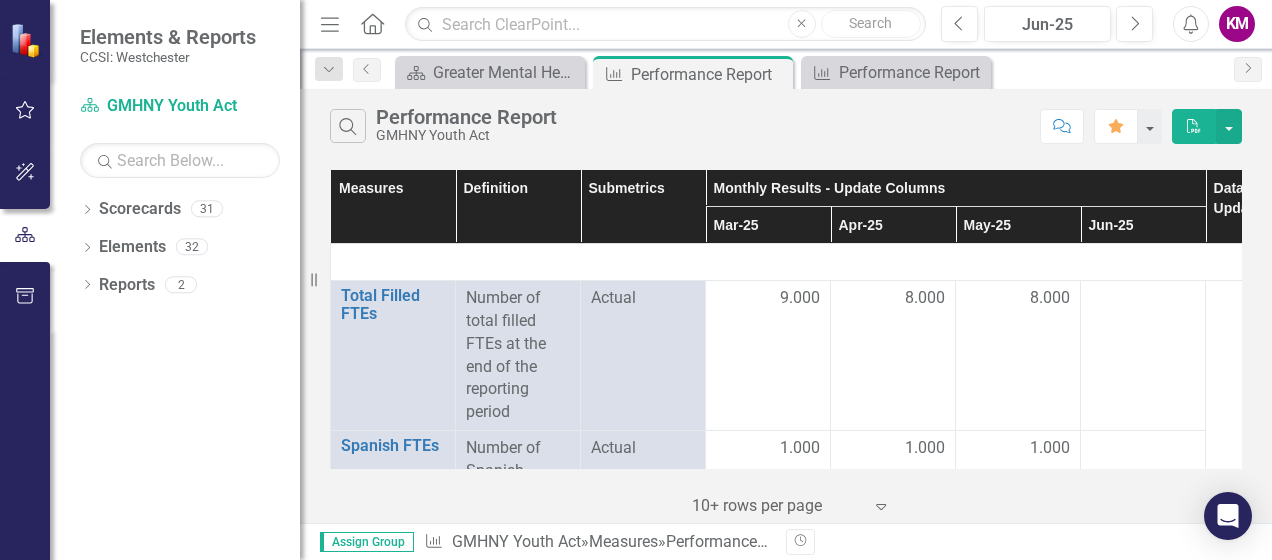 drag, startPoint x: 368, startPoint y: 17, endPoint x: 388, endPoint y: 66, distance: 52.924473 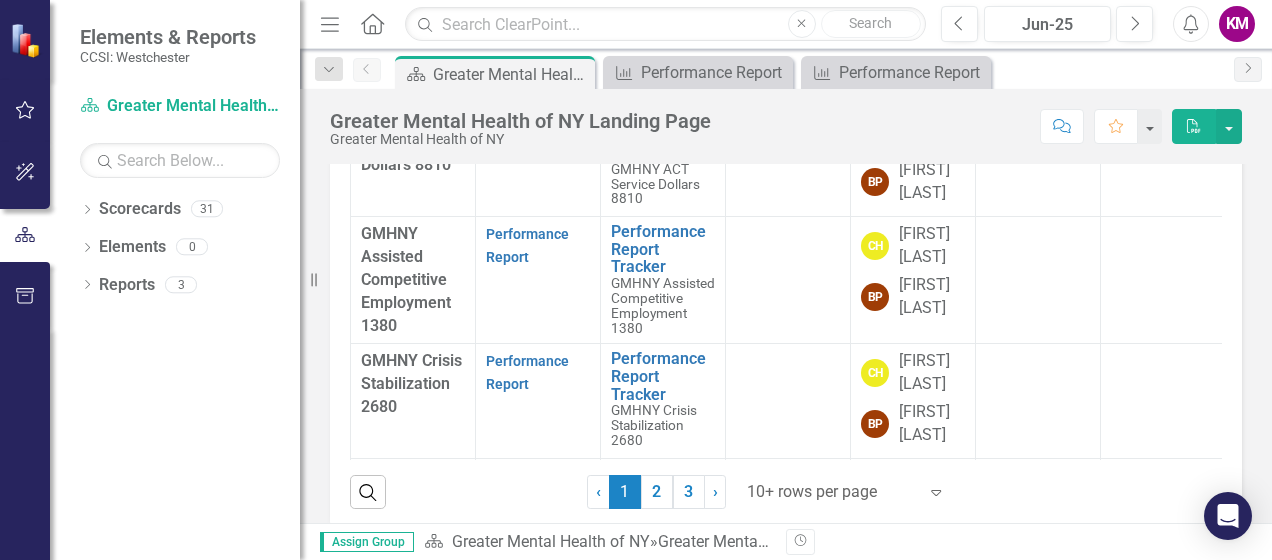 scroll, scrollTop: 689, scrollLeft: 0, axis: vertical 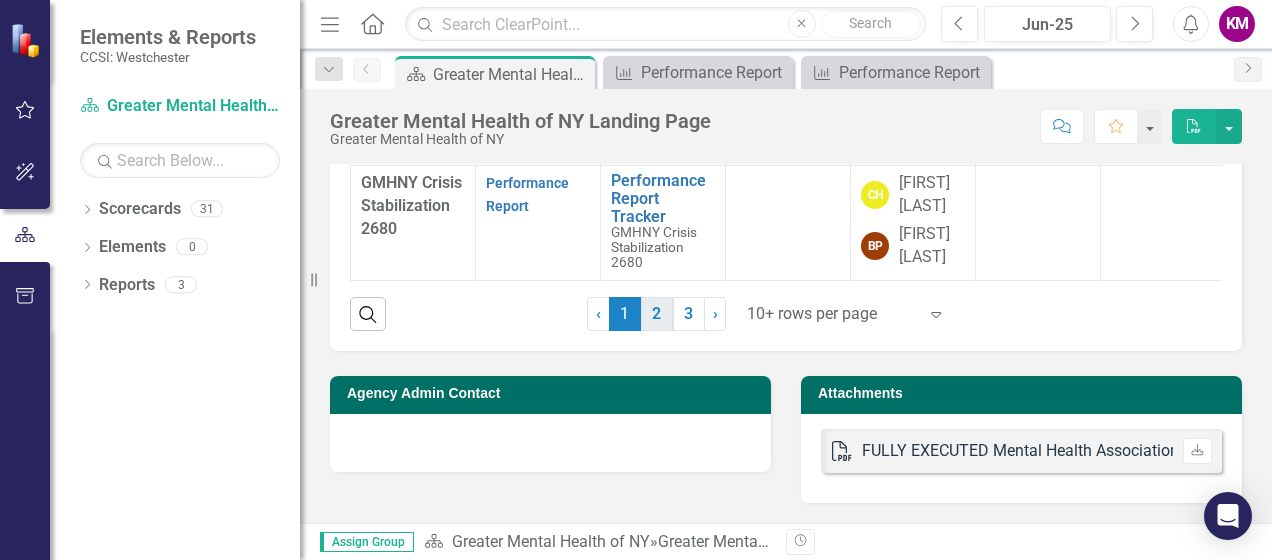click on "2" at bounding box center (657, 314) 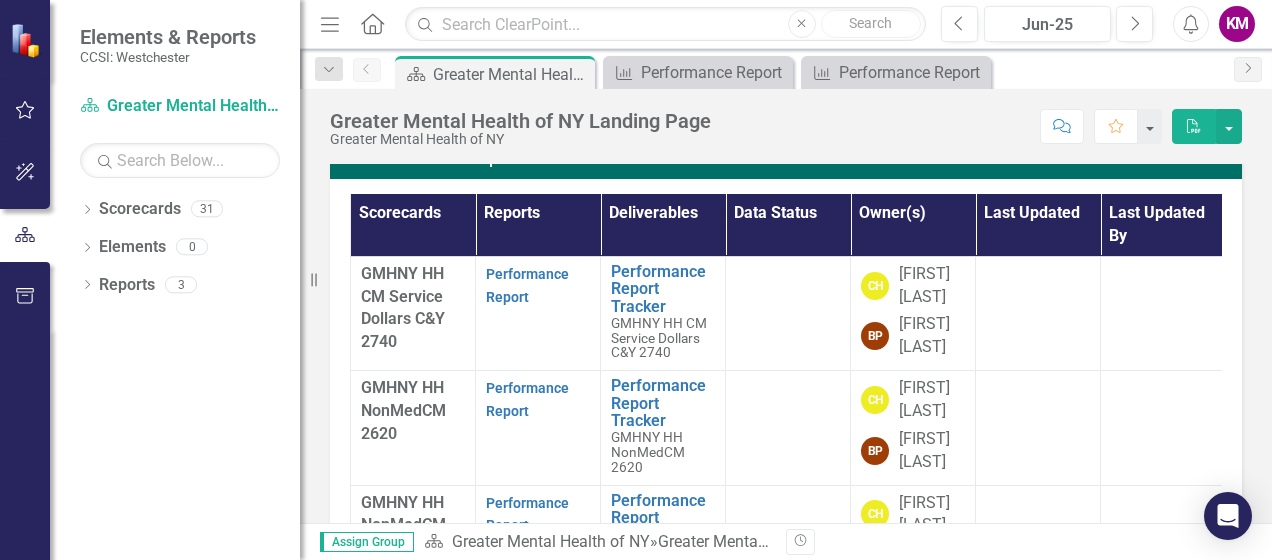 scroll, scrollTop: 389, scrollLeft: 0, axis: vertical 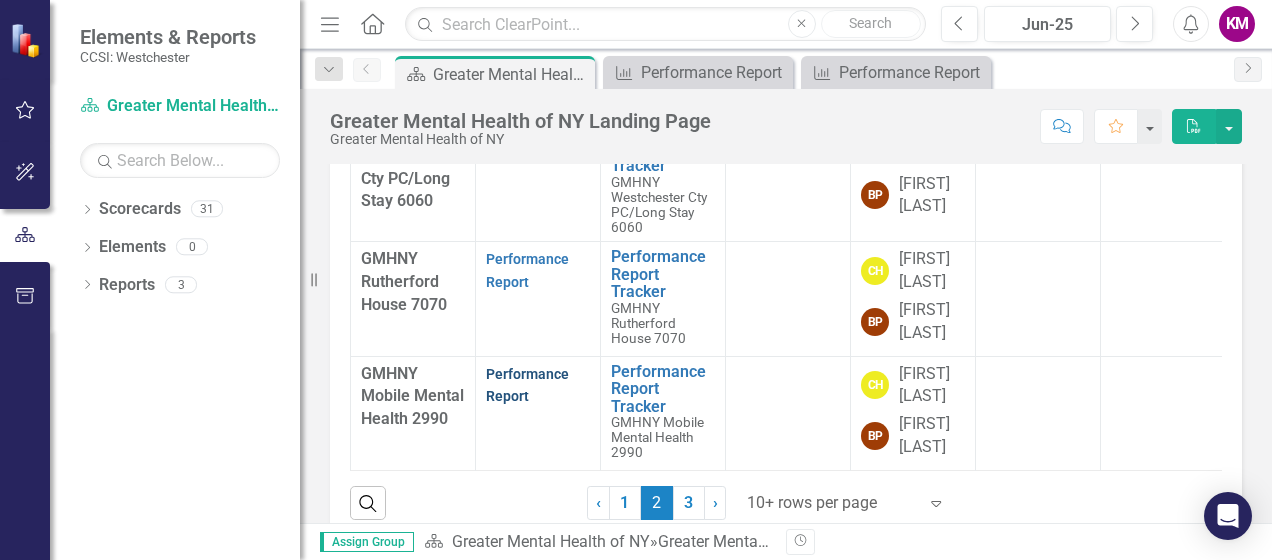click on "Performance Report" at bounding box center (527, 385) 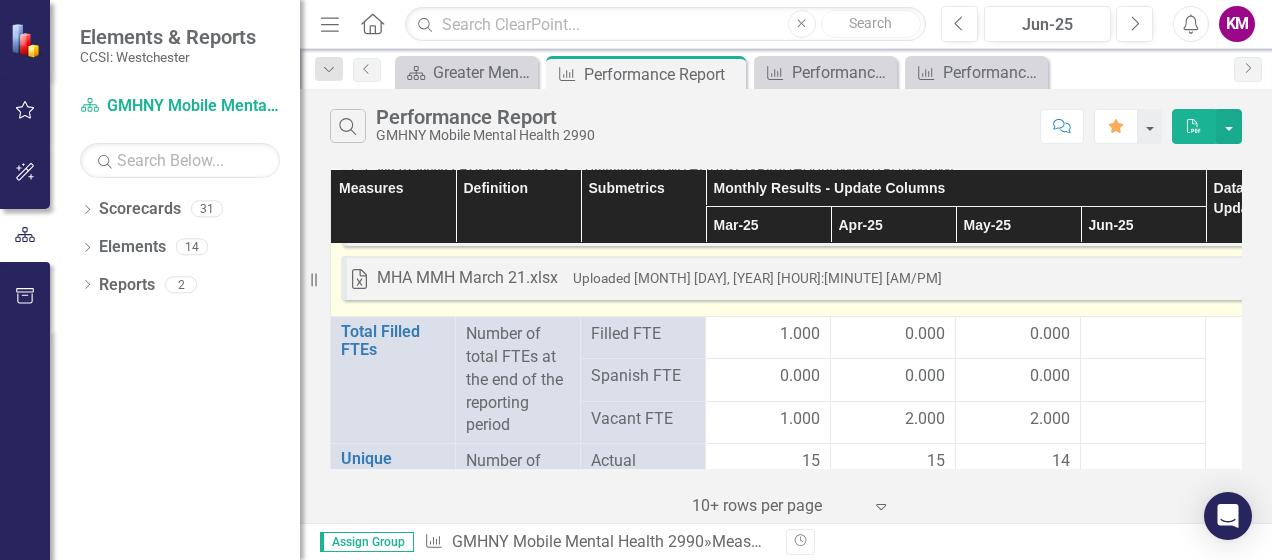 scroll, scrollTop: 2600, scrollLeft: 0, axis: vertical 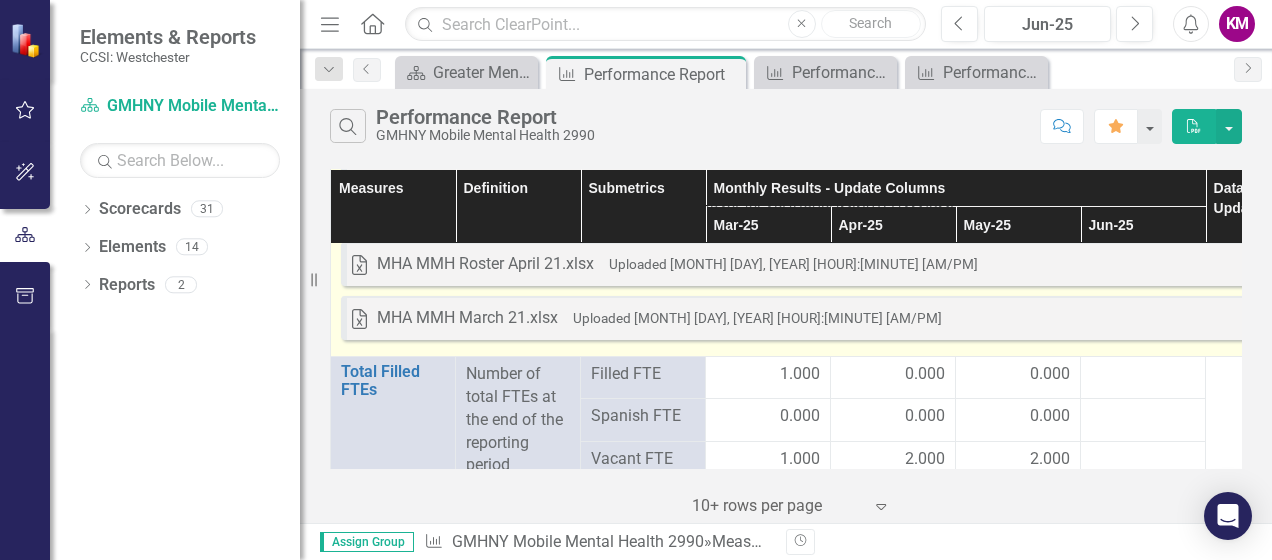 click on "Excel GMH May25 Roster.xlsx Uploaded Jun 6, 2025 1:24 PM Download Excel GMH March 25 Roster.xlsx Uploaded Apr 7, 2025 11:59 AM Download Excel GMH Feb 25 Roster.xlsx Uploaded Mar 10, 2025 1:50 PM Download Excel GMH Jan 25 Roster.xlsx Uploaded Feb 10, 2025 3:36 PM Download Excel GMH Dec 2024 Roster.xlsx Uploaded Jan 3, 2025 12:07 PM Download Excel GMH Nov 2024 Roster.xlsx Uploaded Dec 9, 2024 1:59 PM Download Excel GMH Oct 2024 Roster.xlsx Uploaded Nov 18, 2024 5:34 PM Download Excel GMH Sept 2024 Roster.xlsx Uploaded Oct 18, 2024 12:45 PM Download Excel GMH Aug 2024 Roster.xlsx Uploaded Sep 12, 2024 8:55 AM Download Excel GMH July 2024 Roster.xlsx Uploaded Aug 19, 2024 1:58 PM Download Excel GMH June 2024 Roster.xlsx Uploaded Jul 10, 2024 3:40 PM Download Excel MHA May 2024 Roster.xlsx Uploaded Jun 10, 2024 3:50 PM Download Excel MHA April 2024 Roster.xlsx Uploaded Jun 10, 2024 3:26 PM Download Excel MHA March 2024 Roster.xlsx Uploaded Apr 8, 2024 1:39 PM Download Excel Uploaded" at bounding box center (831, -1000) 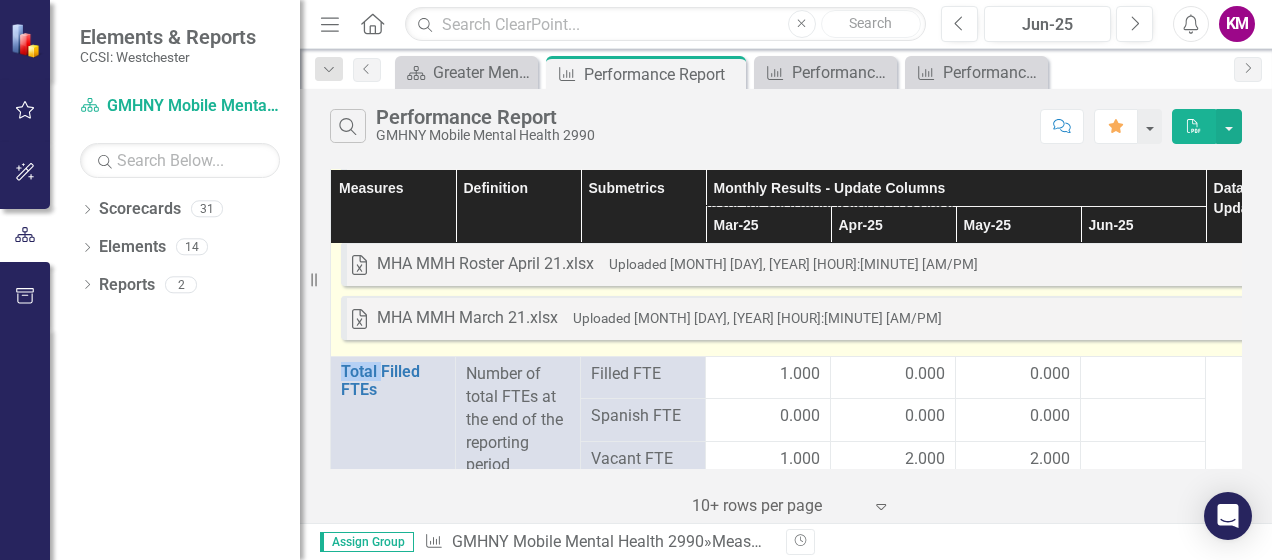 click on "Excel GMH May25 Roster.xlsx Uploaded Jun 6, 2025 1:24 PM Download Excel GMH March 25 Roster.xlsx Uploaded Apr 7, 2025 11:59 AM Download Excel GMH Feb 25 Roster.xlsx Uploaded Mar 10, 2025 1:50 PM Download Excel GMH Jan 25 Roster.xlsx Uploaded Feb 10, 2025 3:36 PM Download Excel GMH Dec 2024 Roster.xlsx Uploaded Jan 3, 2025 12:07 PM Download Excel GMH Nov 2024 Roster.xlsx Uploaded Dec 9, 2024 1:59 PM Download Excel GMH Oct 2024 Roster.xlsx Uploaded Nov 18, 2024 5:34 PM Download Excel GMH Sept 2024 Roster.xlsx Uploaded Oct 18, 2024 12:45 PM Download Excel GMH Aug 2024 Roster.xlsx Uploaded Sep 12, 2024 8:55 AM Download Excel GMH July 2024 Roster.xlsx Uploaded Aug 19, 2024 1:58 PM Download Excel GMH June 2024 Roster.xlsx Uploaded Jul 10, 2024 3:40 PM Download Excel MHA May 2024 Roster.xlsx Uploaded Jun 10, 2024 3:50 PM Download Excel MHA April 2024 Roster.xlsx Uploaded Jun 10, 2024 3:26 PM Download Excel MHA March 2024 Roster.xlsx Uploaded Apr 8, 2024 1:39 PM Download Excel Uploaded" at bounding box center (831, -1000) 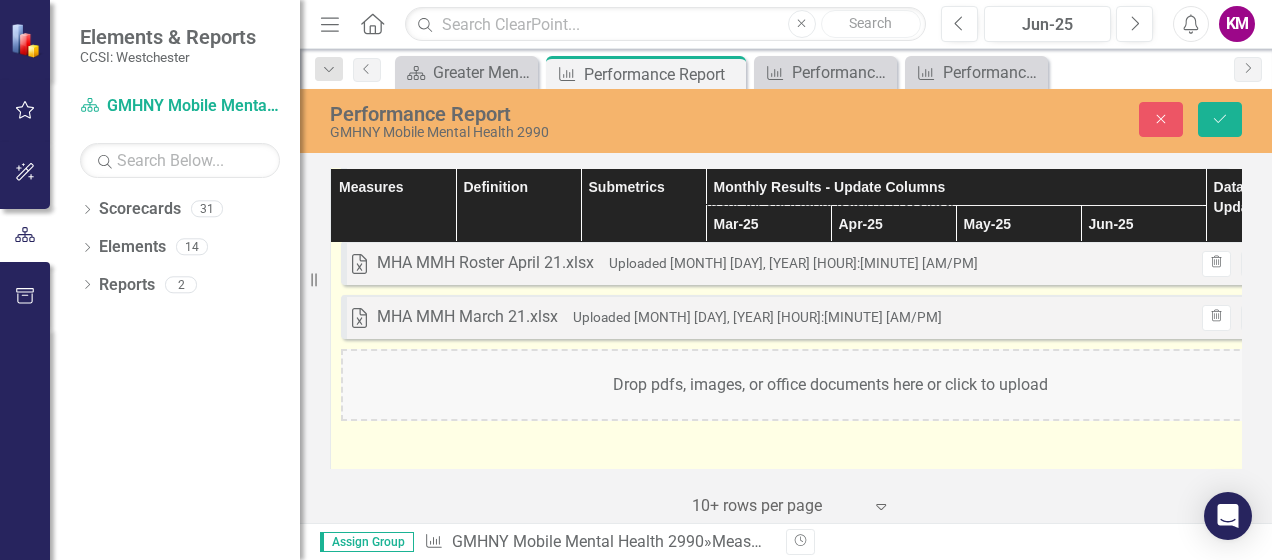drag, startPoint x: 782, startPoint y: 346, endPoint x: 754, endPoint y: 375, distance: 40.311287 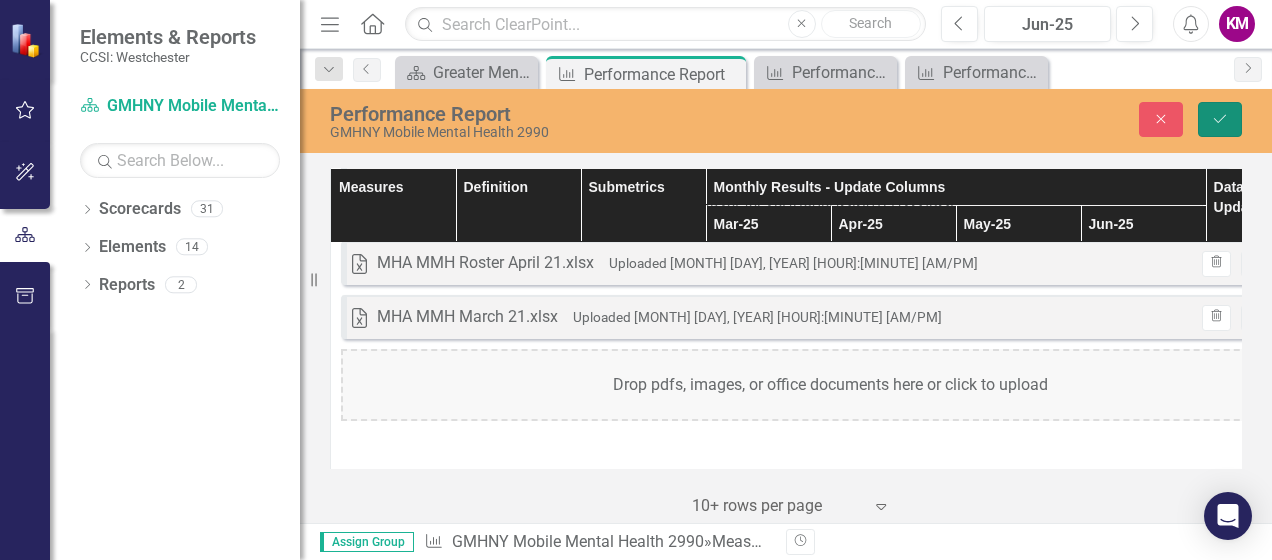 click on "Save" at bounding box center [1220, 119] 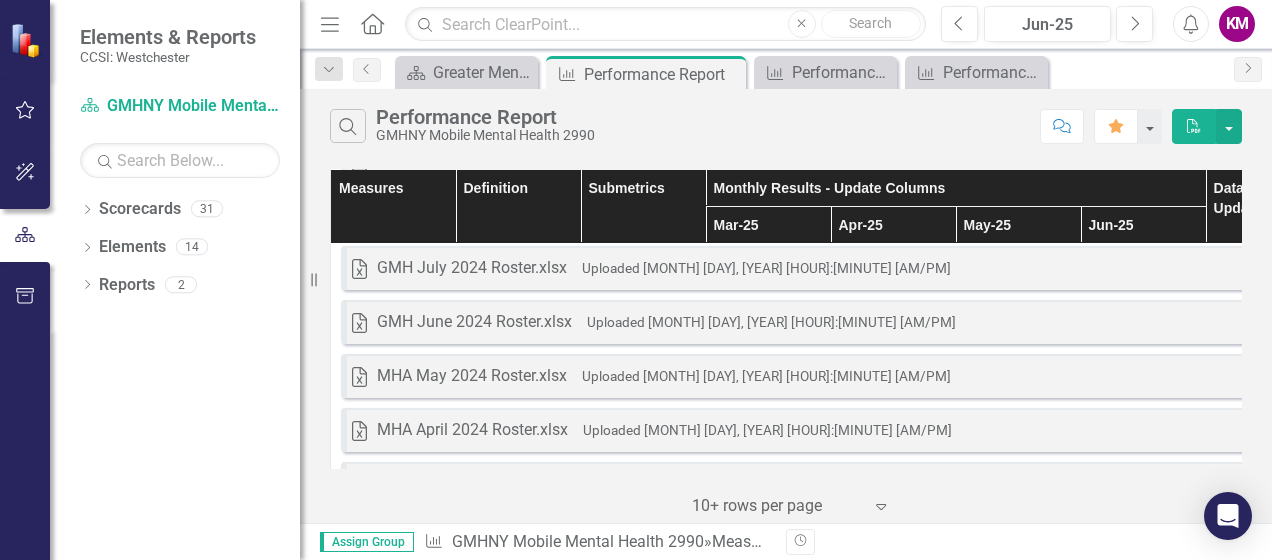 scroll, scrollTop: 500, scrollLeft: 0, axis: vertical 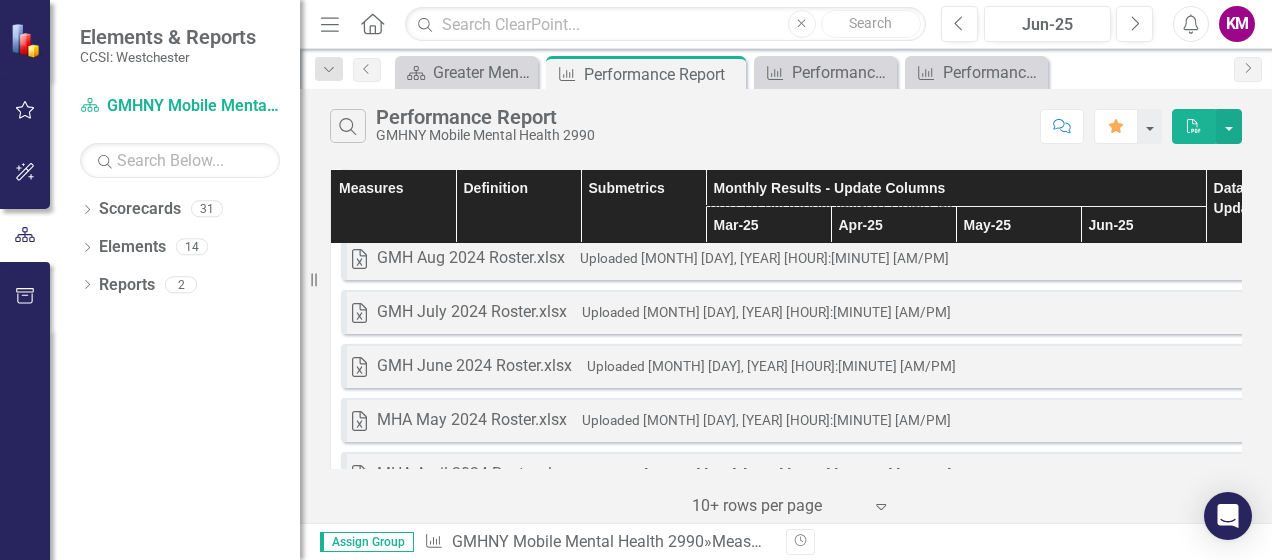 click on "Search Performance Report GMHNY Mobile Mental Health 2990 Comment Favorite PDF" at bounding box center (786, 121) 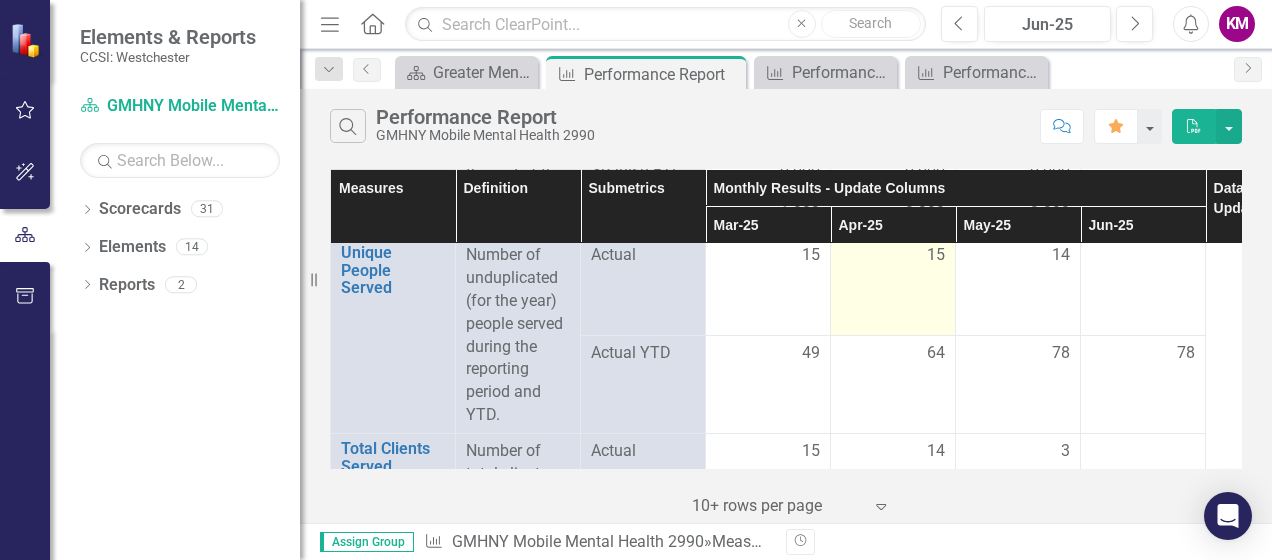 scroll, scrollTop: 2700, scrollLeft: 0, axis: vertical 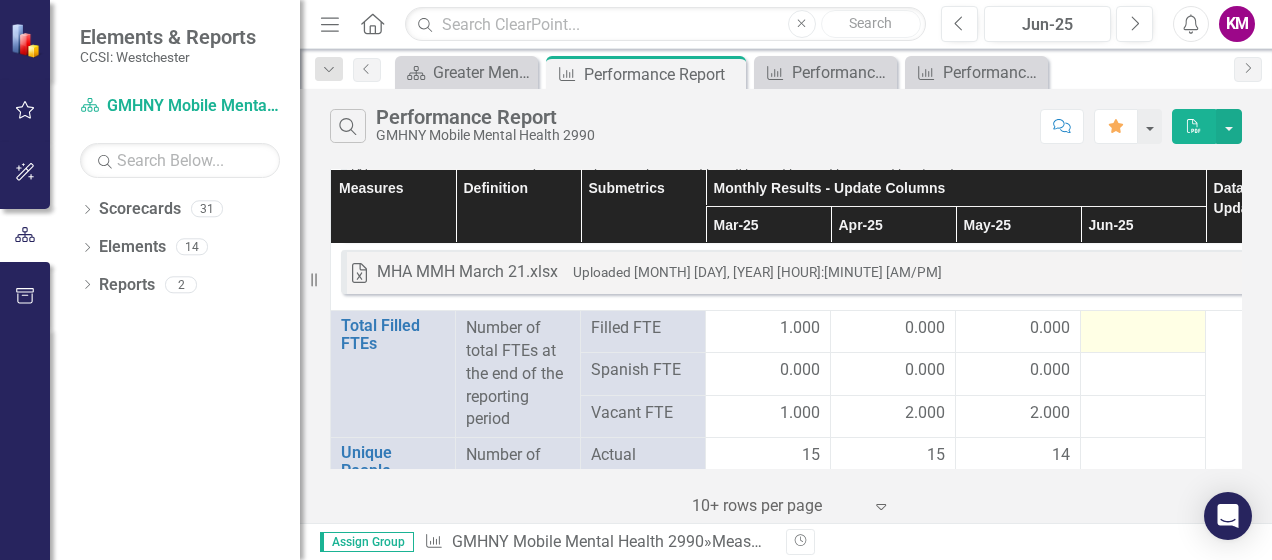 click at bounding box center (768, 329) 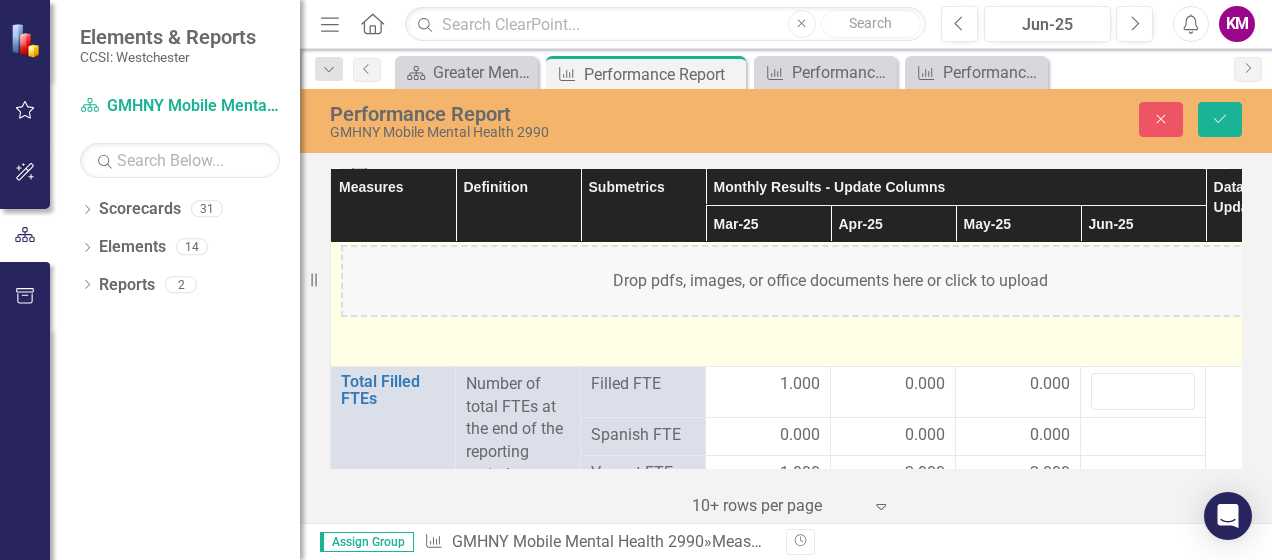 scroll, scrollTop: 2800, scrollLeft: 0, axis: vertical 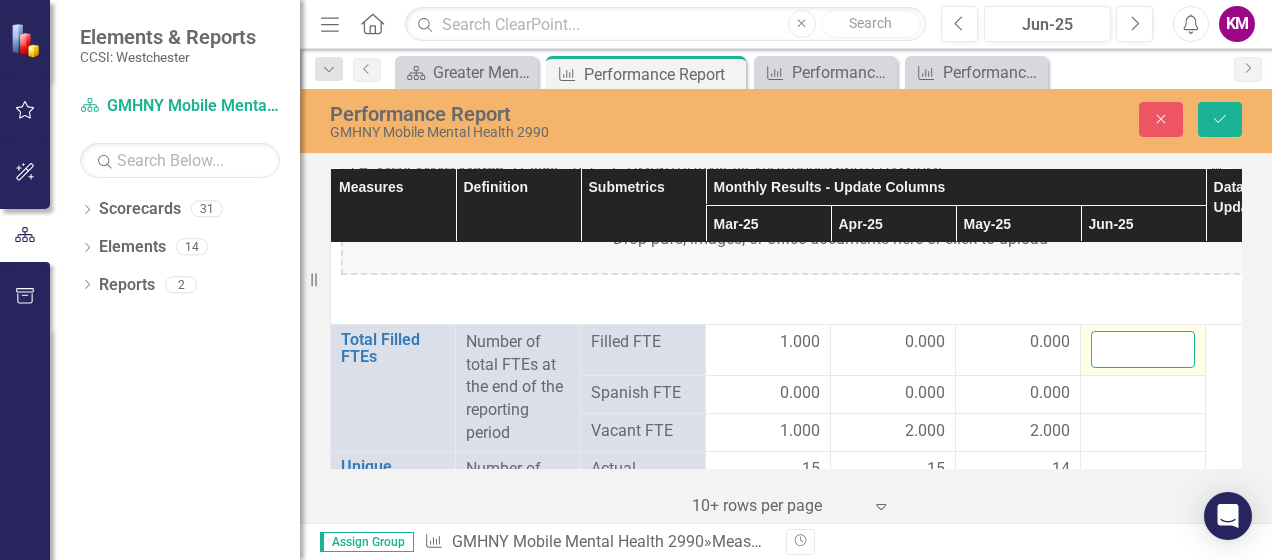 click at bounding box center [1143, 349] 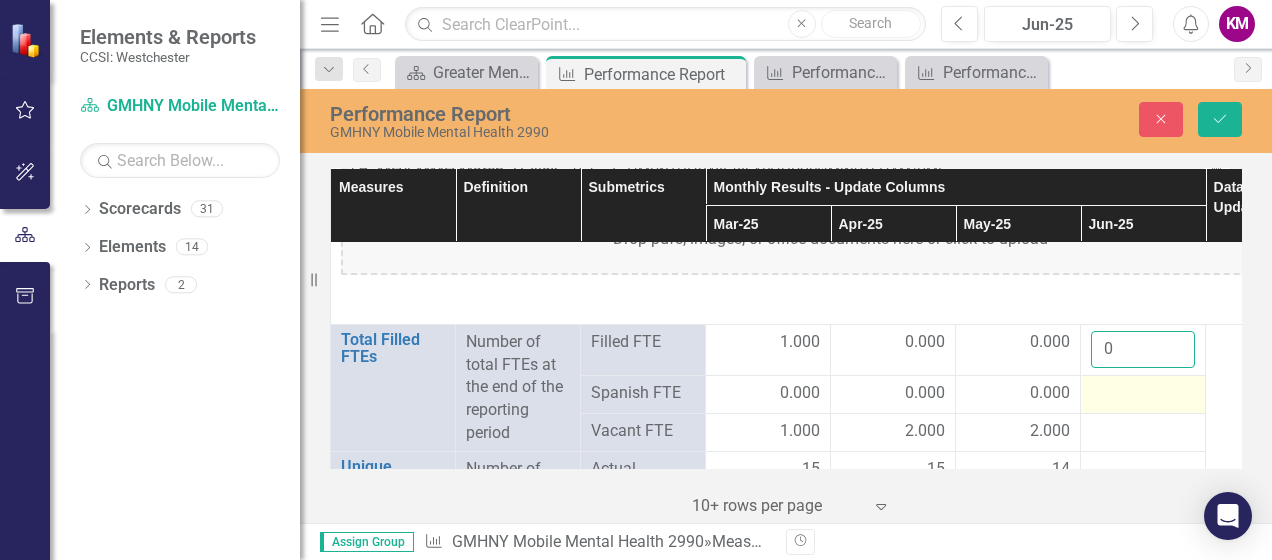 type on "0" 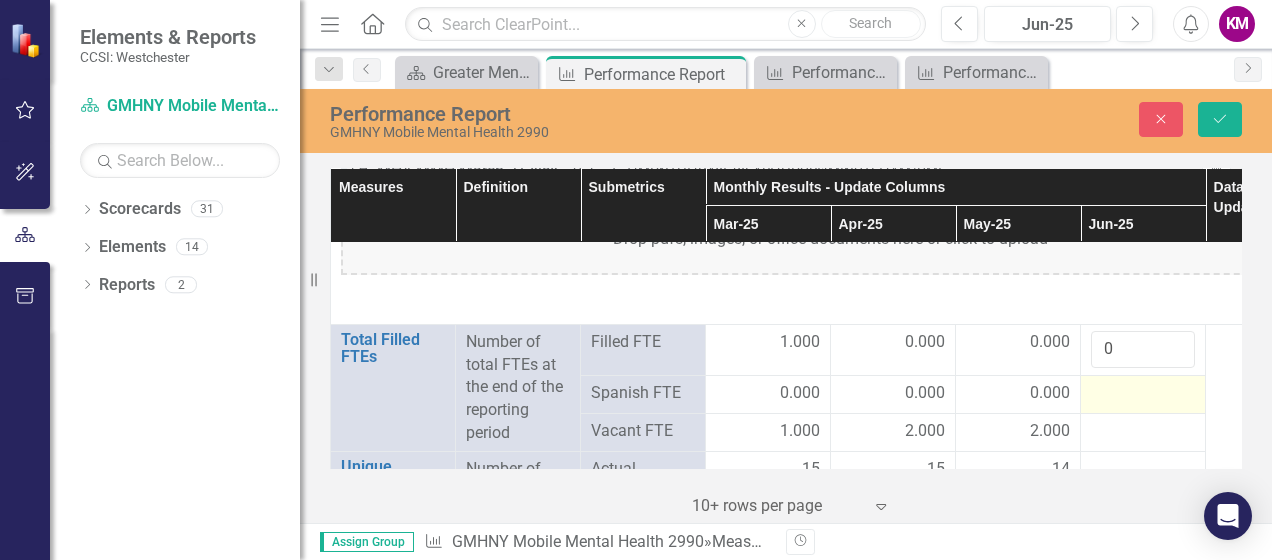 click at bounding box center [768, 394] 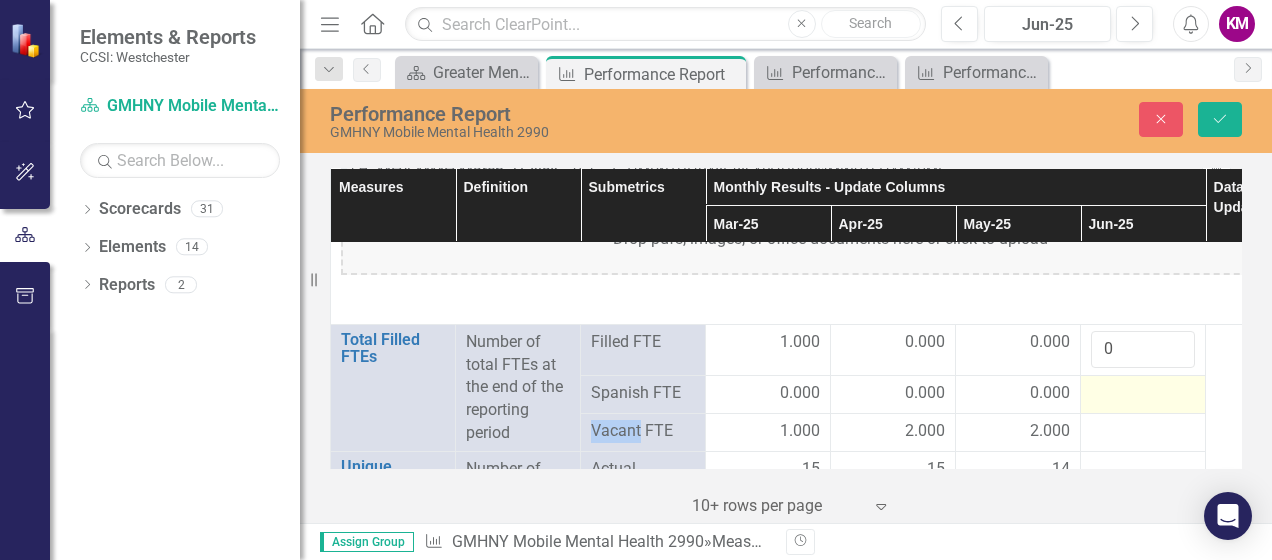 click at bounding box center [768, 394] 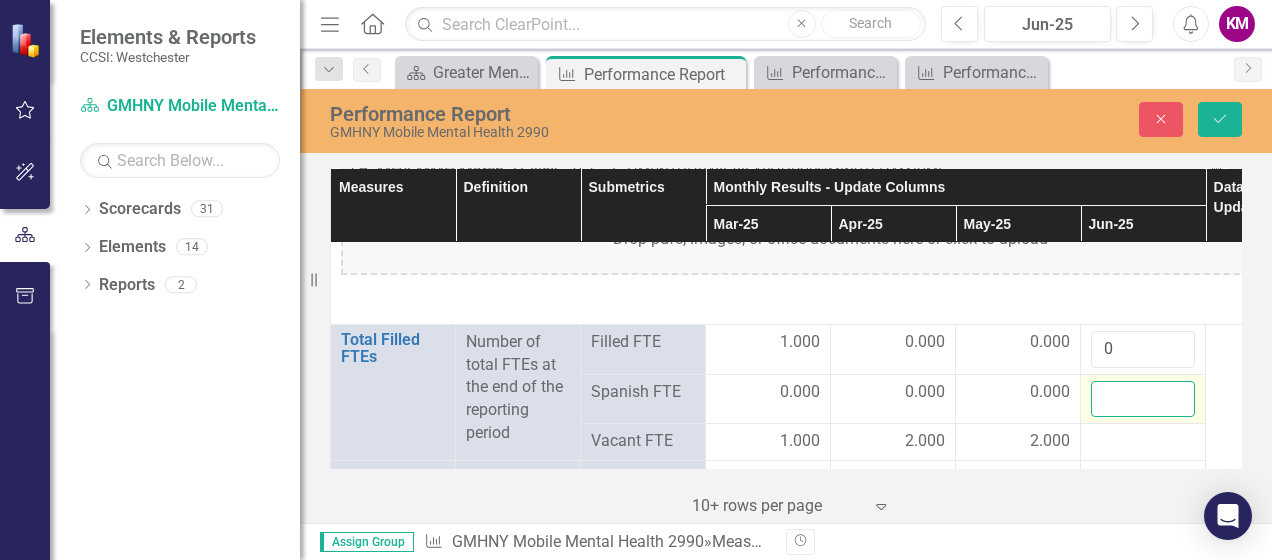 click at bounding box center (1143, 399) 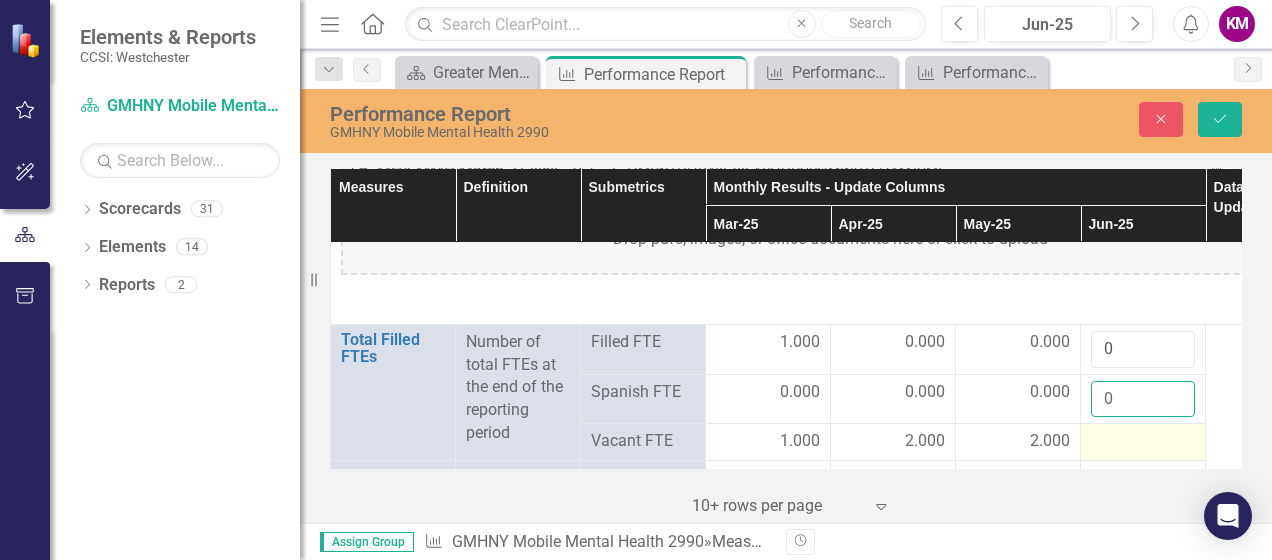 type on "0" 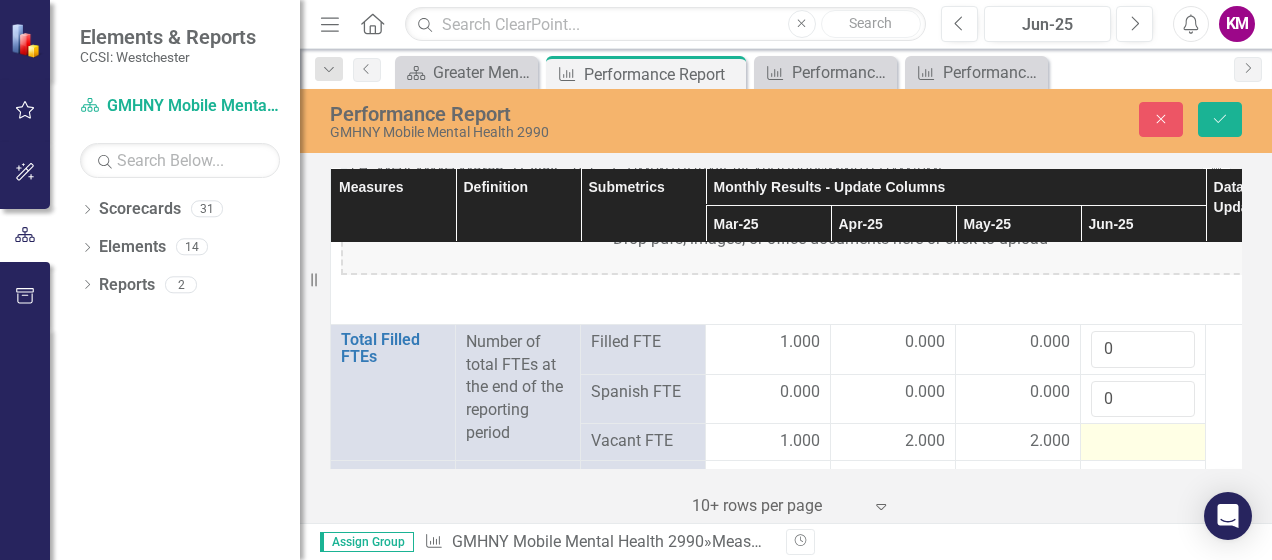 click at bounding box center [768, 442] 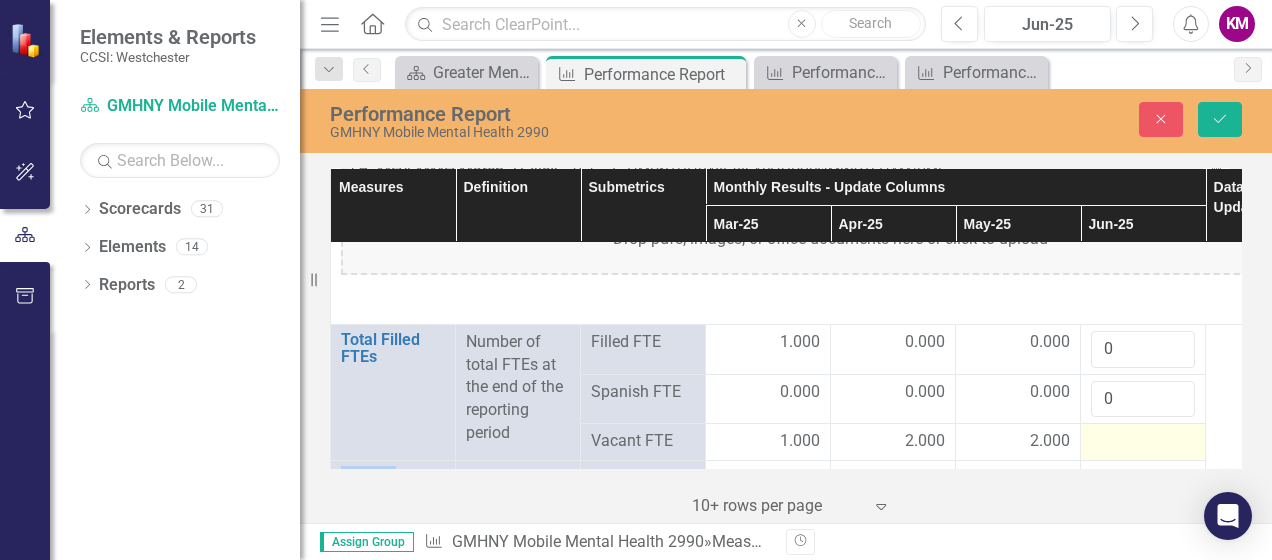 click at bounding box center [768, 442] 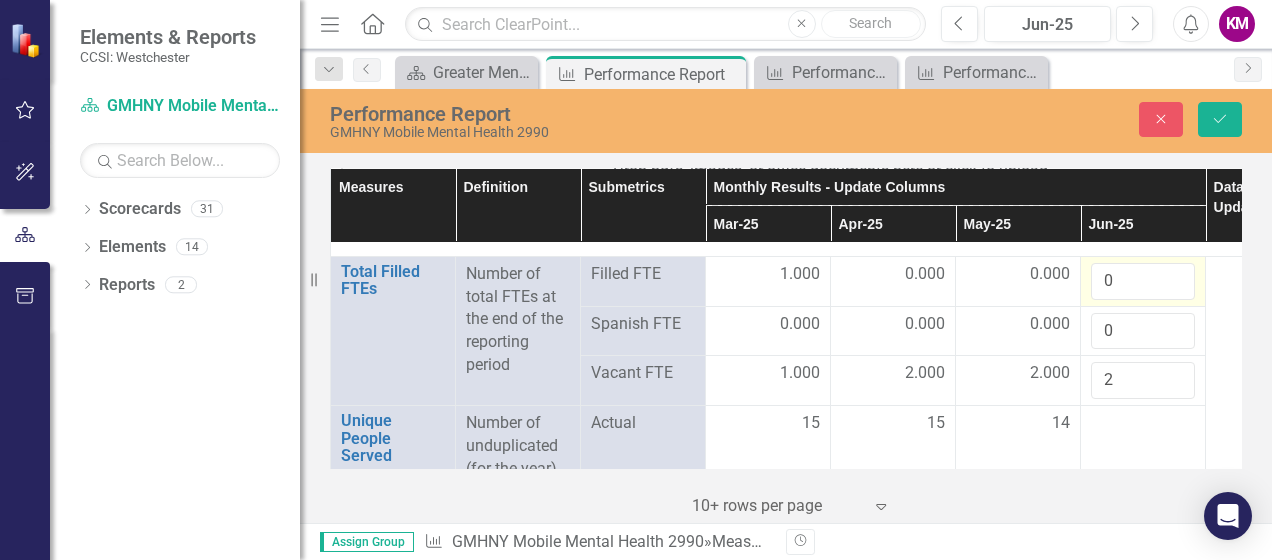 scroll, scrollTop: 2900, scrollLeft: 0, axis: vertical 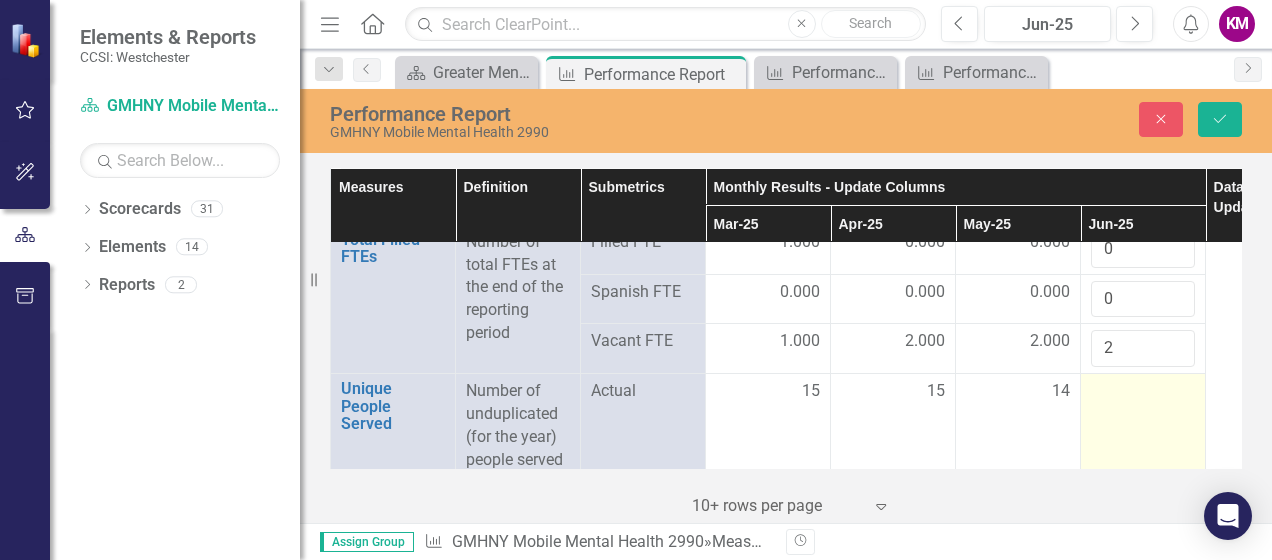 type on "2" 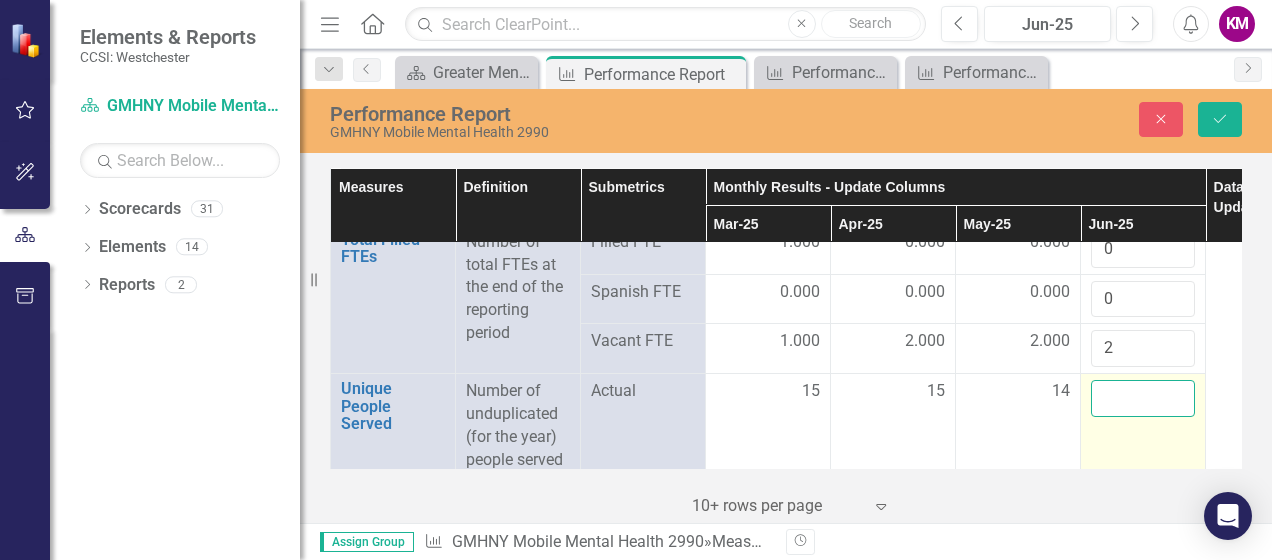 drag, startPoint x: 1102, startPoint y: 394, endPoint x: 1111, endPoint y: 386, distance: 12.0415945 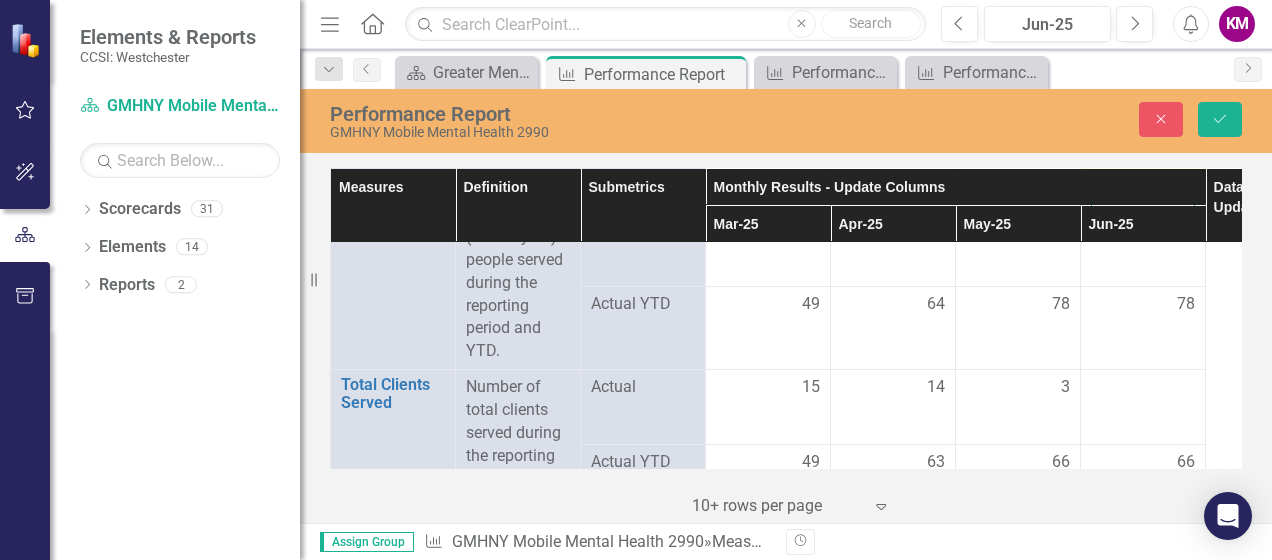 scroll, scrollTop: 3200, scrollLeft: 0, axis: vertical 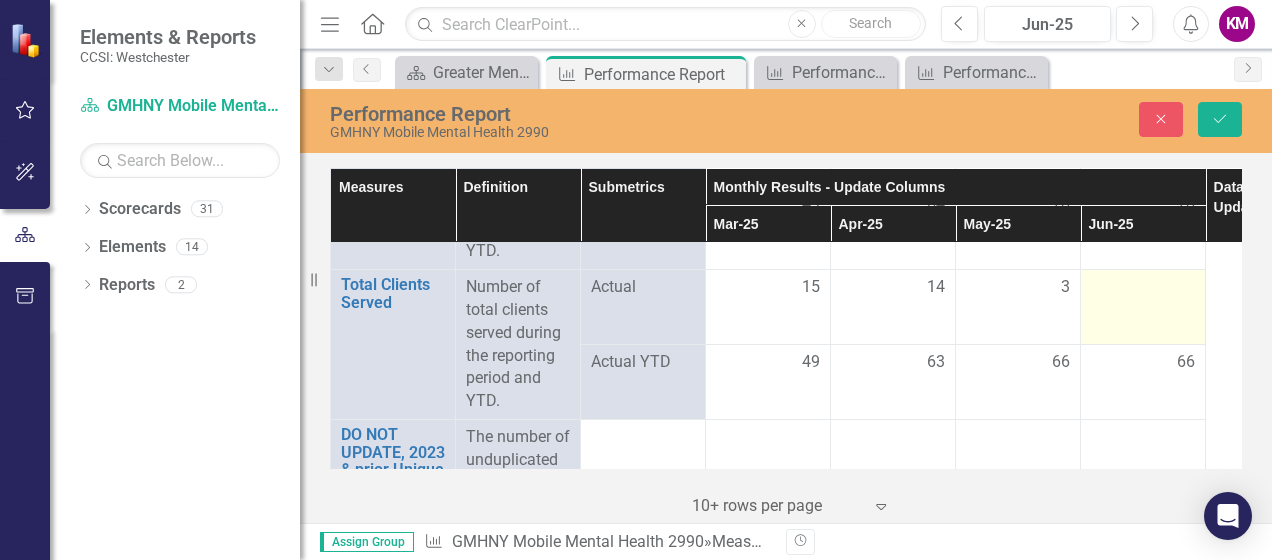 type on "12" 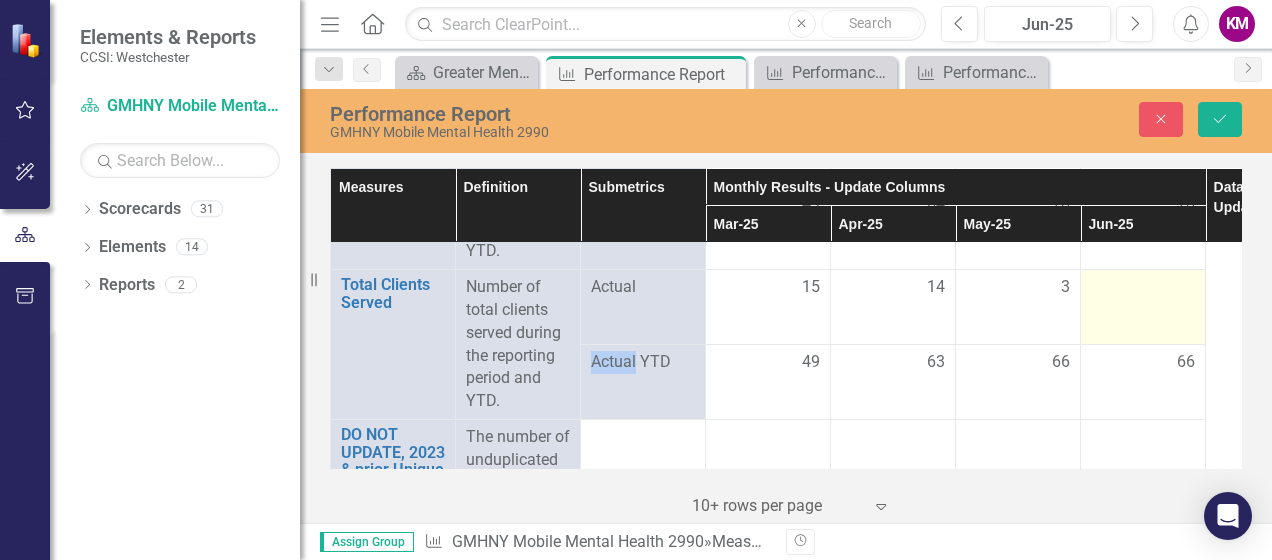 click at bounding box center [1143, 307] 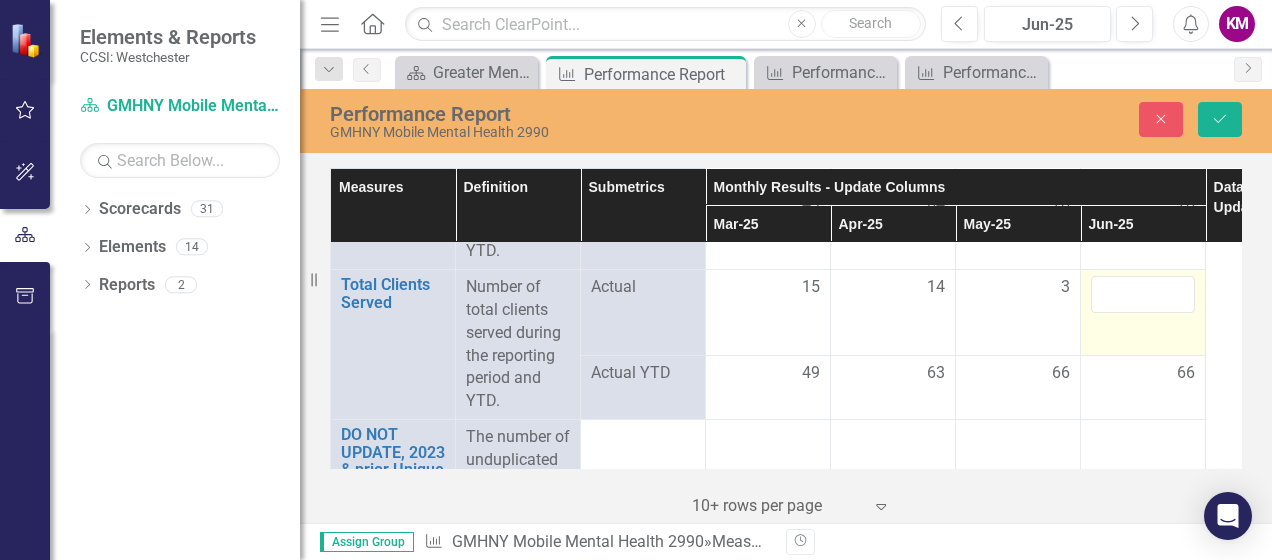 click at bounding box center (1143, 294) 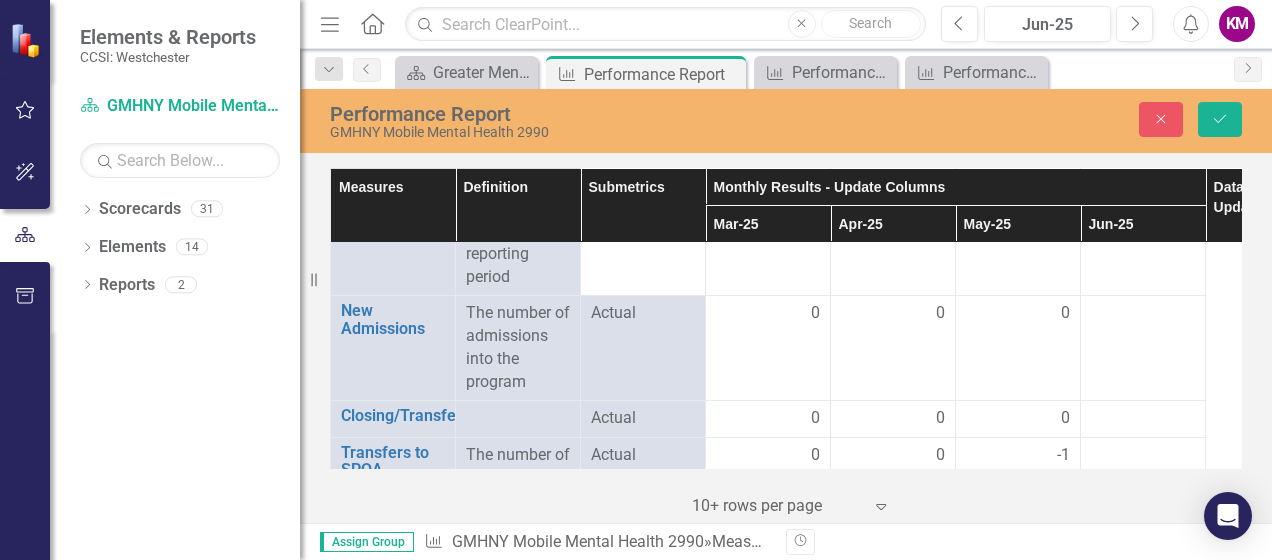 scroll, scrollTop: 3500, scrollLeft: 0, axis: vertical 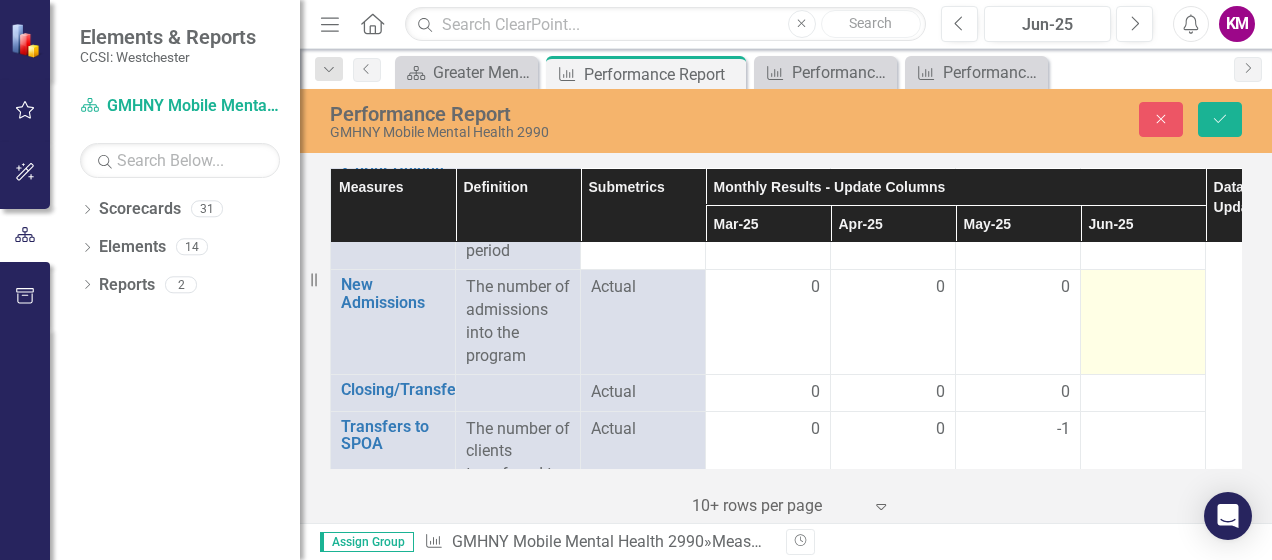 type on "2" 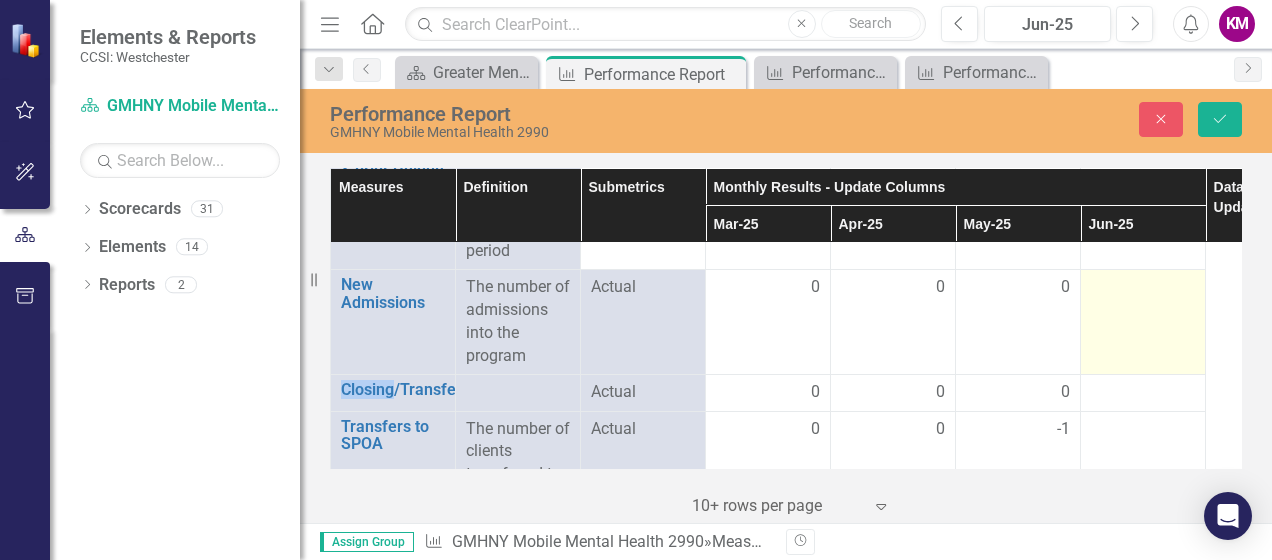 click at bounding box center [768, 288] 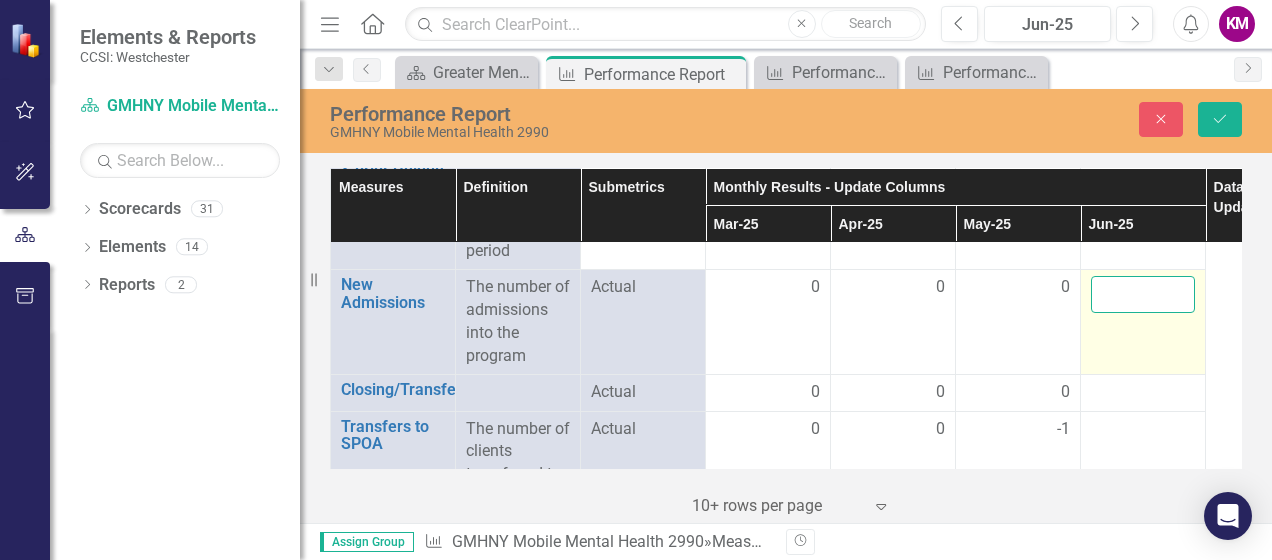 drag, startPoint x: 1102, startPoint y: 280, endPoint x: 1112, endPoint y: 282, distance: 10.198039 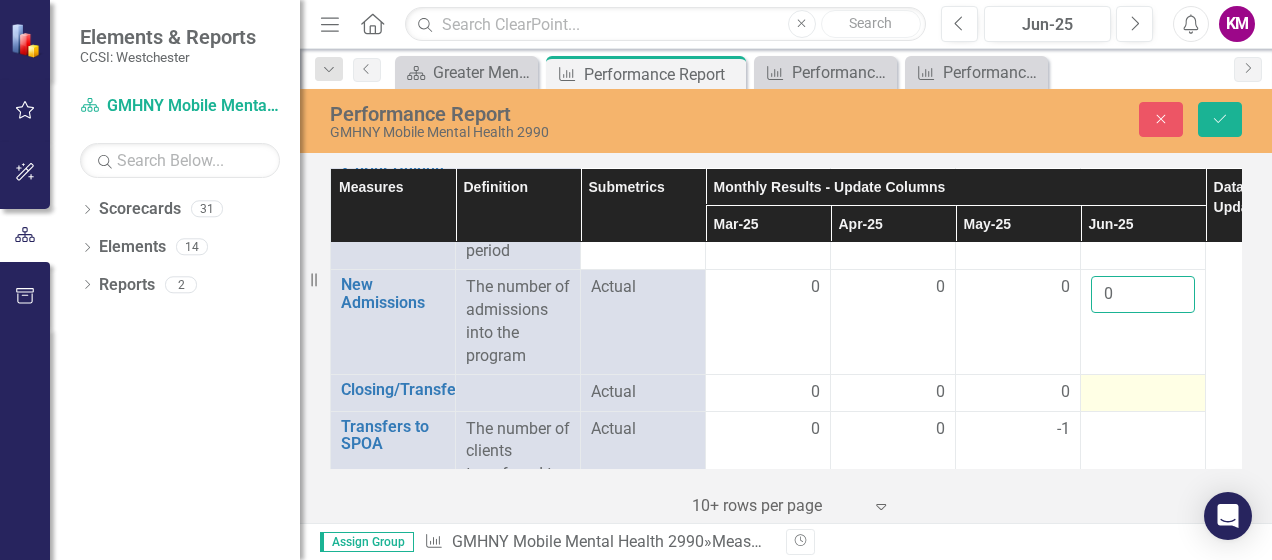 type on "0" 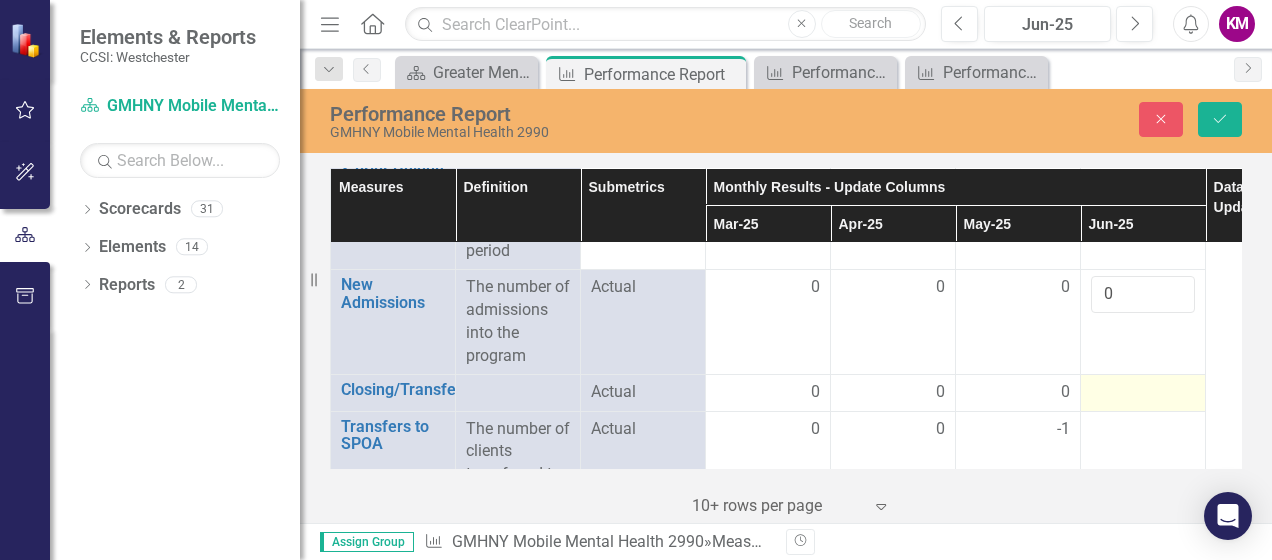 click at bounding box center [768, 393] 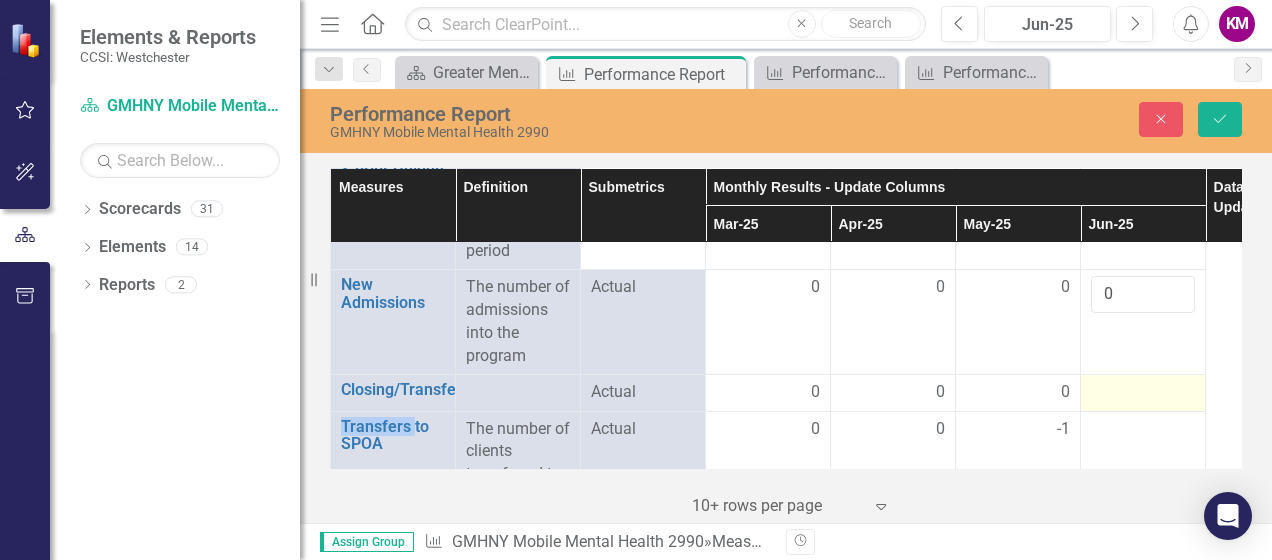 click at bounding box center (768, 393) 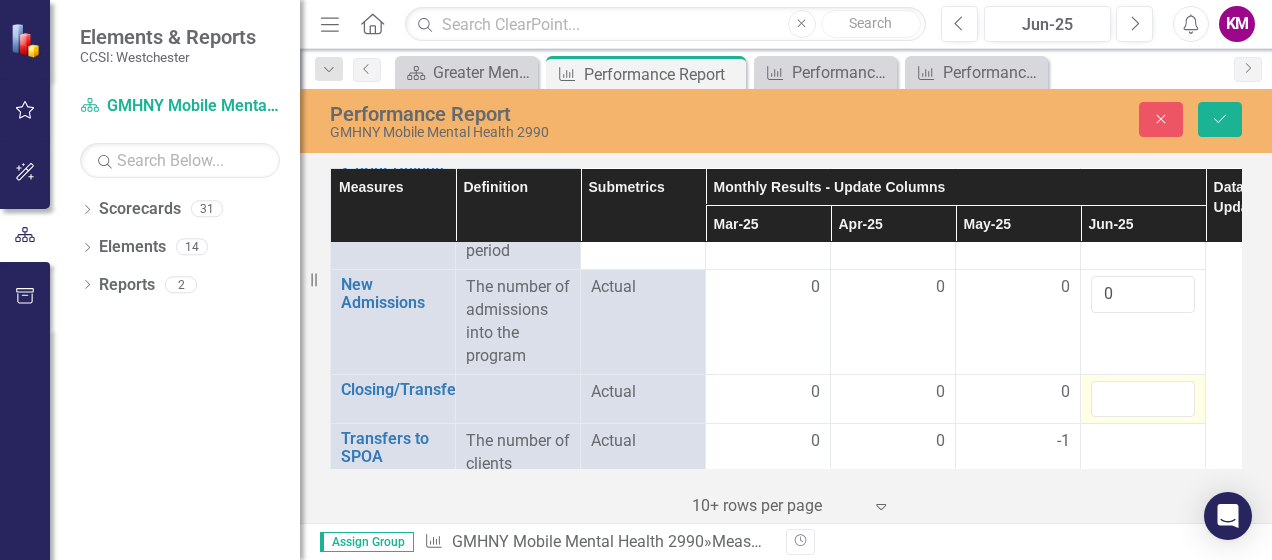 click at bounding box center (1143, 399) 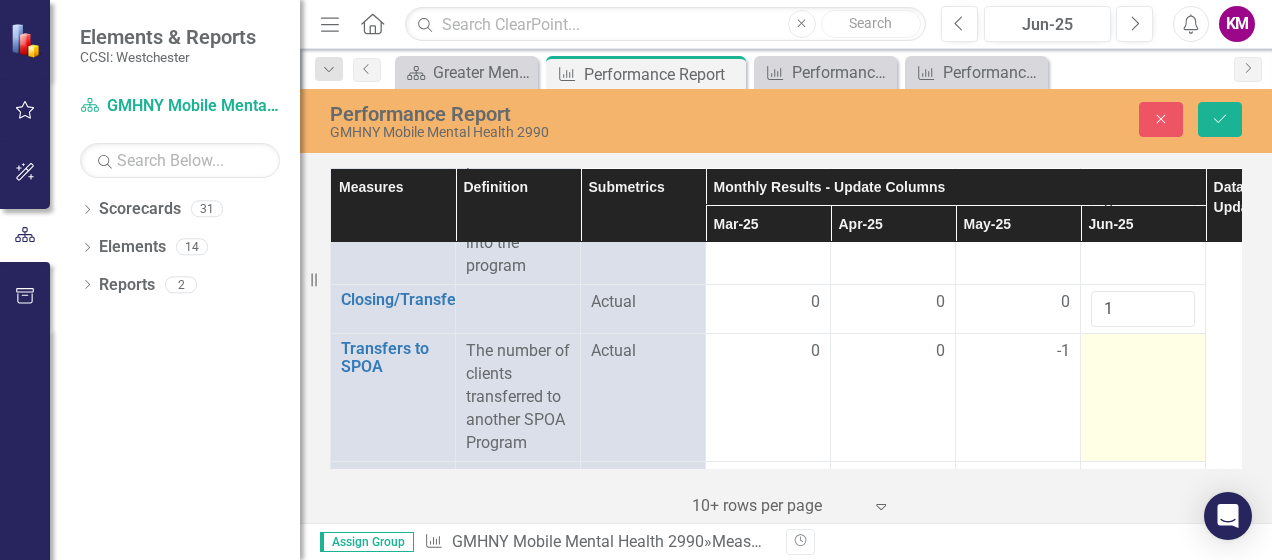 scroll, scrollTop: 3600, scrollLeft: 0, axis: vertical 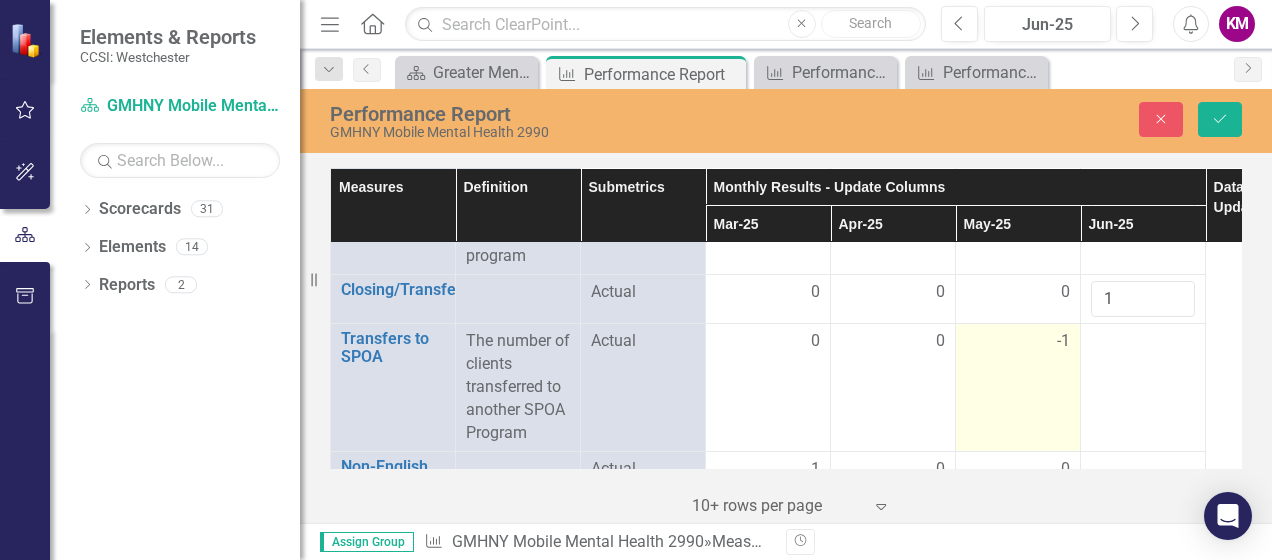 type on "1" 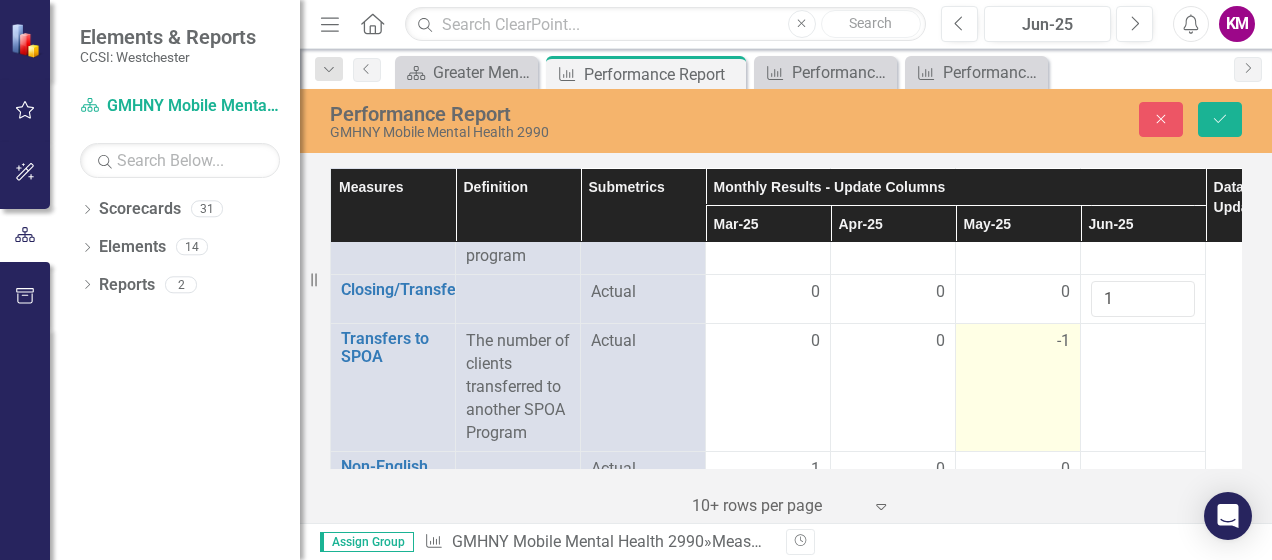 click on "-1" at bounding box center [1018, 387] 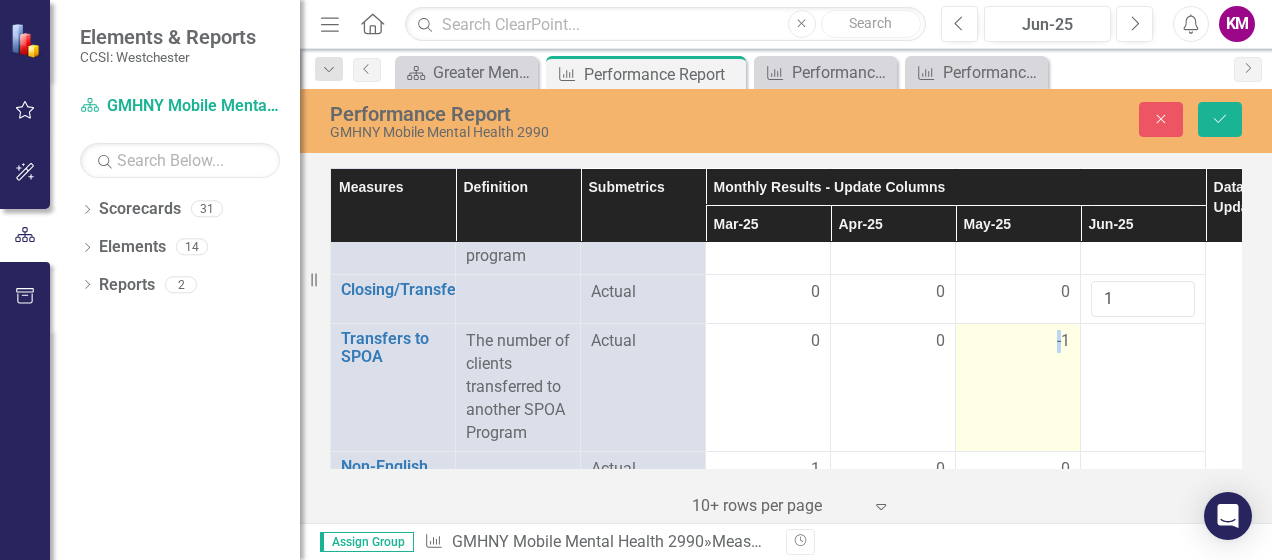 click on "-1" at bounding box center [768, 341] 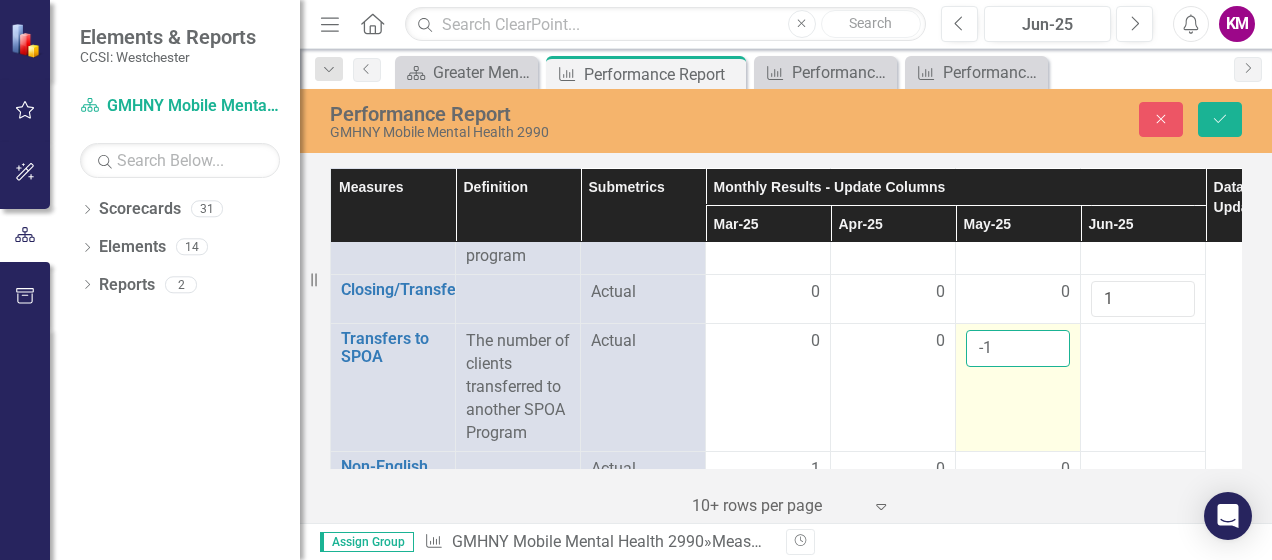 drag, startPoint x: 1054, startPoint y: 331, endPoint x: 1016, endPoint y: 334, distance: 38.118237 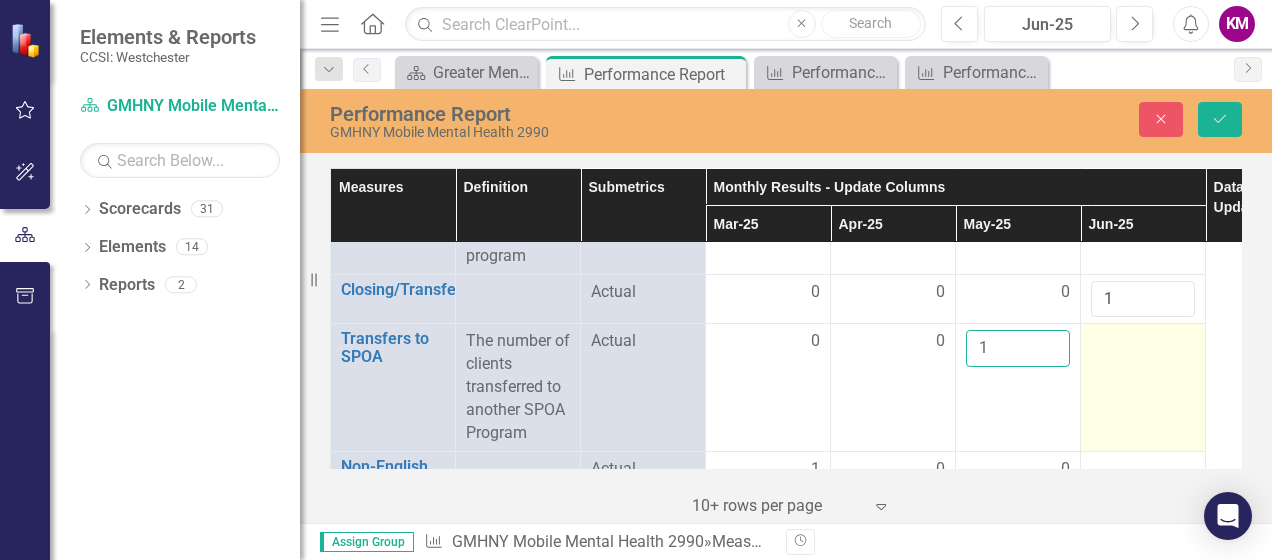 type on "1" 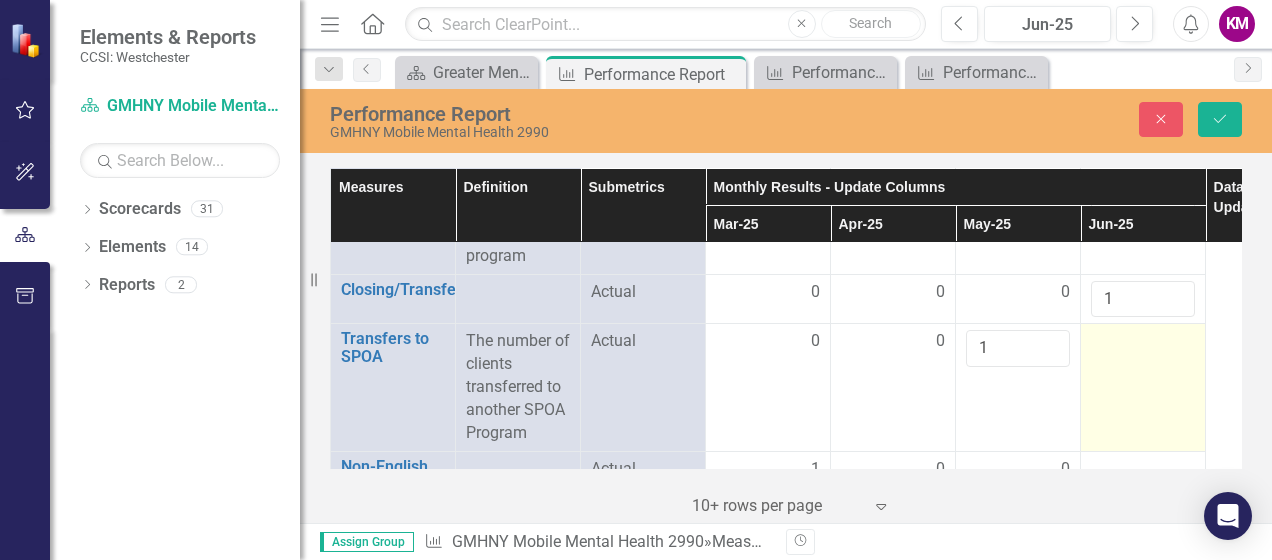 click at bounding box center (1143, 387) 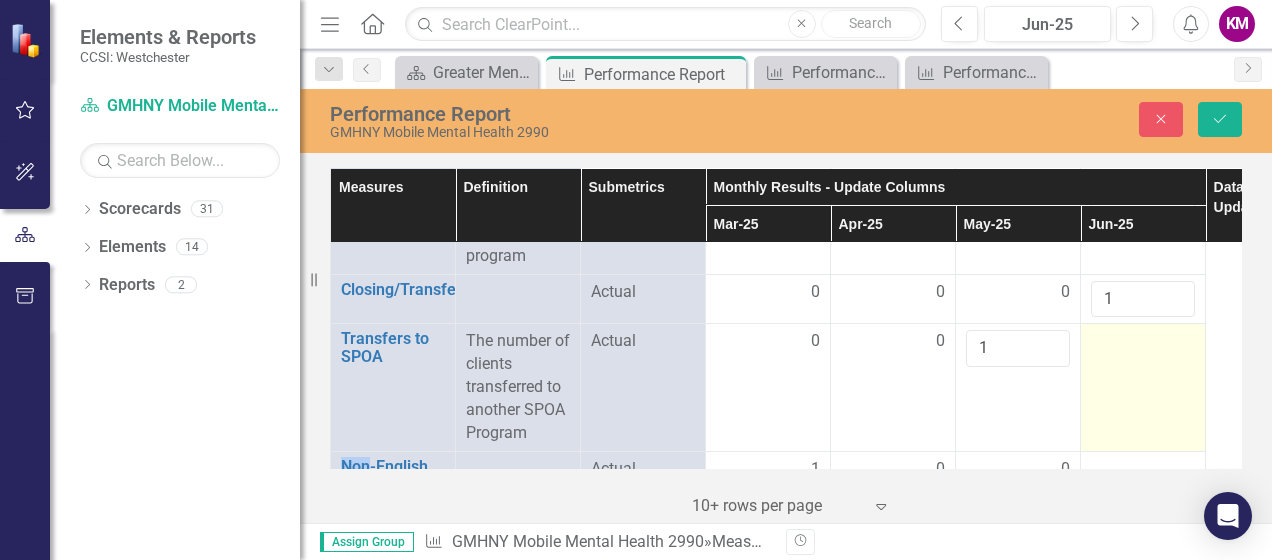click at bounding box center [1143, 387] 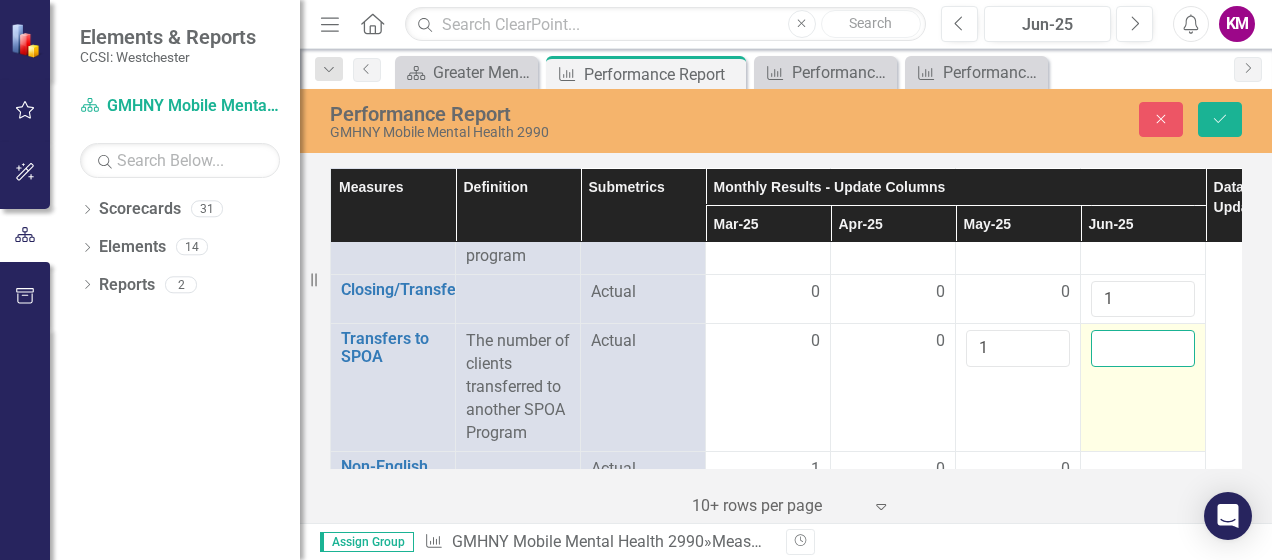 drag, startPoint x: 1111, startPoint y: 347, endPoint x: 1106, endPoint y: 334, distance: 13.928389 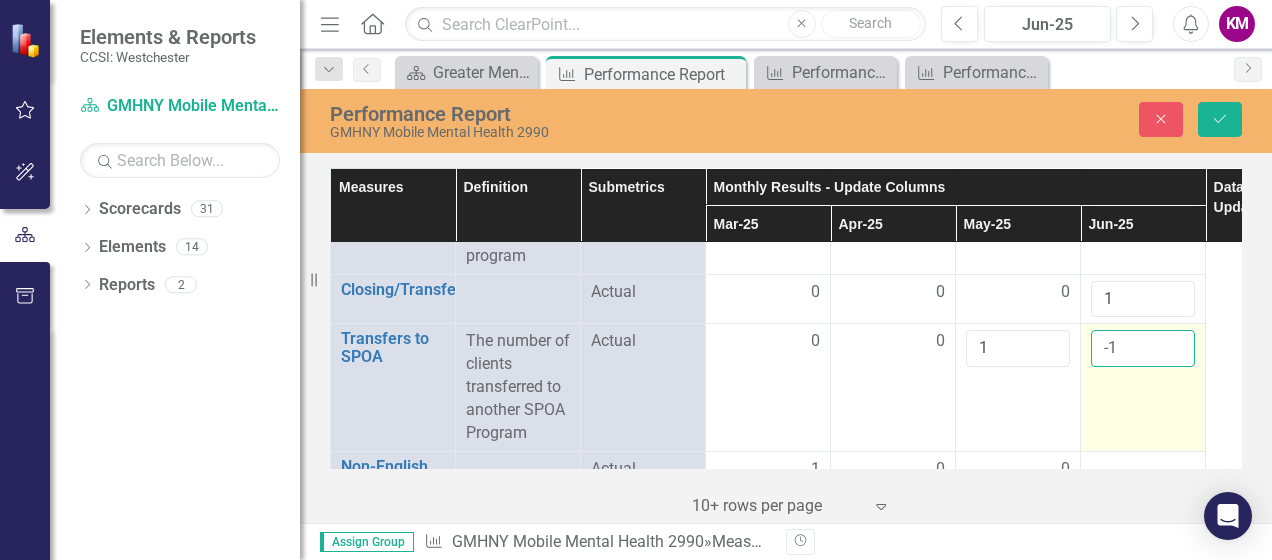 scroll, scrollTop: 3700, scrollLeft: 0, axis: vertical 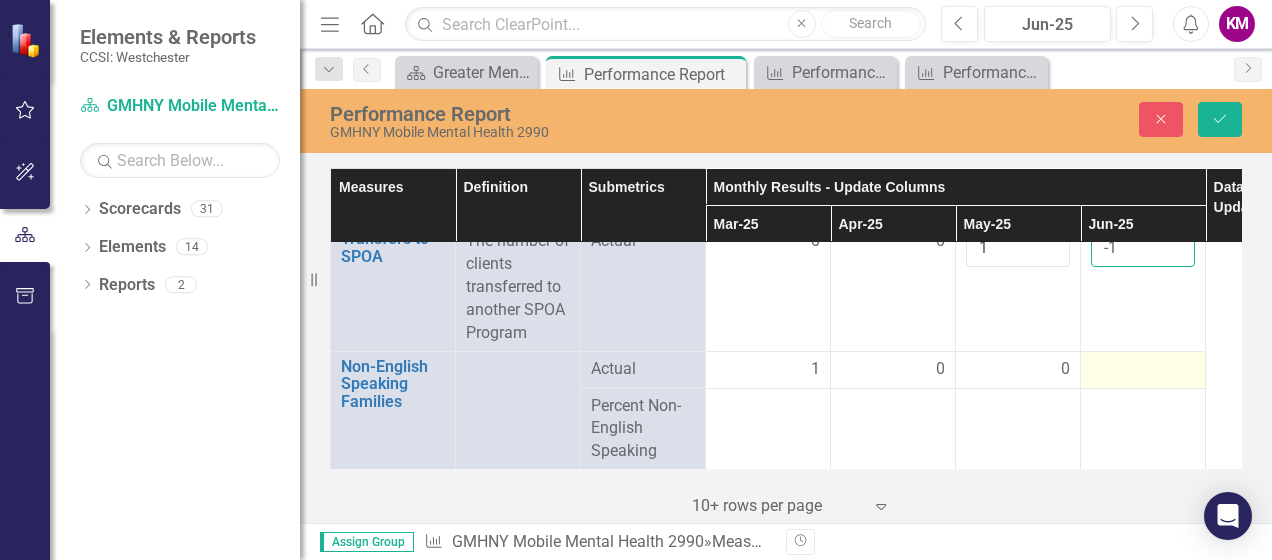 type on "-1" 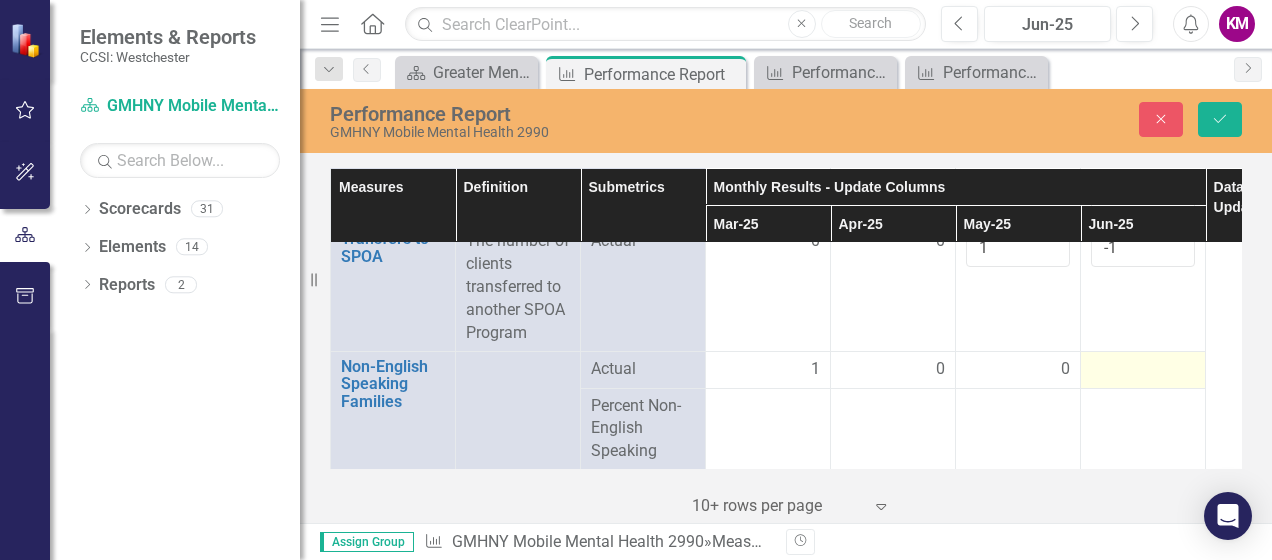 click at bounding box center [768, 370] 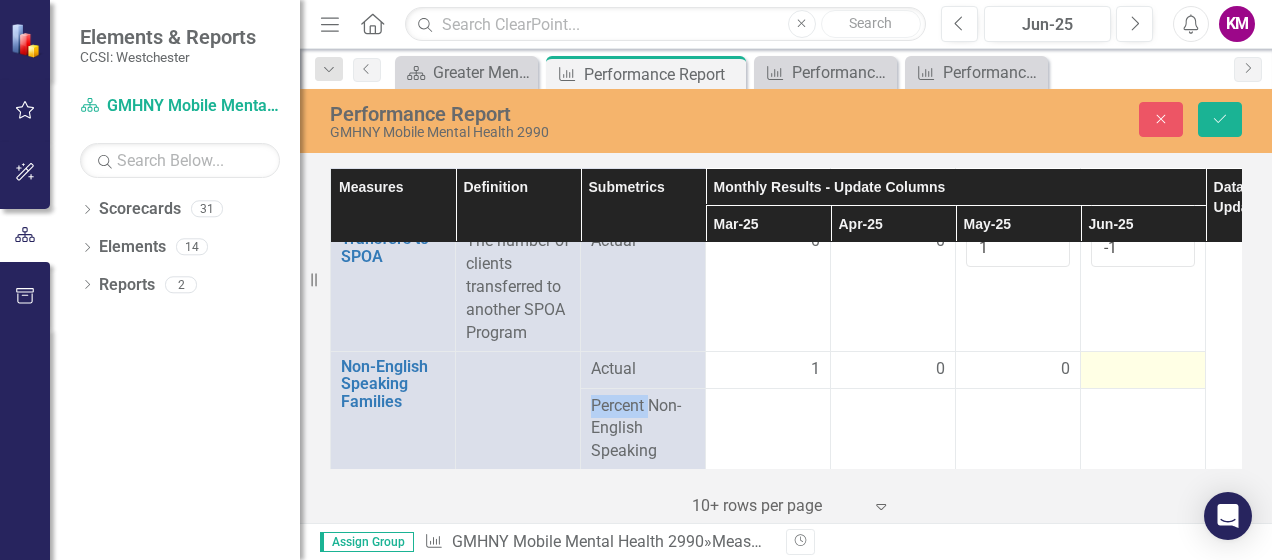 click at bounding box center [768, 370] 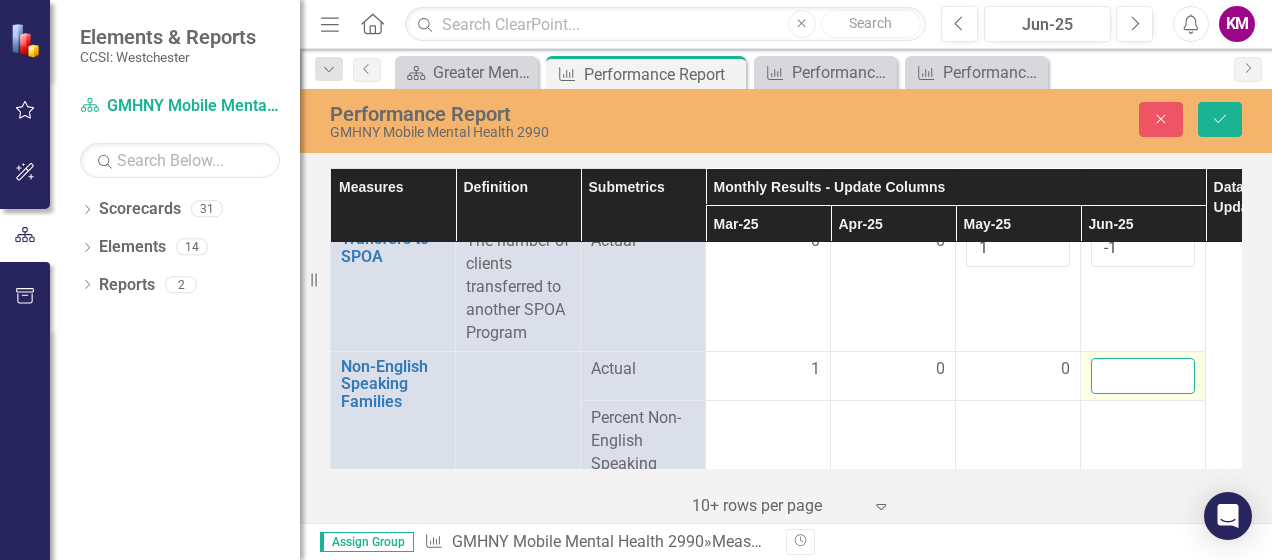 click at bounding box center [1143, 376] 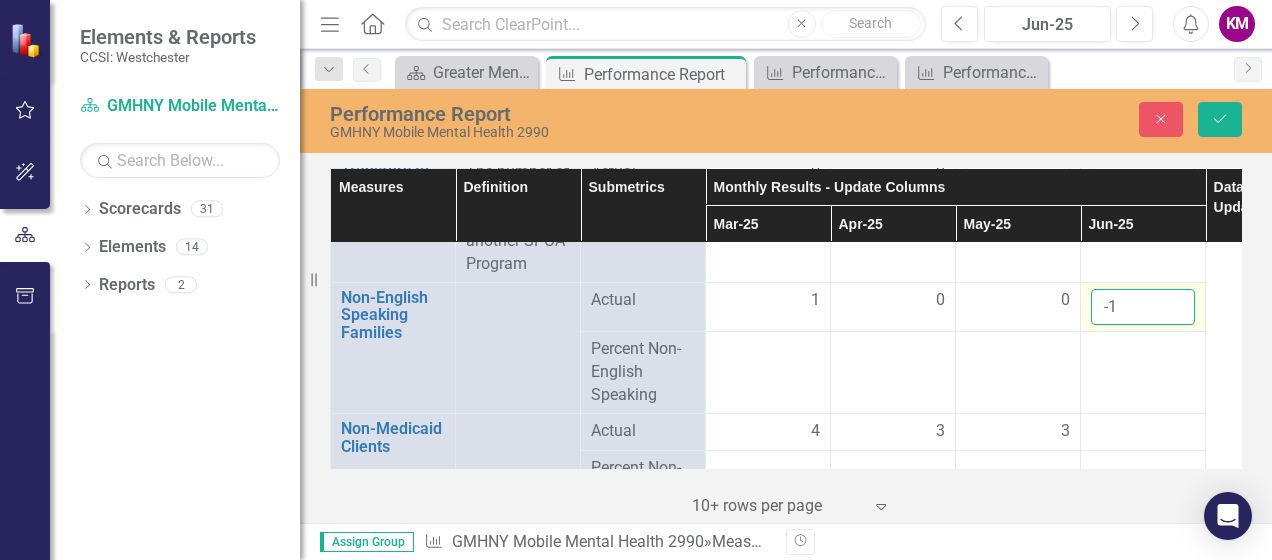 scroll, scrollTop: 3800, scrollLeft: 0, axis: vertical 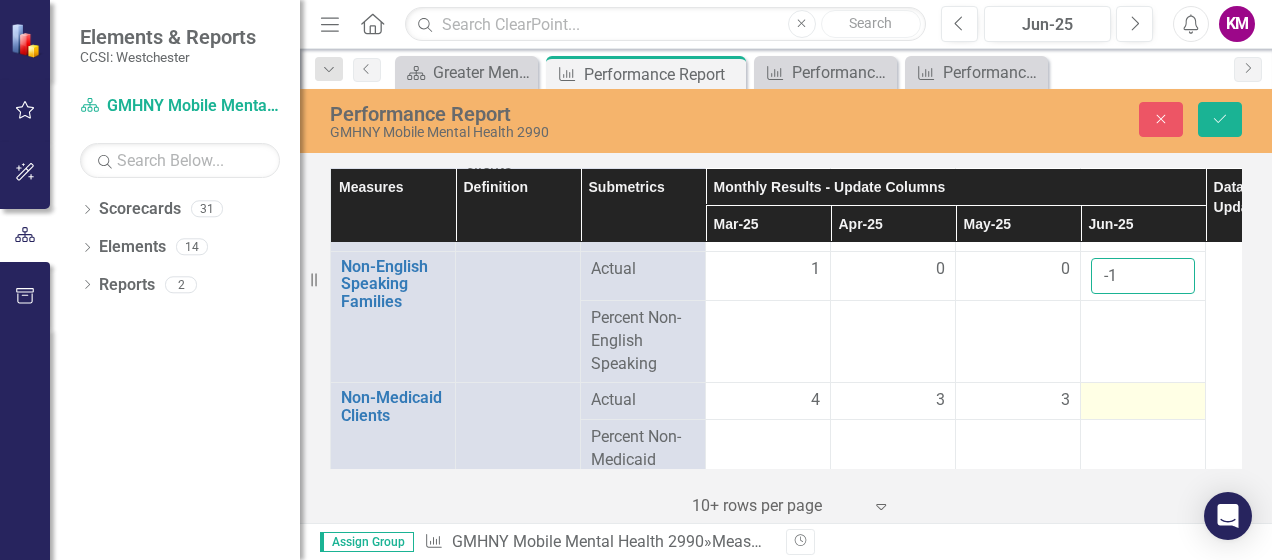 type on "-1" 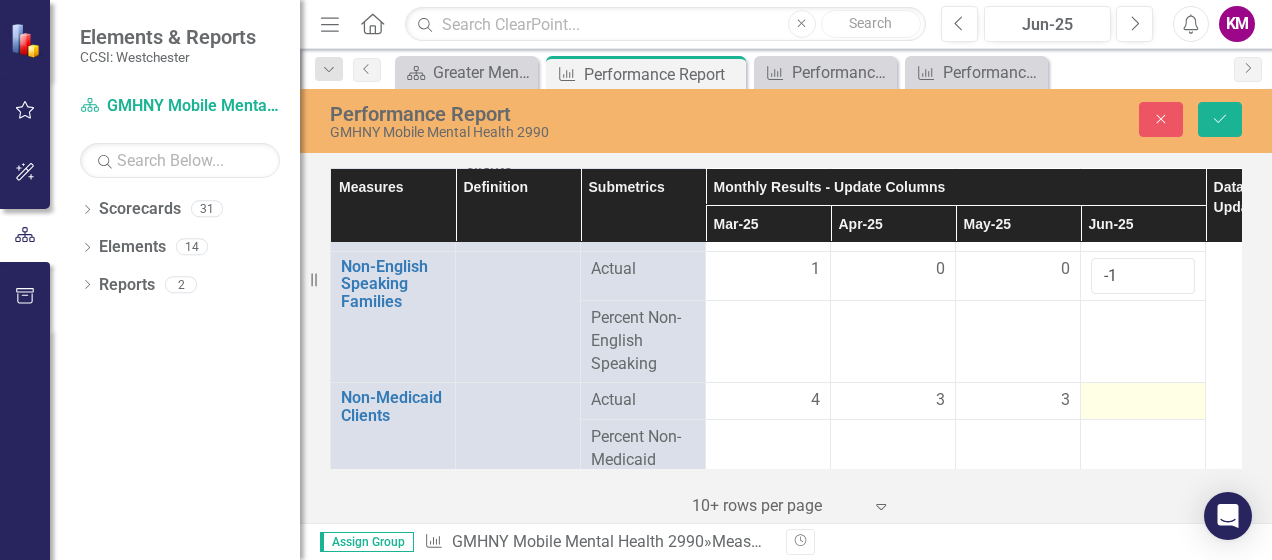 click at bounding box center (768, 401) 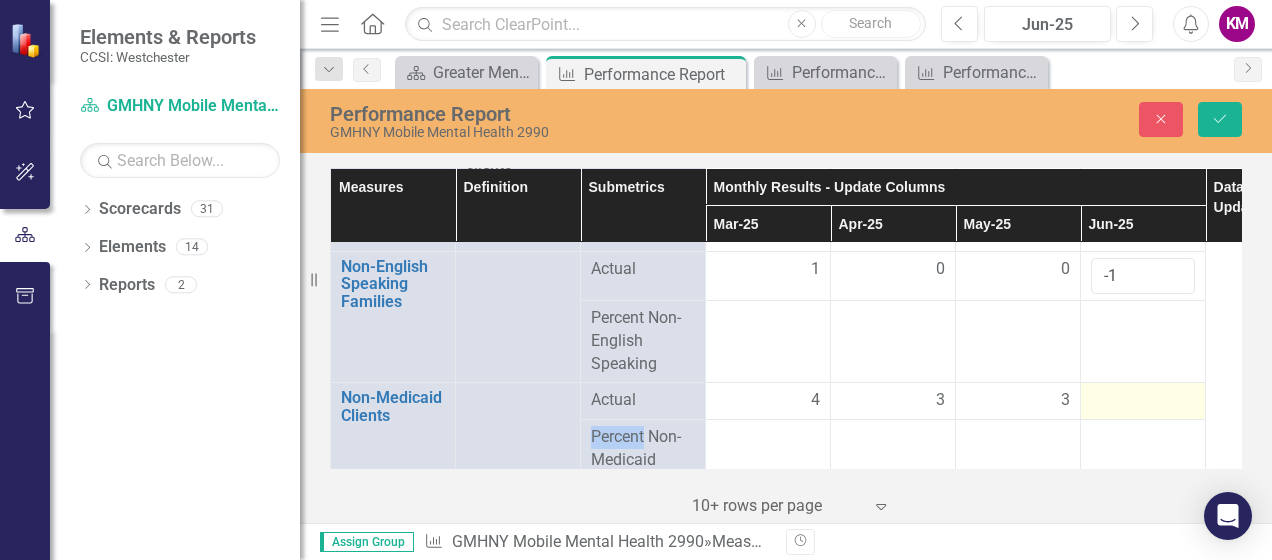 click at bounding box center [768, 401] 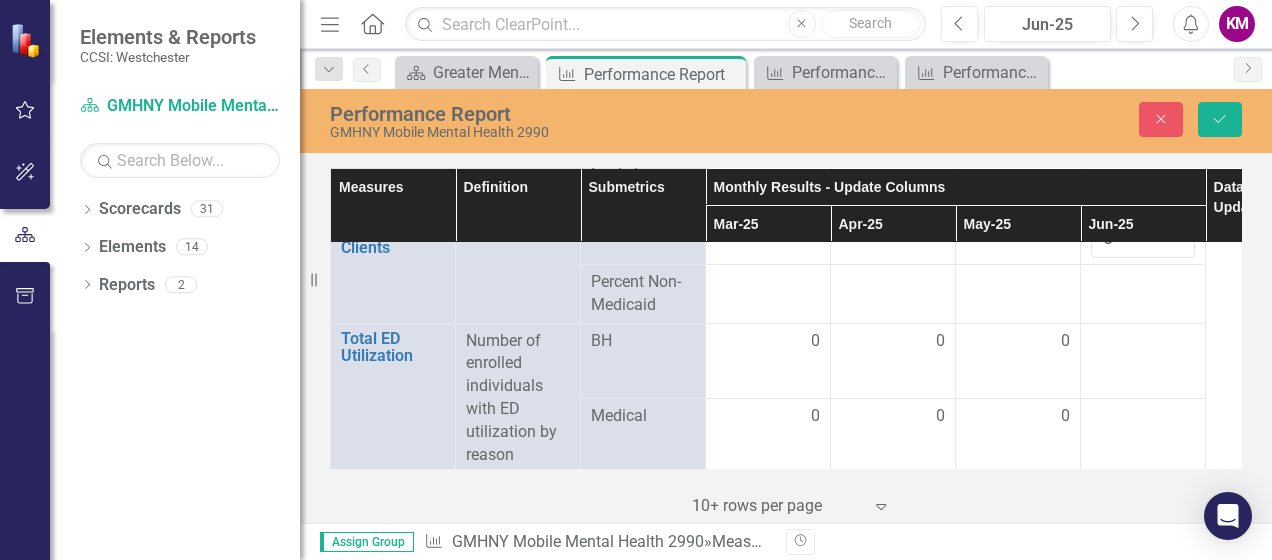 scroll, scrollTop: 4000, scrollLeft: 0, axis: vertical 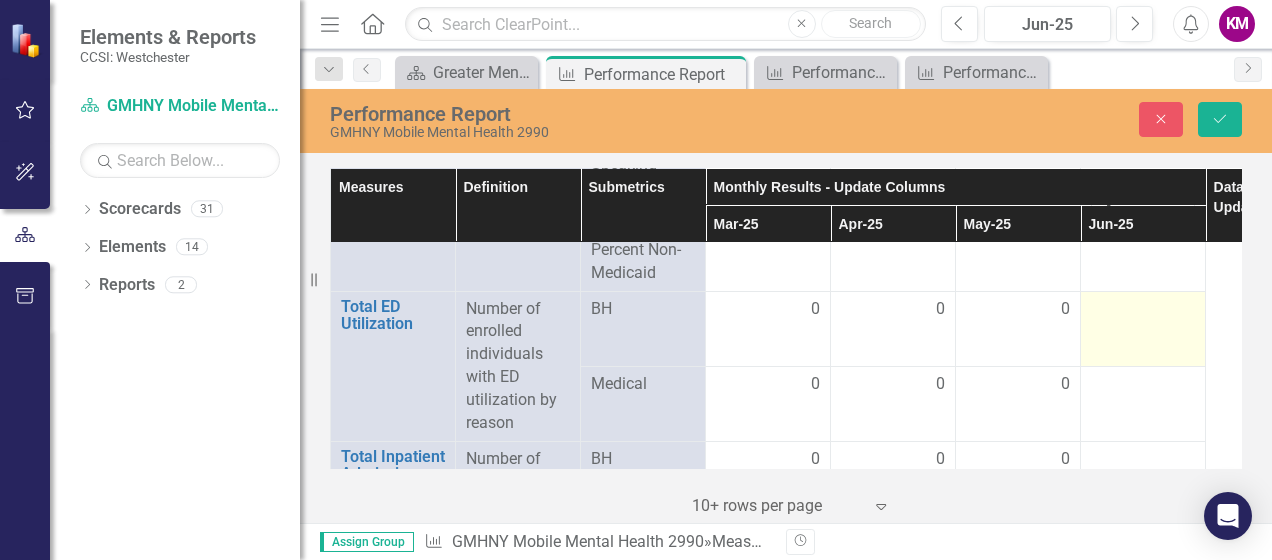 type on "3" 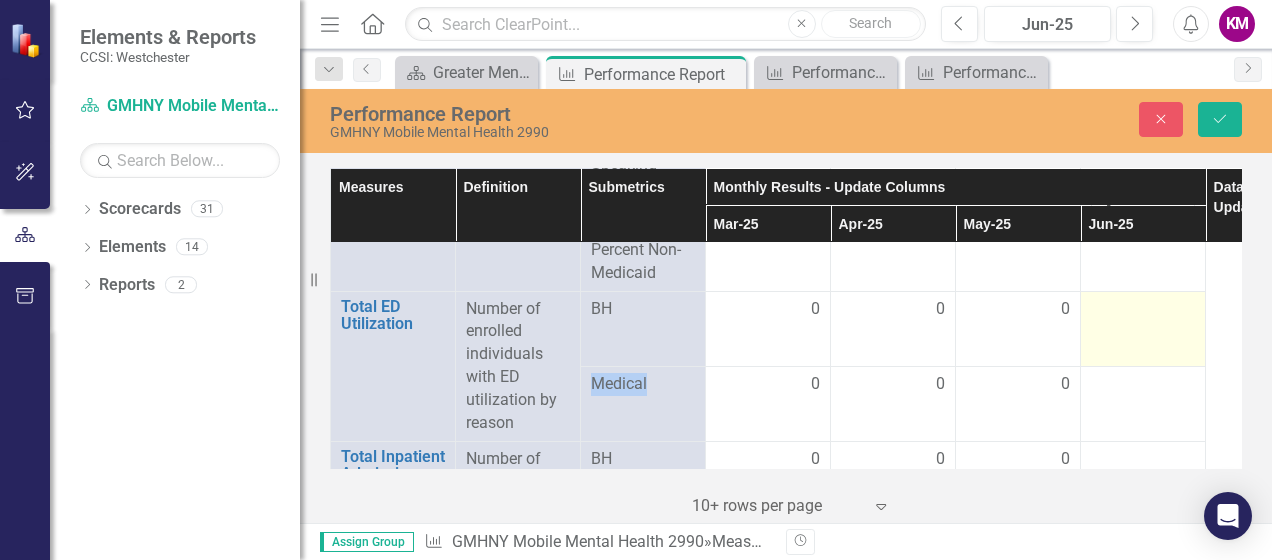 click at bounding box center [1143, 328] 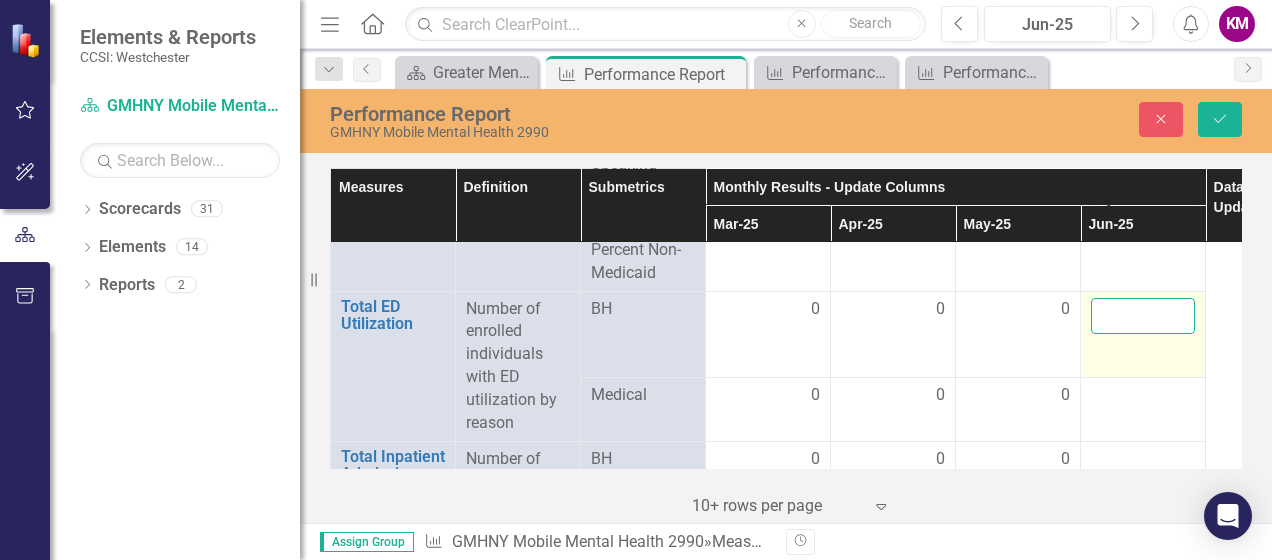 drag, startPoint x: 1126, startPoint y: 318, endPoint x: 1120, endPoint y: 306, distance: 13.416408 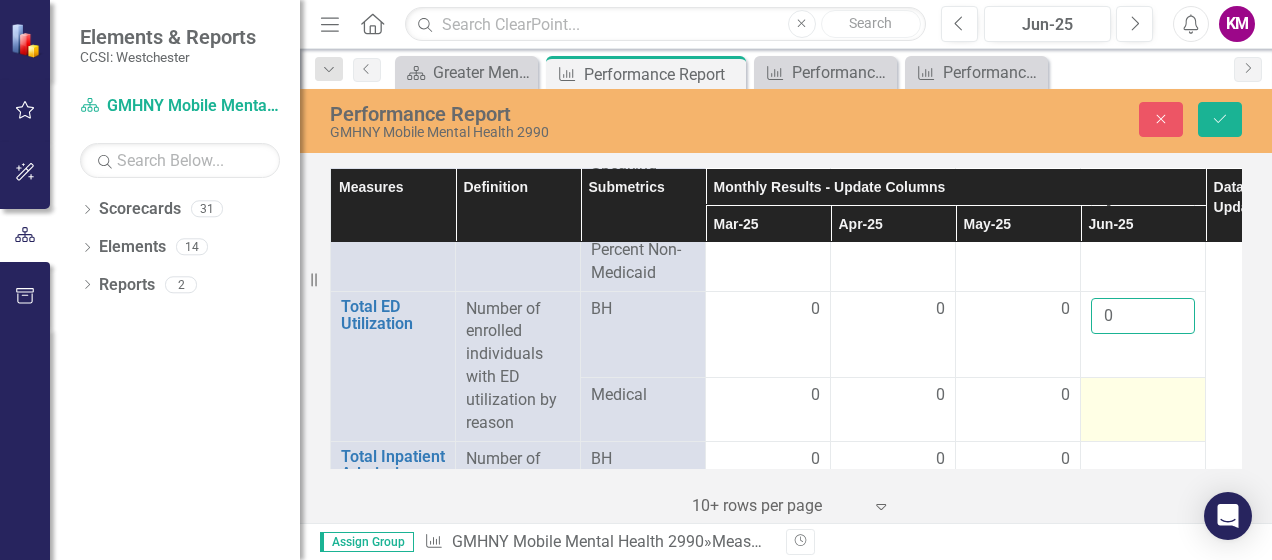 type on "0" 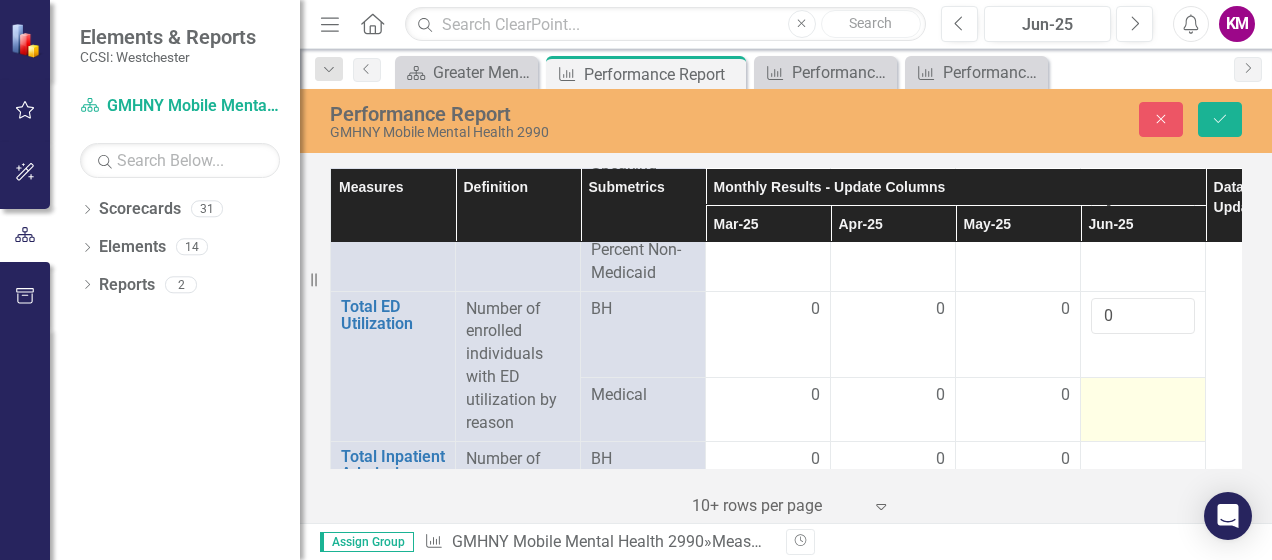 click at bounding box center [768, 396] 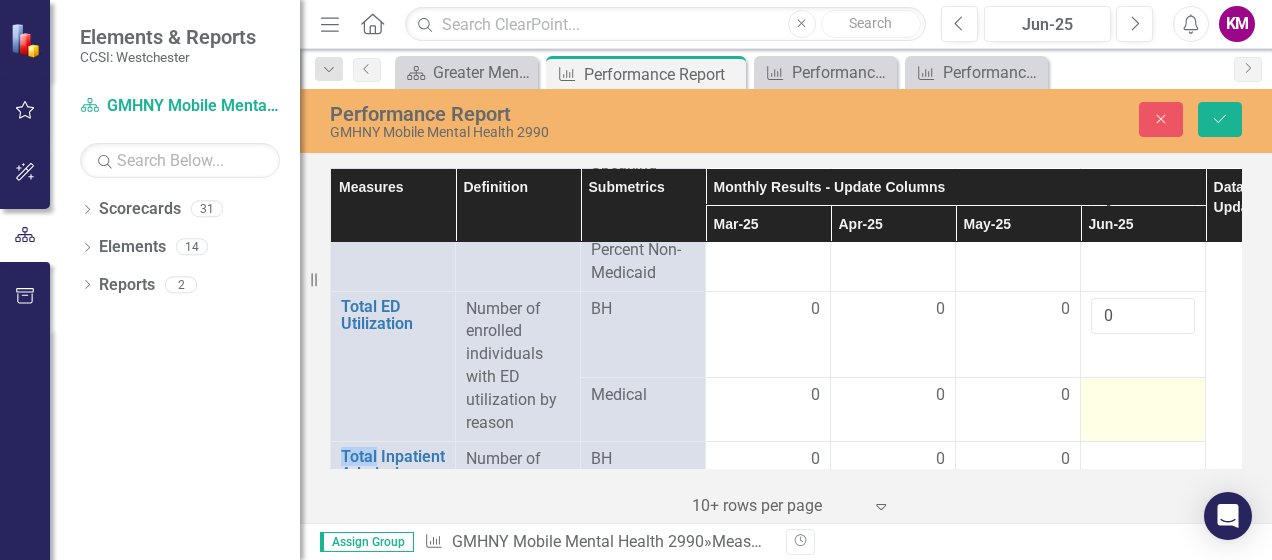 click at bounding box center [768, 396] 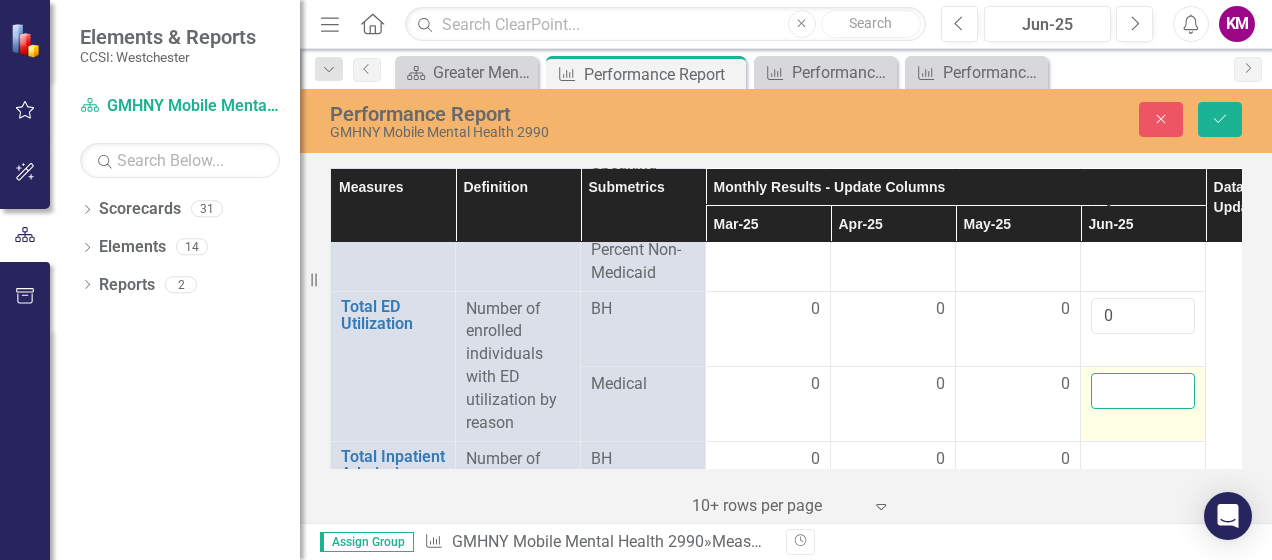 click at bounding box center [1143, 391] 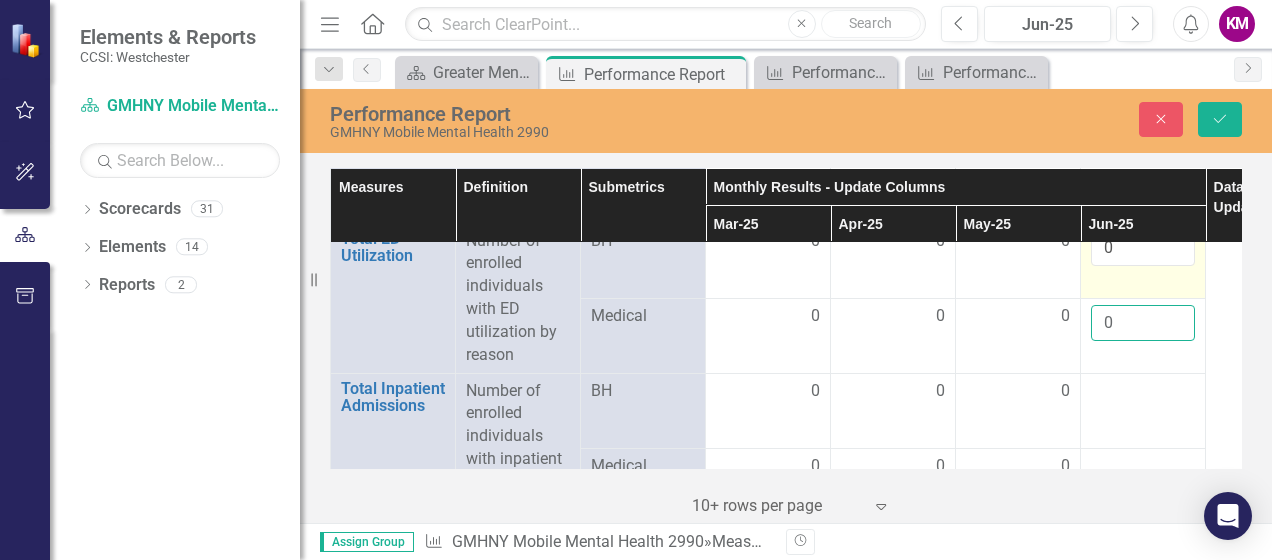 scroll, scrollTop: 4100, scrollLeft: 0, axis: vertical 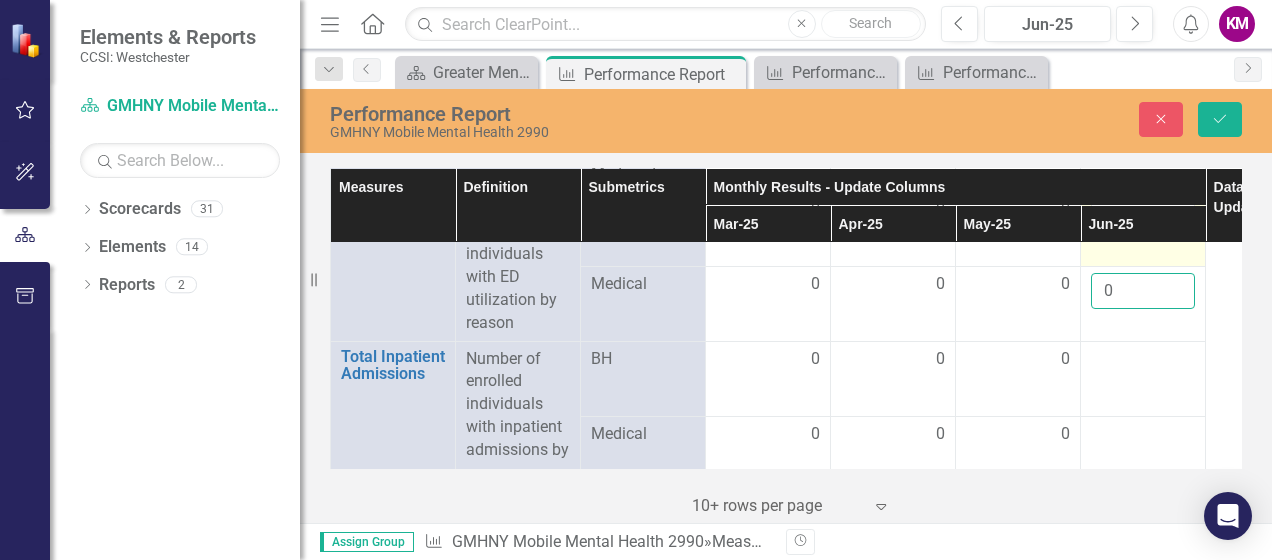 type on "0" 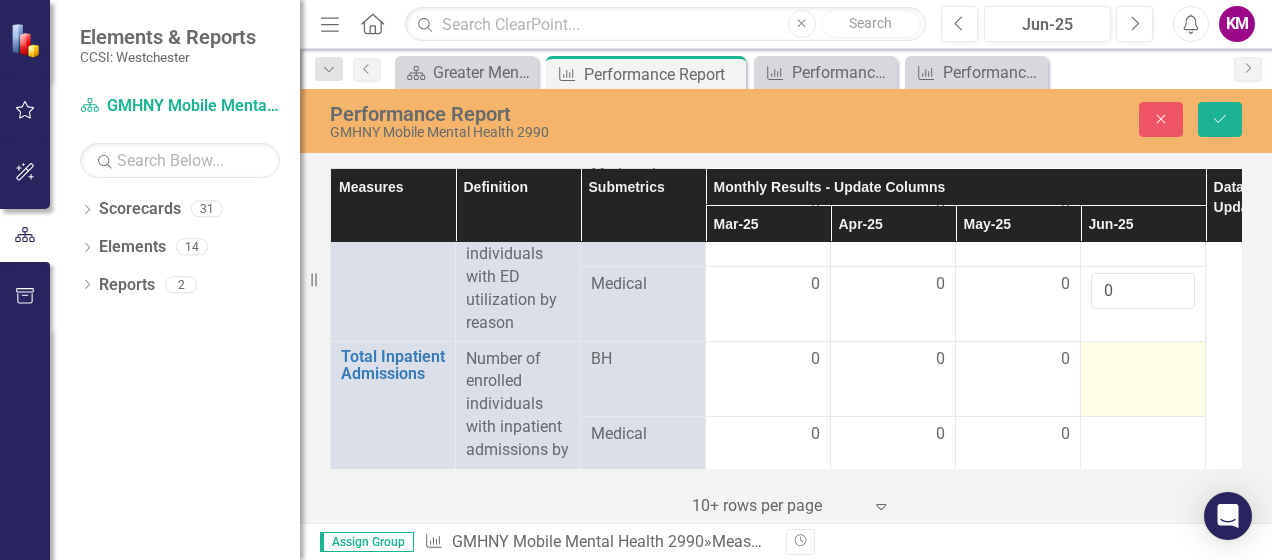 click at bounding box center [768, 360] 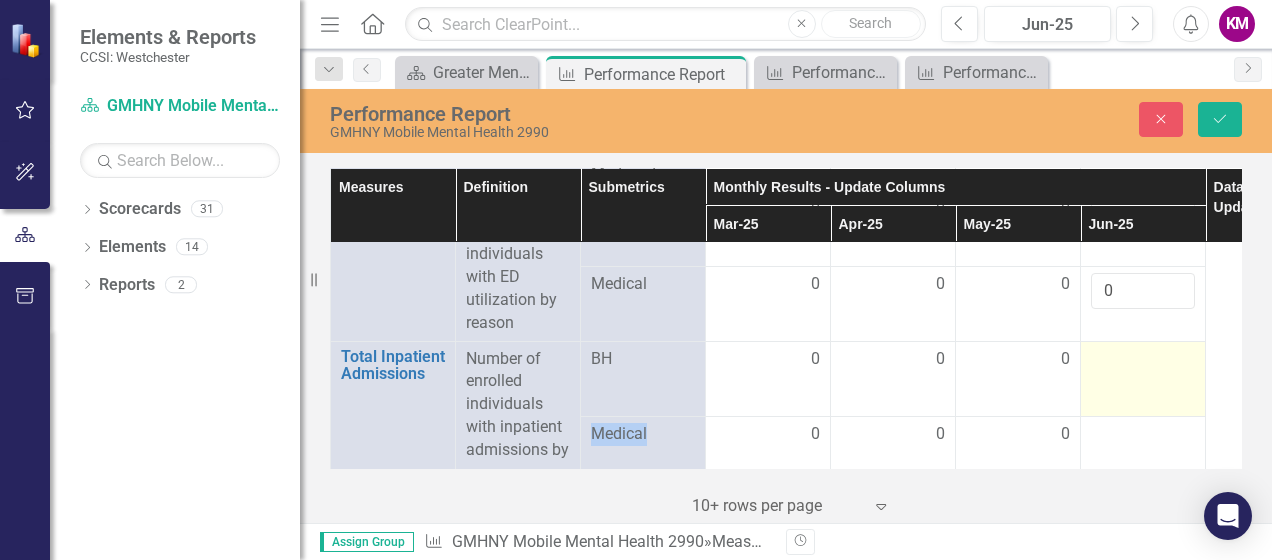 click at bounding box center (768, 360) 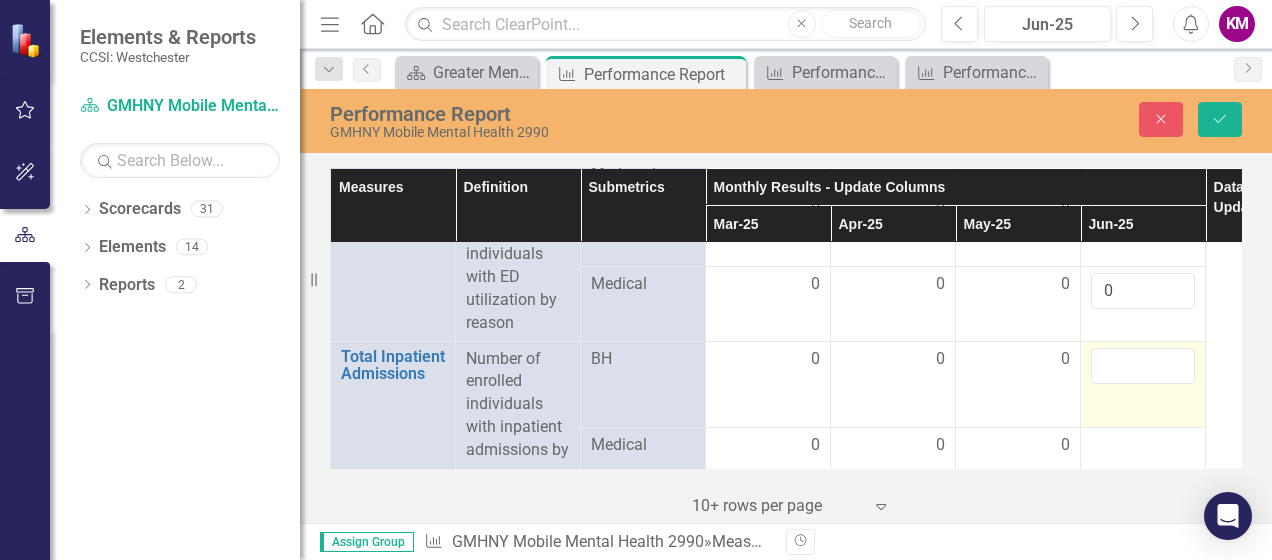 click at bounding box center (1143, 366) 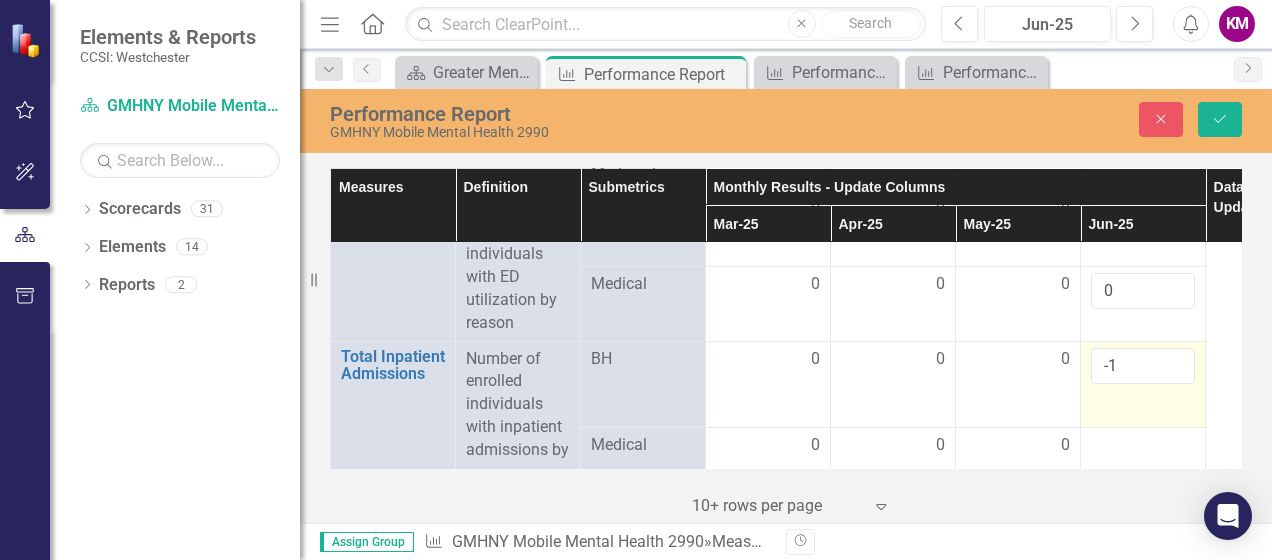 scroll, scrollTop: 4200, scrollLeft: 0, axis: vertical 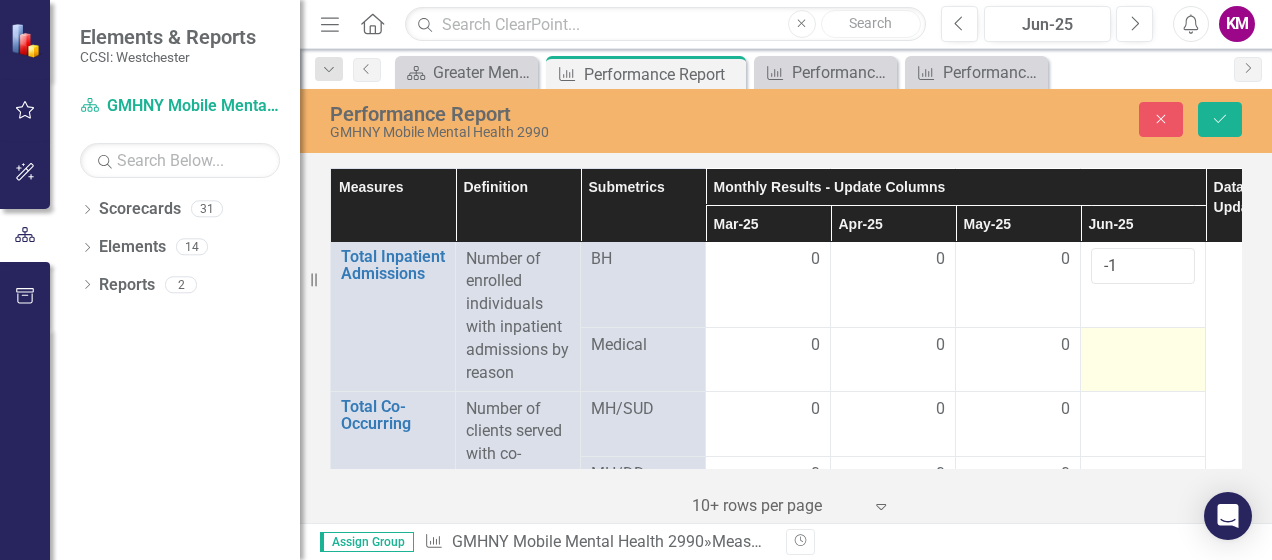 type on "-1" 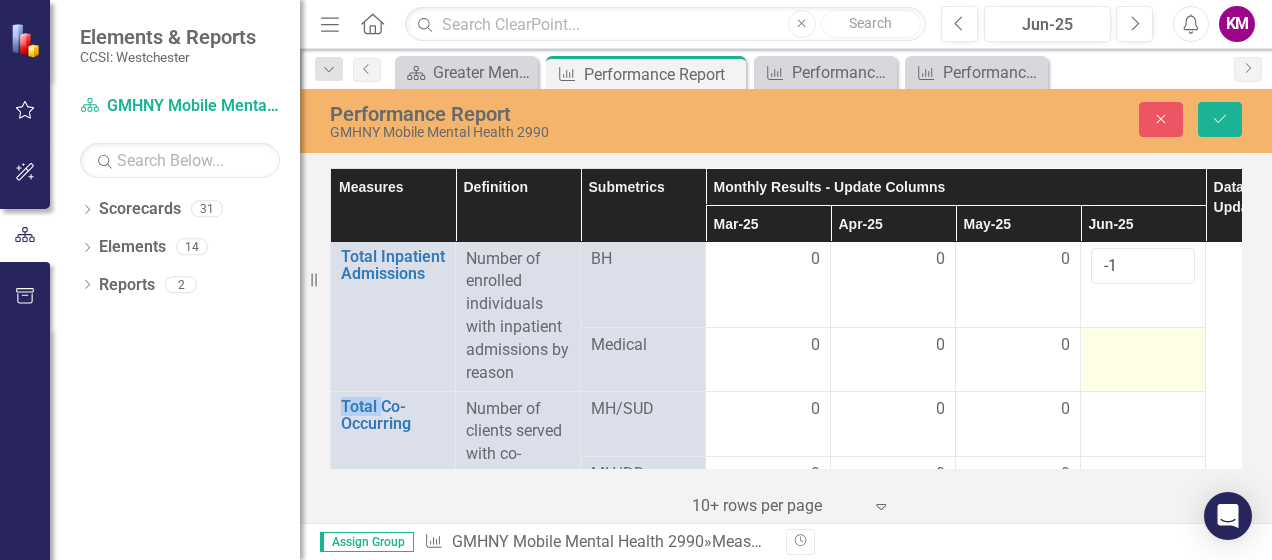 click at bounding box center (1143, 359) 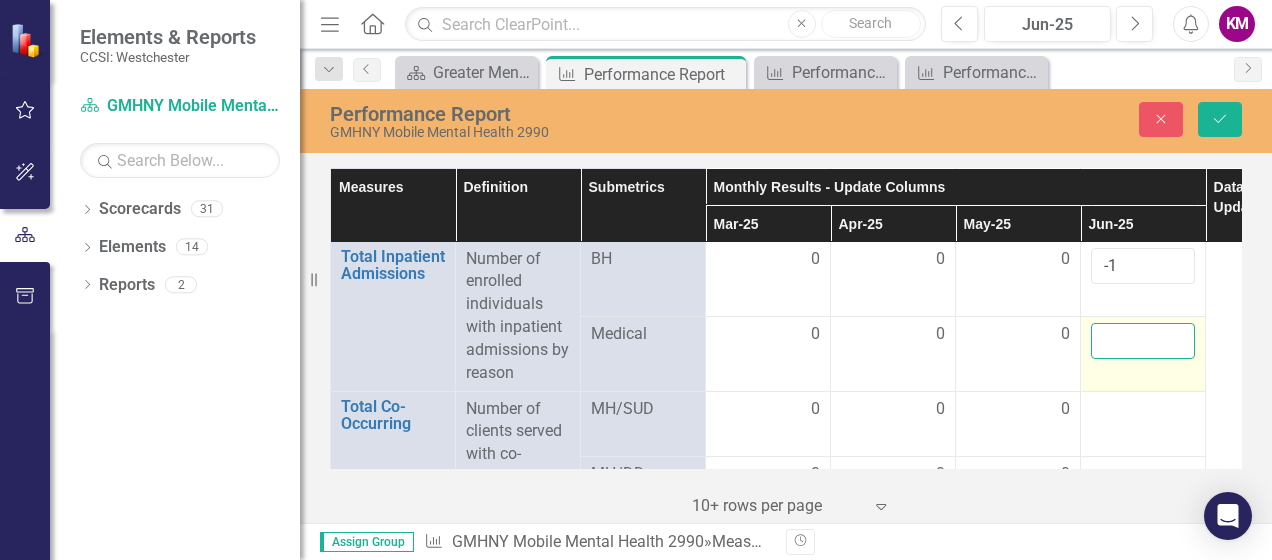 drag, startPoint x: 1116, startPoint y: 351, endPoint x: 1106, endPoint y: 324, distance: 28.79236 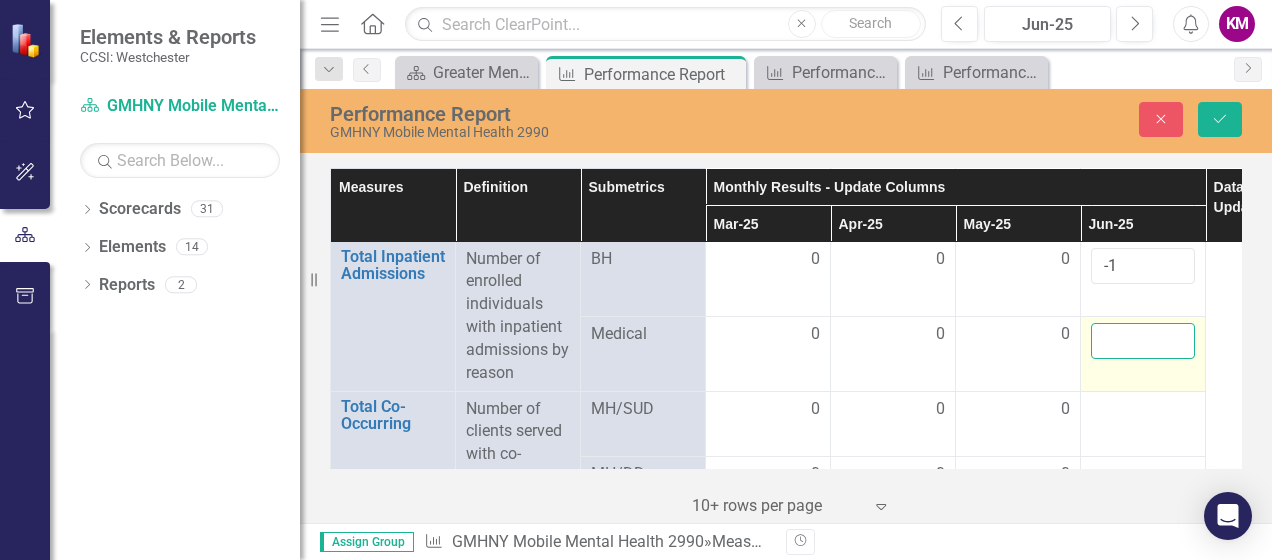 click at bounding box center (1143, 341) 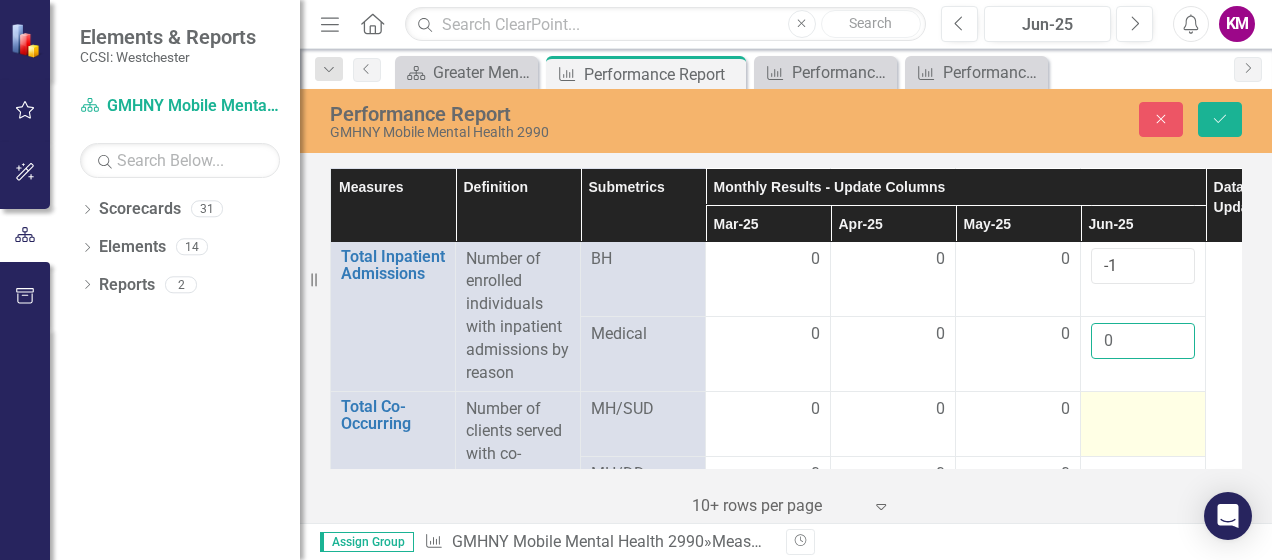type on "0" 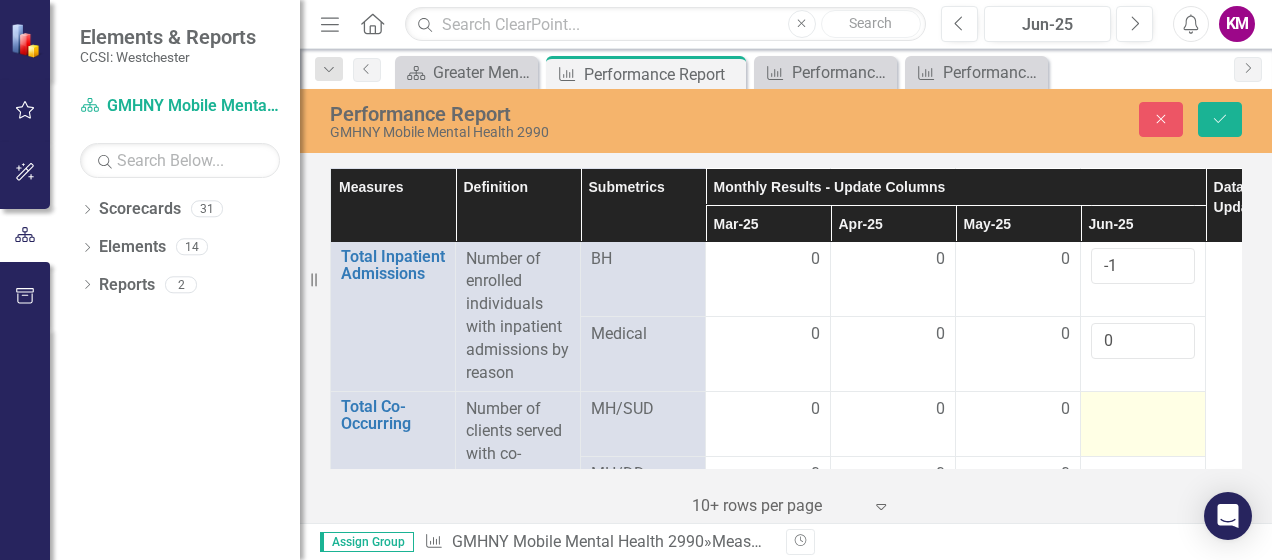 click at bounding box center (768, 410) 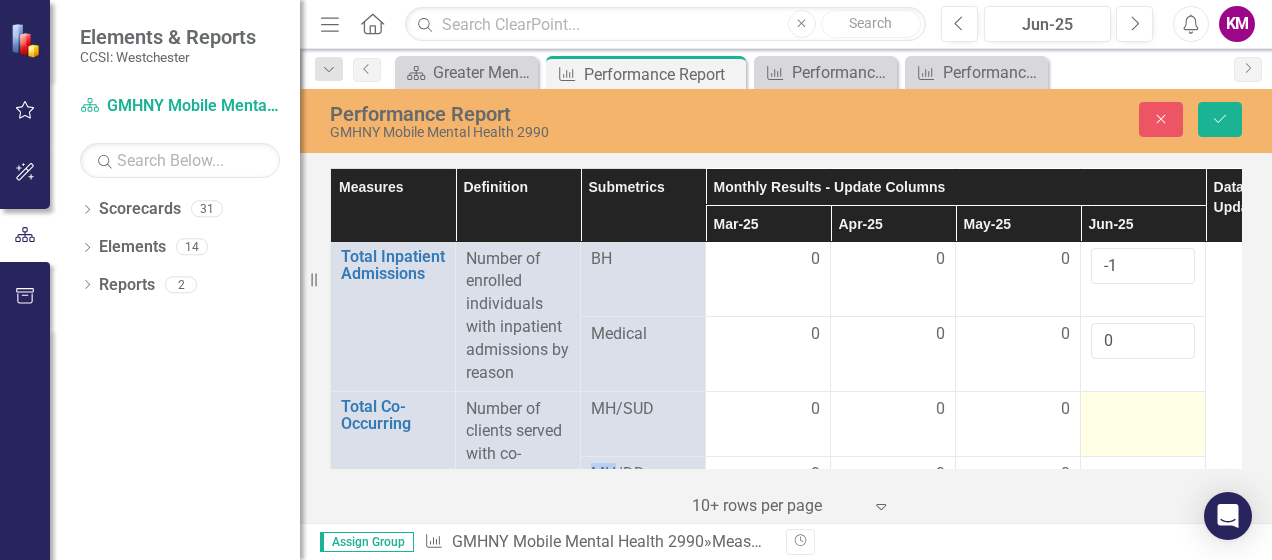 click at bounding box center [768, 410] 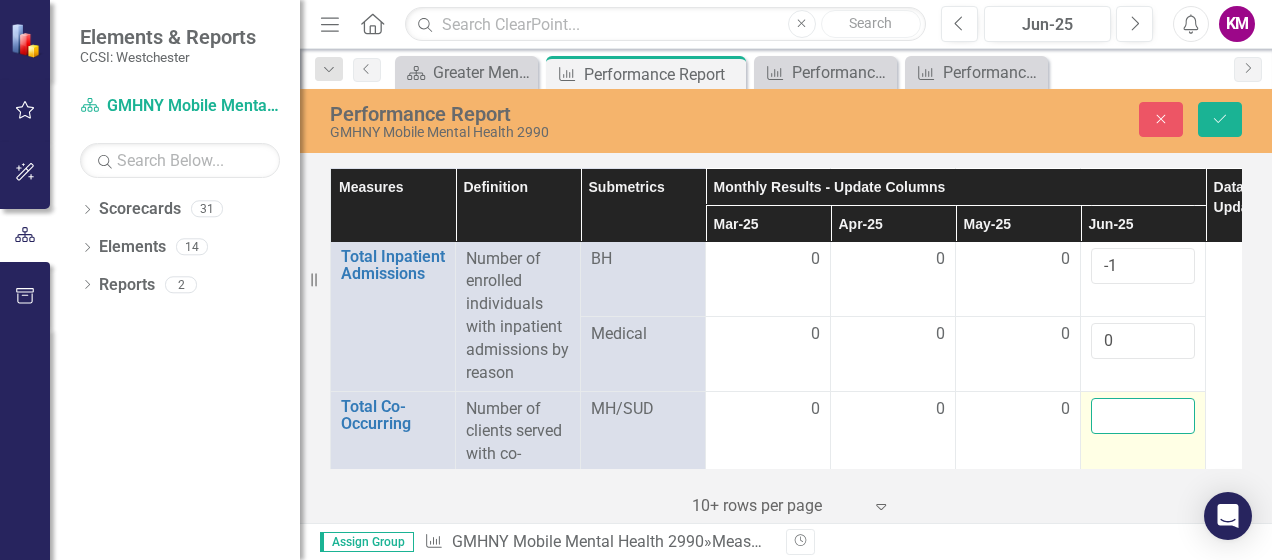 click at bounding box center (1143, 416) 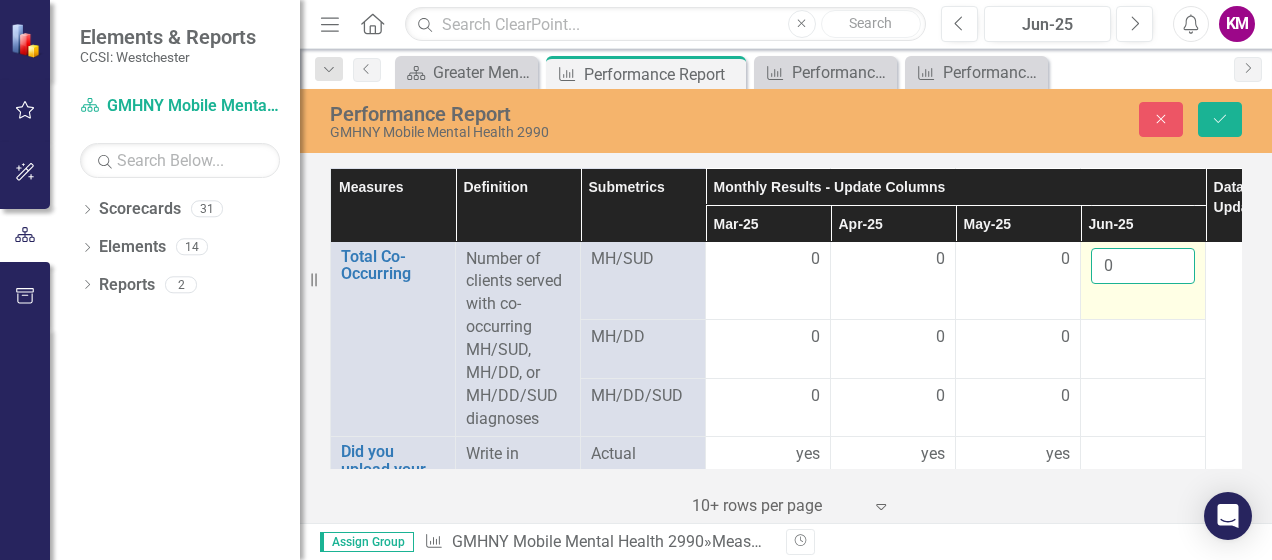 scroll, scrollTop: 4400, scrollLeft: 0, axis: vertical 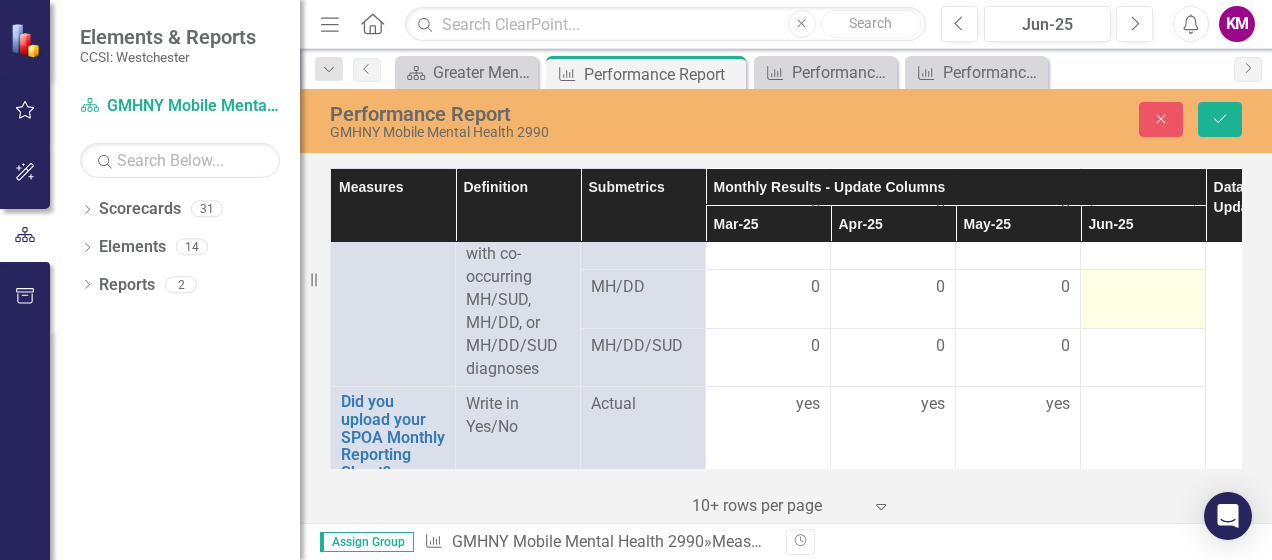 type on "0" 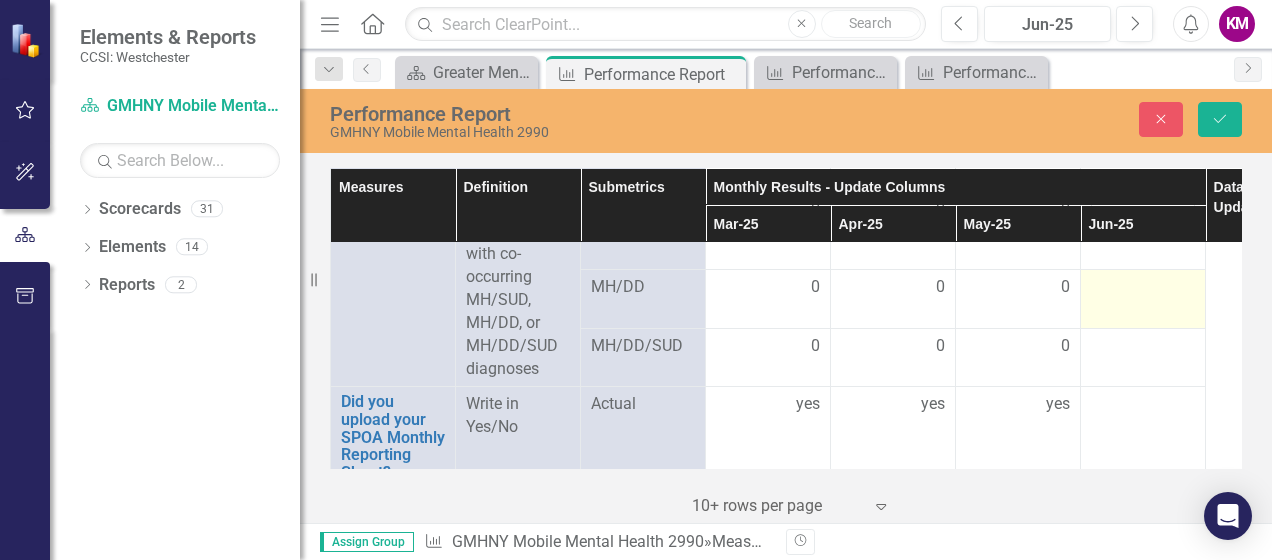click at bounding box center [768, 288] 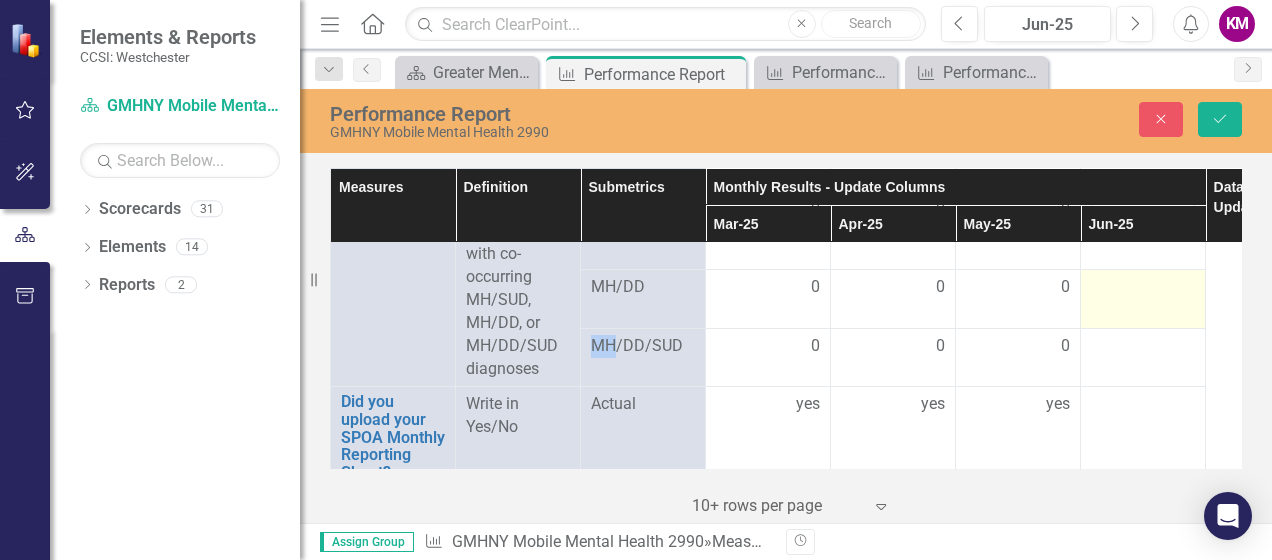 click at bounding box center [768, 288] 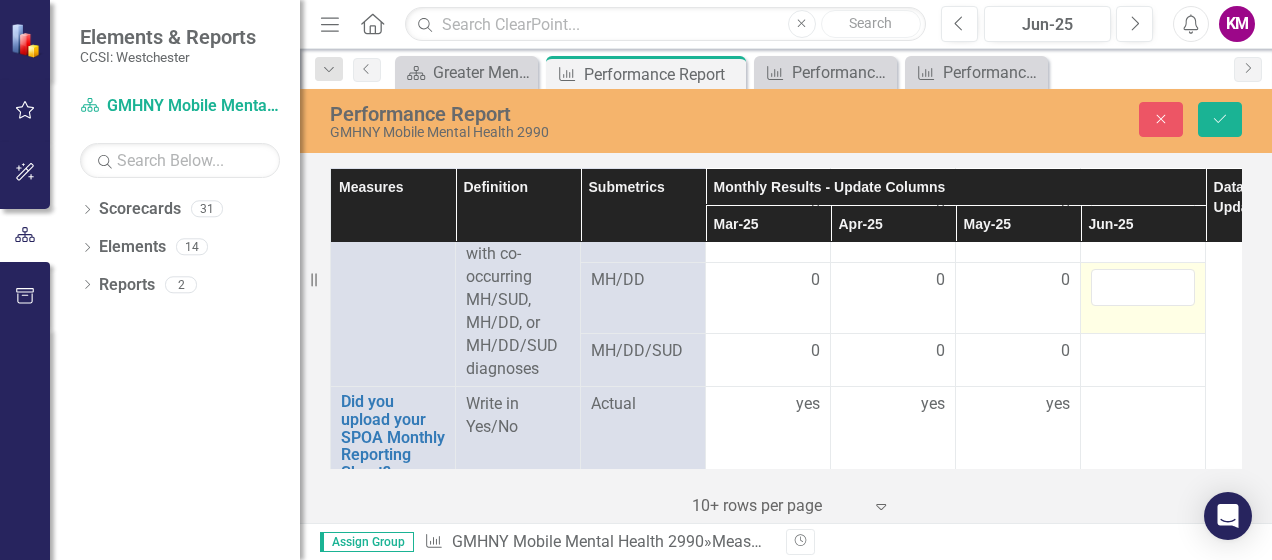 click at bounding box center [1143, 287] 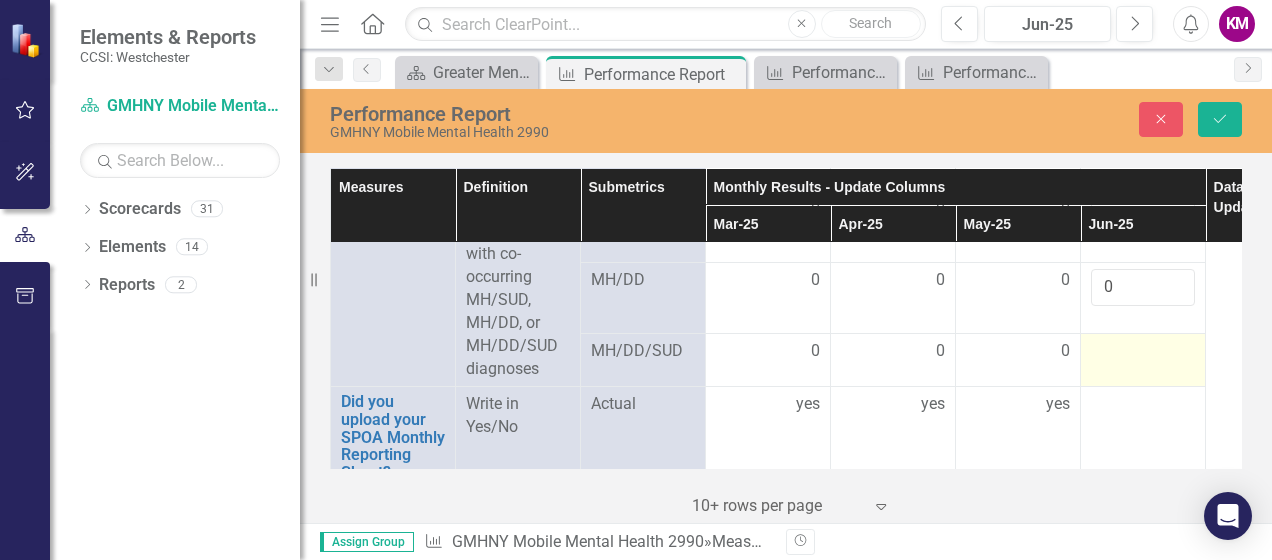 type on "0" 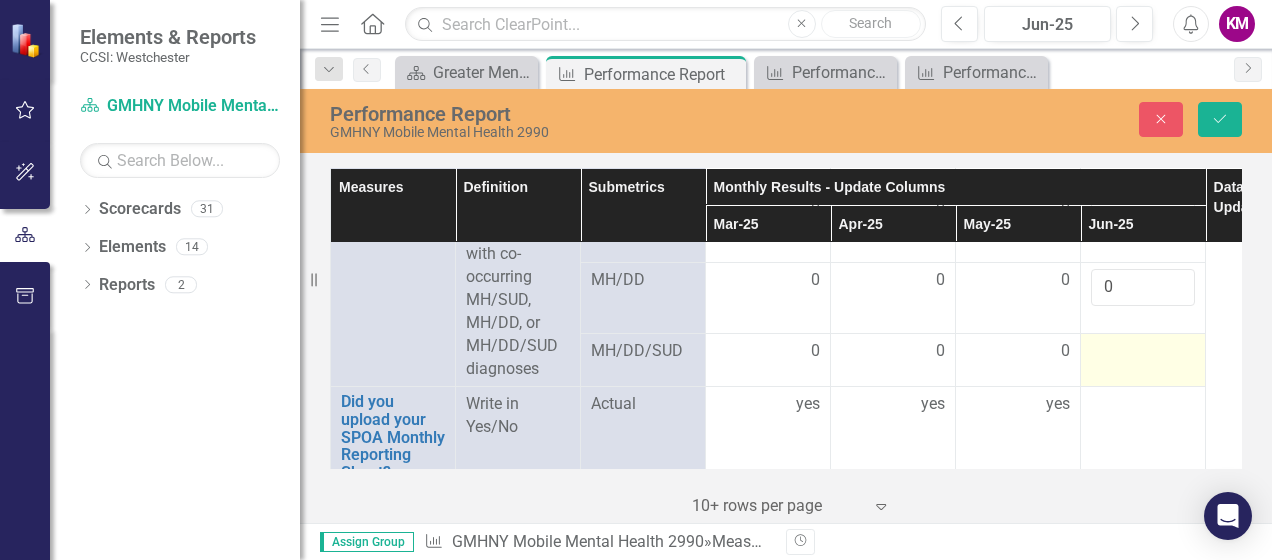 click at bounding box center [768, 352] 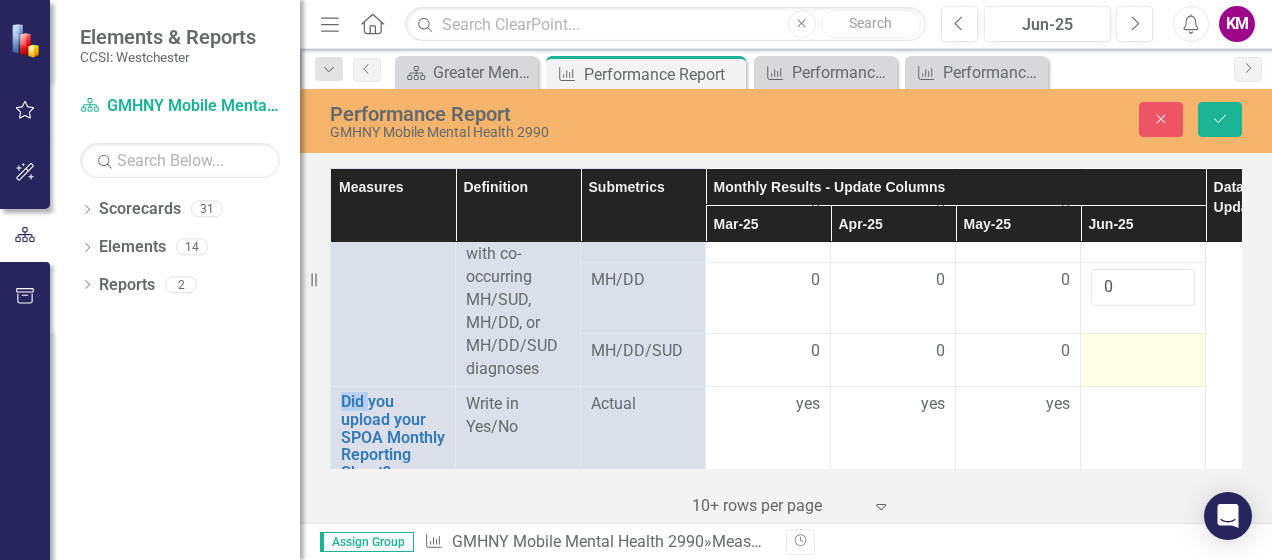 click at bounding box center [768, 352] 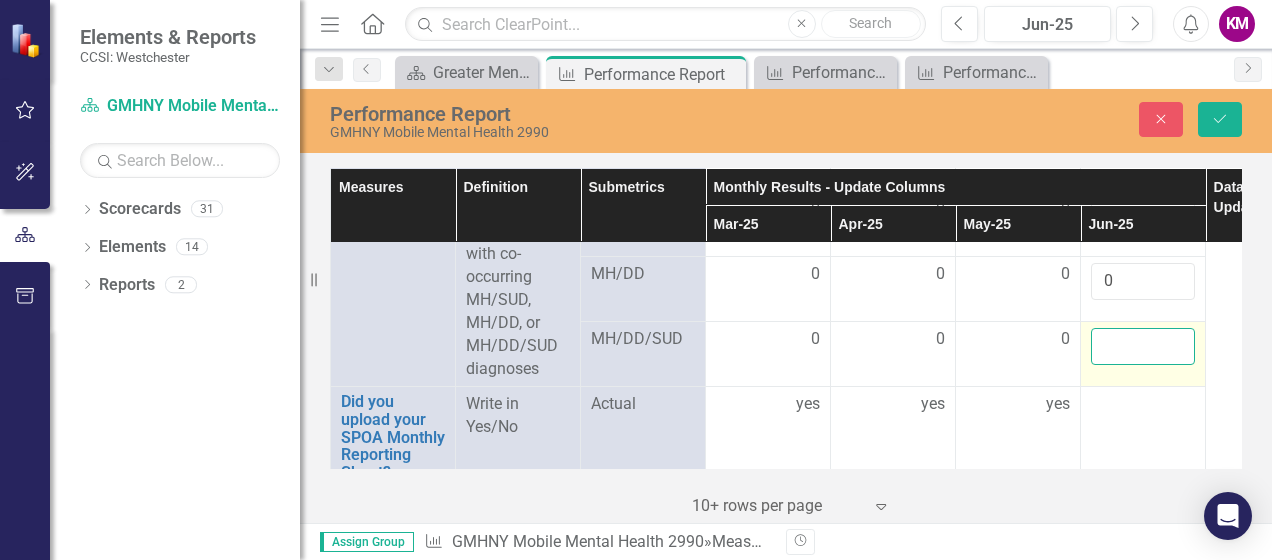drag, startPoint x: 1120, startPoint y: 348, endPoint x: 1103, endPoint y: 330, distance: 24.758837 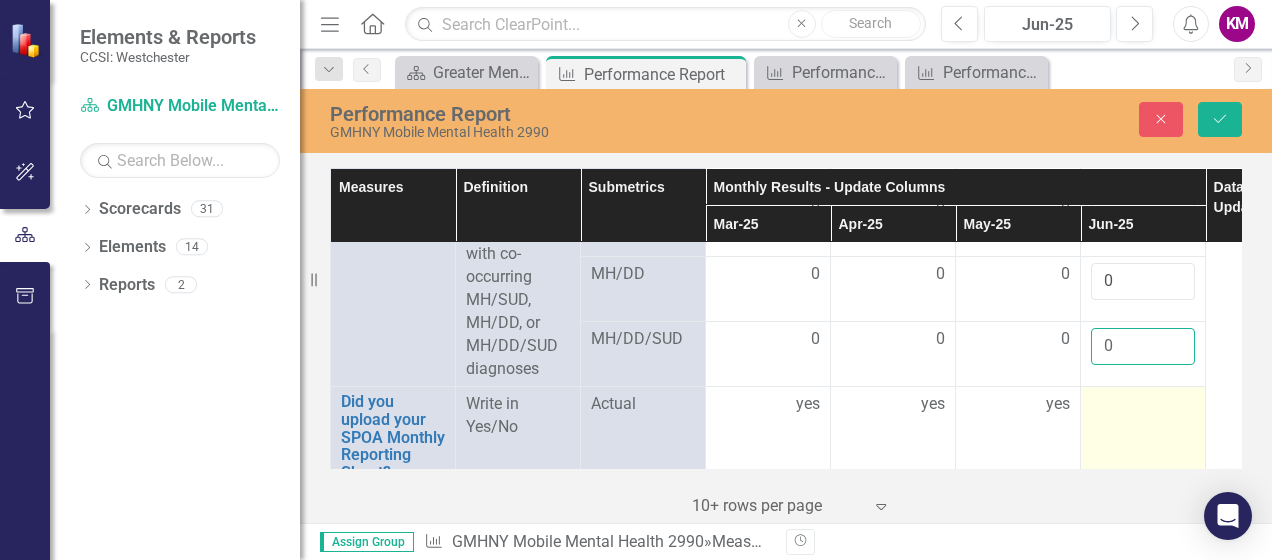 type on "0" 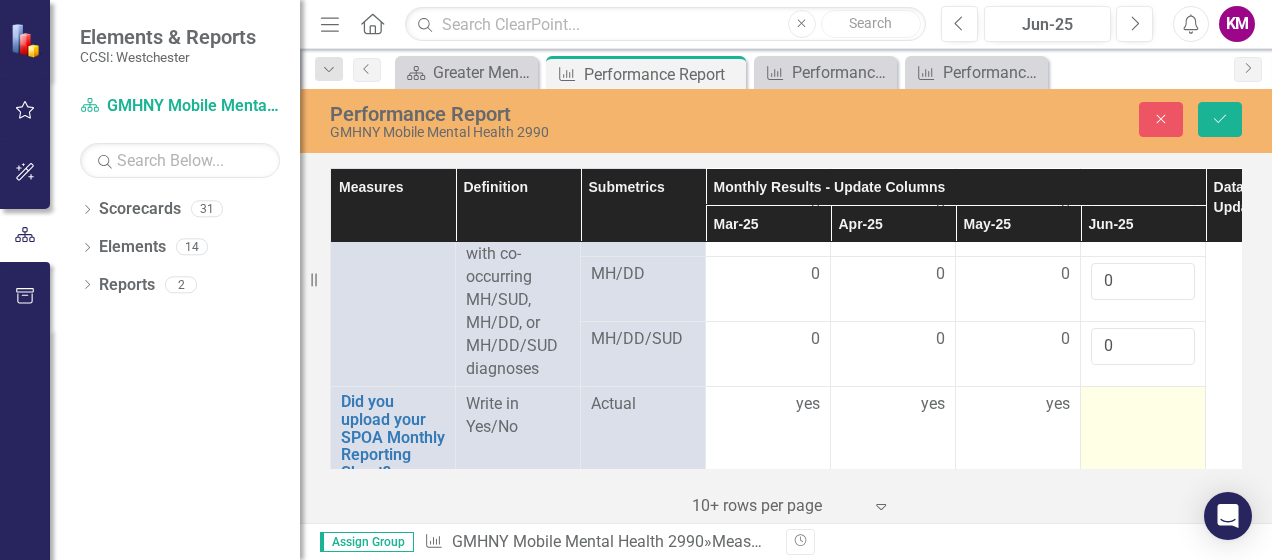 click at bounding box center [1143, 437] 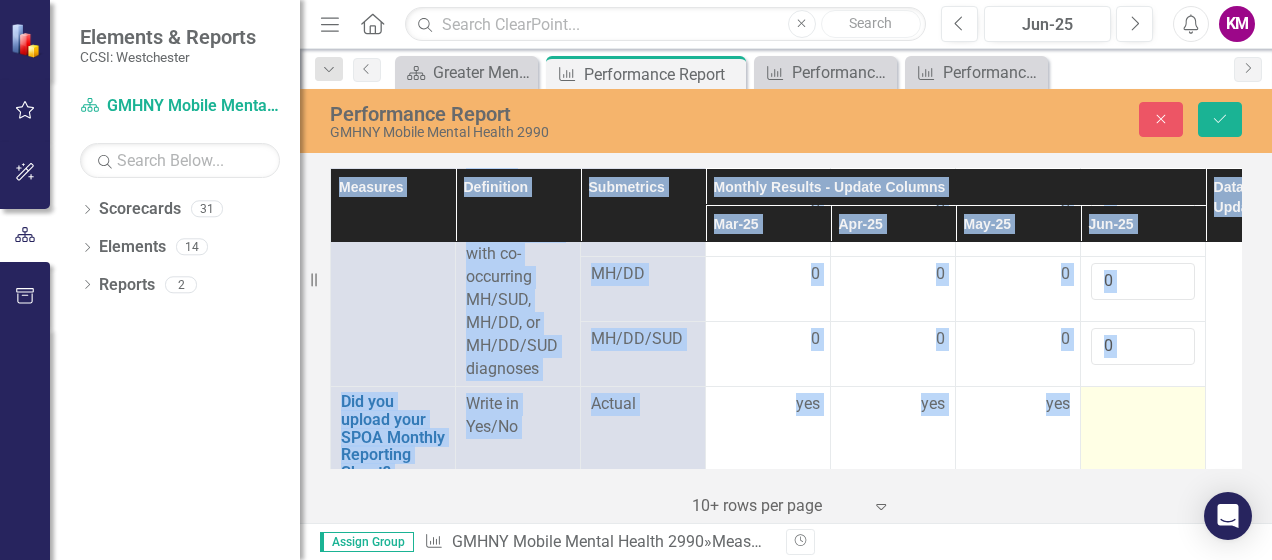 click at bounding box center (1143, 437) 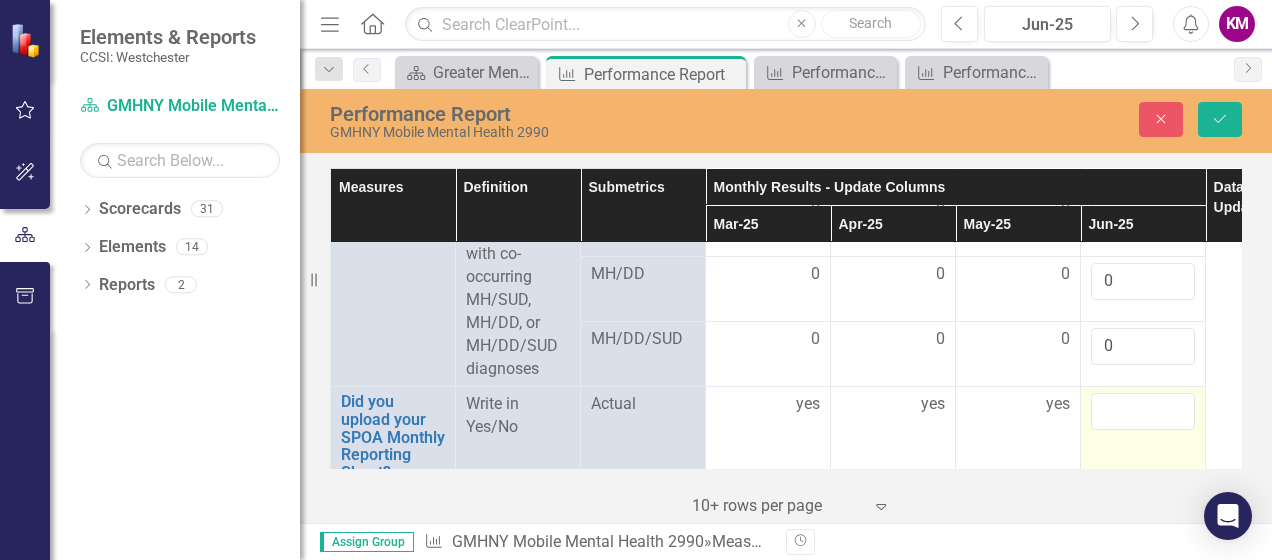 click at bounding box center [1143, 411] 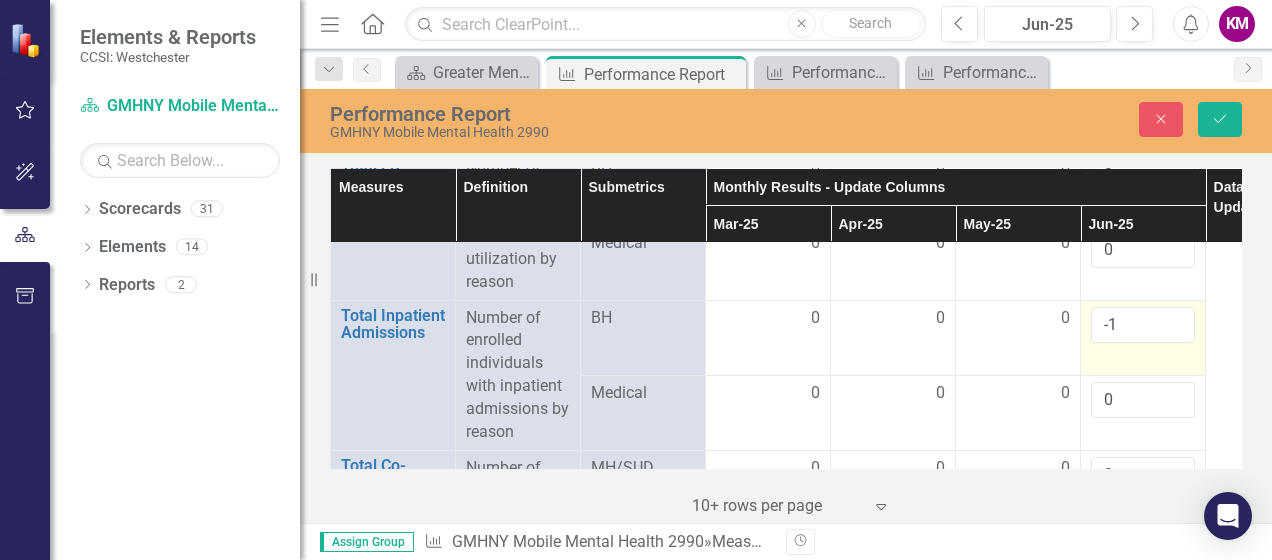 scroll, scrollTop: 4100, scrollLeft: 0, axis: vertical 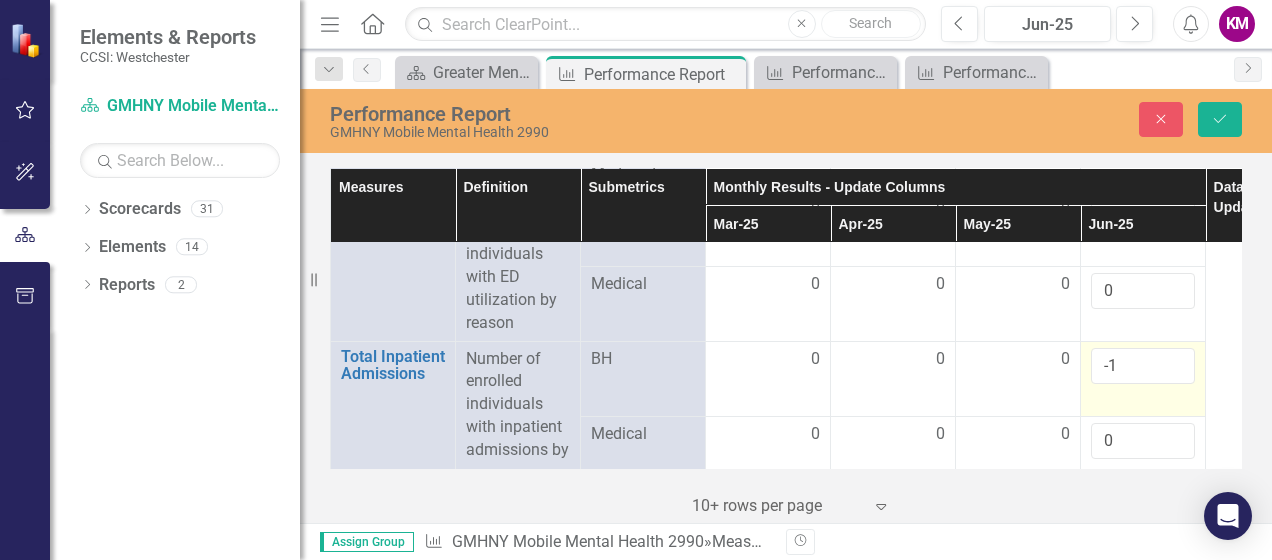 type on "yes" 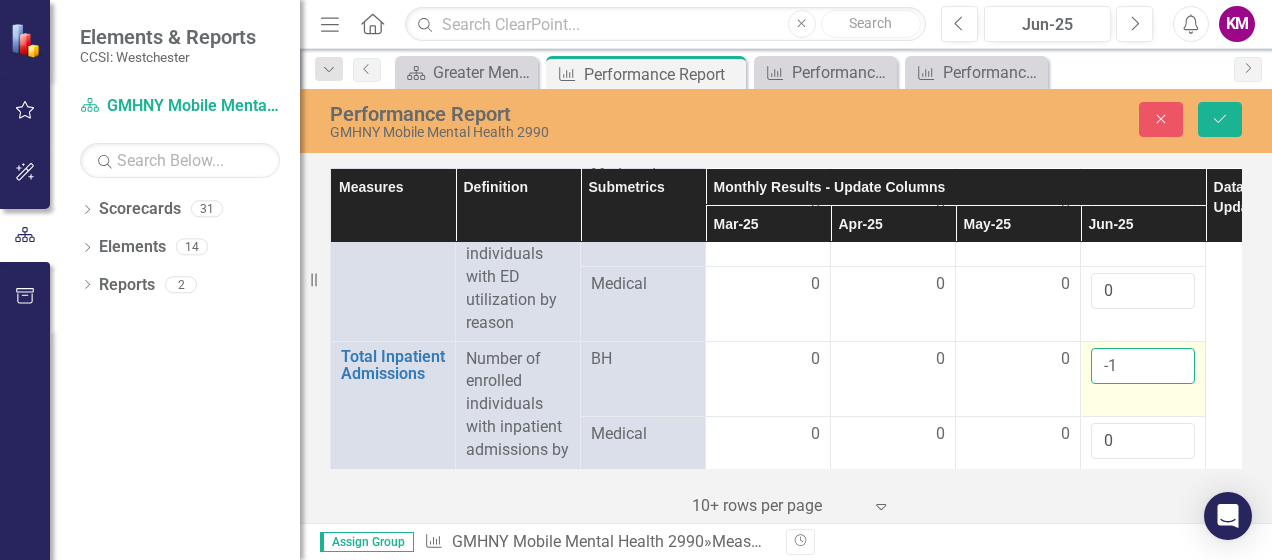 click on "-1" at bounding box center [1143, 366] 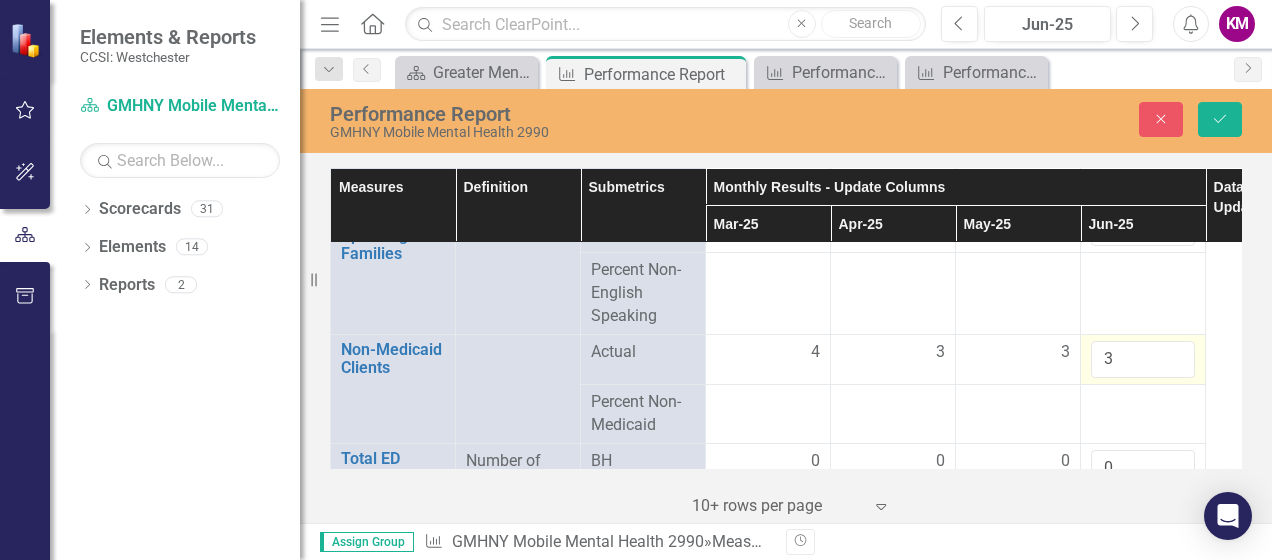 scroll, scrollTop: 3748, scrollLeft: 0, axis: vertical 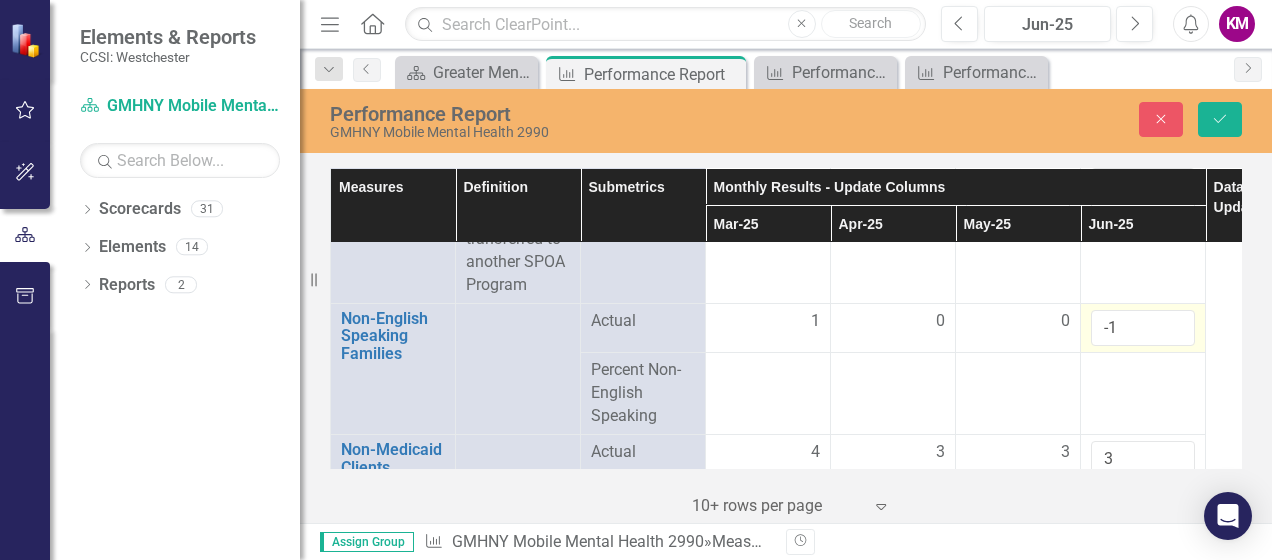 type on "0" 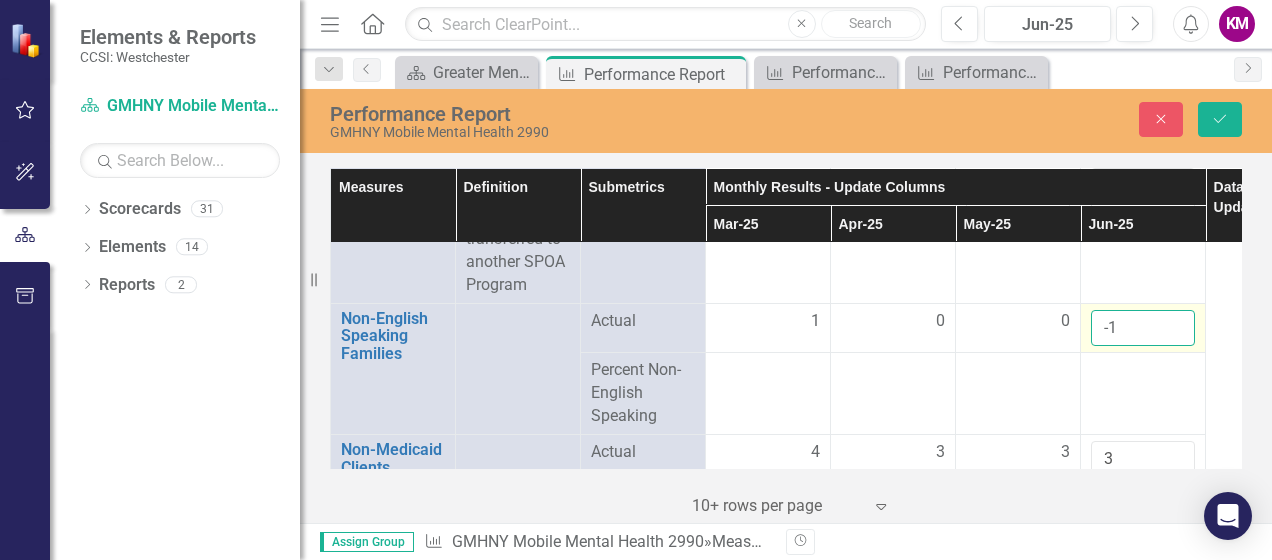 click on "-1" at bounding box center [1143, 328] 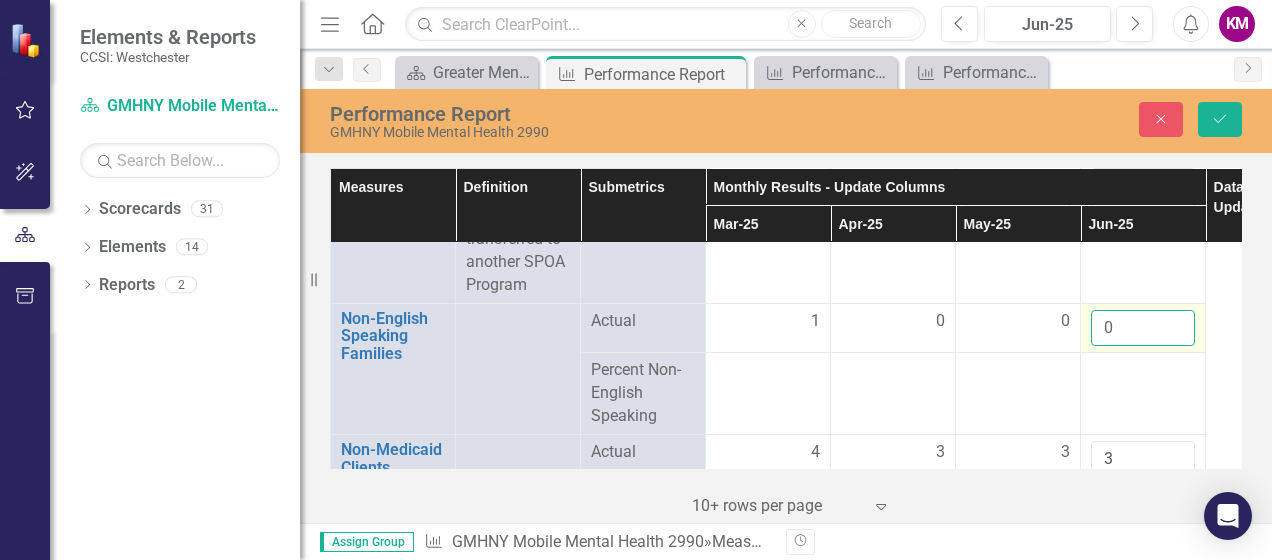type on "0" 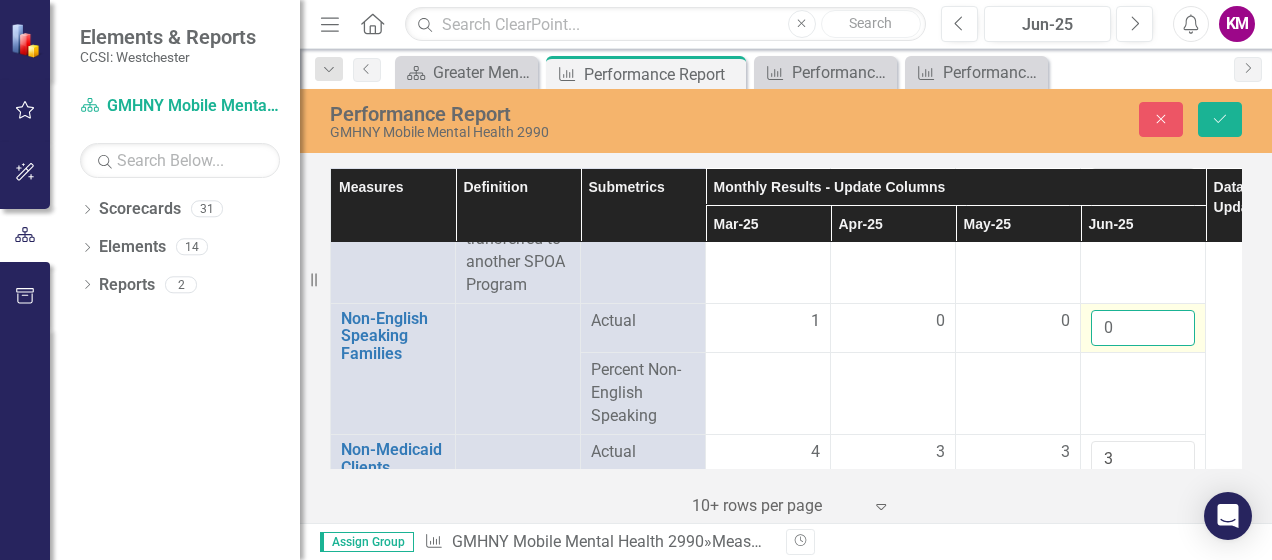 click on "0" at bounding box center (1143, 328) 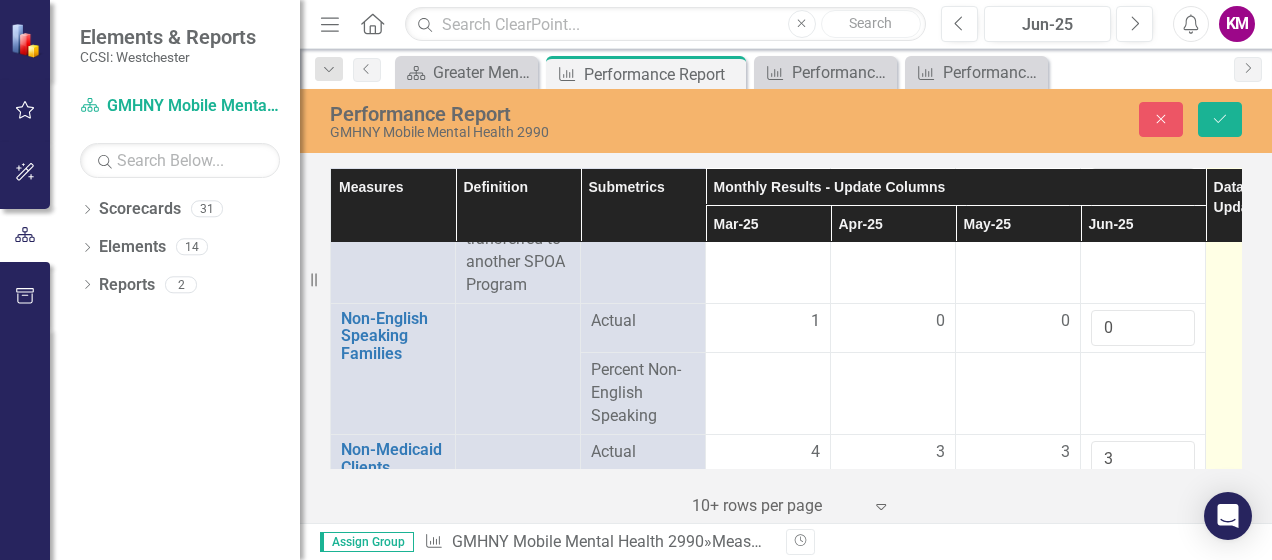 click at bounding box center (1268, 258) 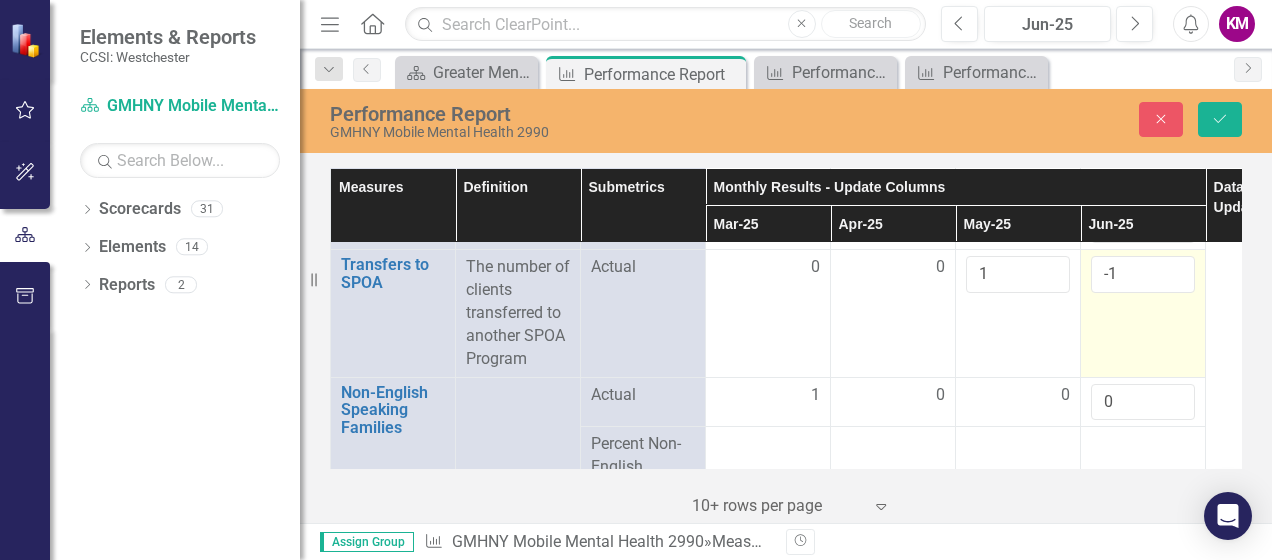 scroll, scrollTop: 3648, scrollLeft: 0, axis: vertical 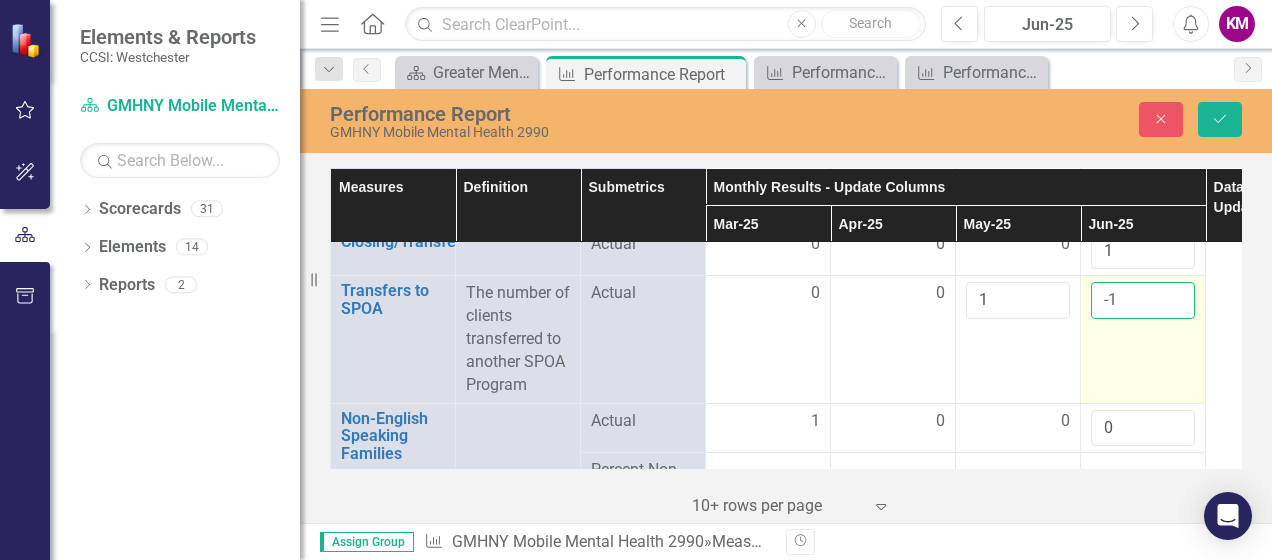 click on "-1" at bounding box center (1143, 300) 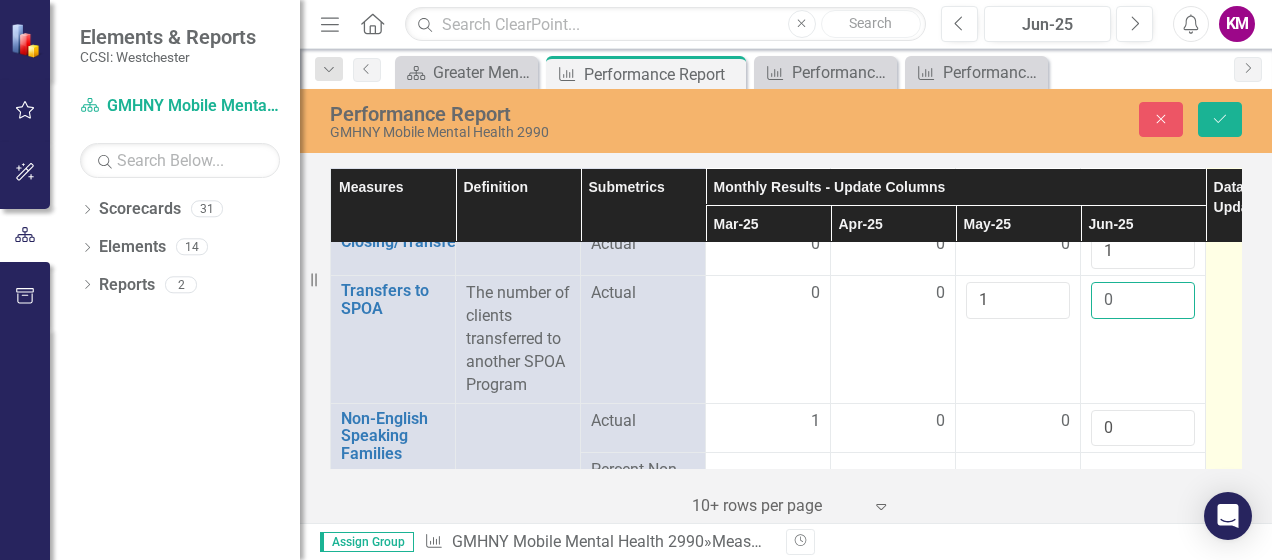 type on "0" 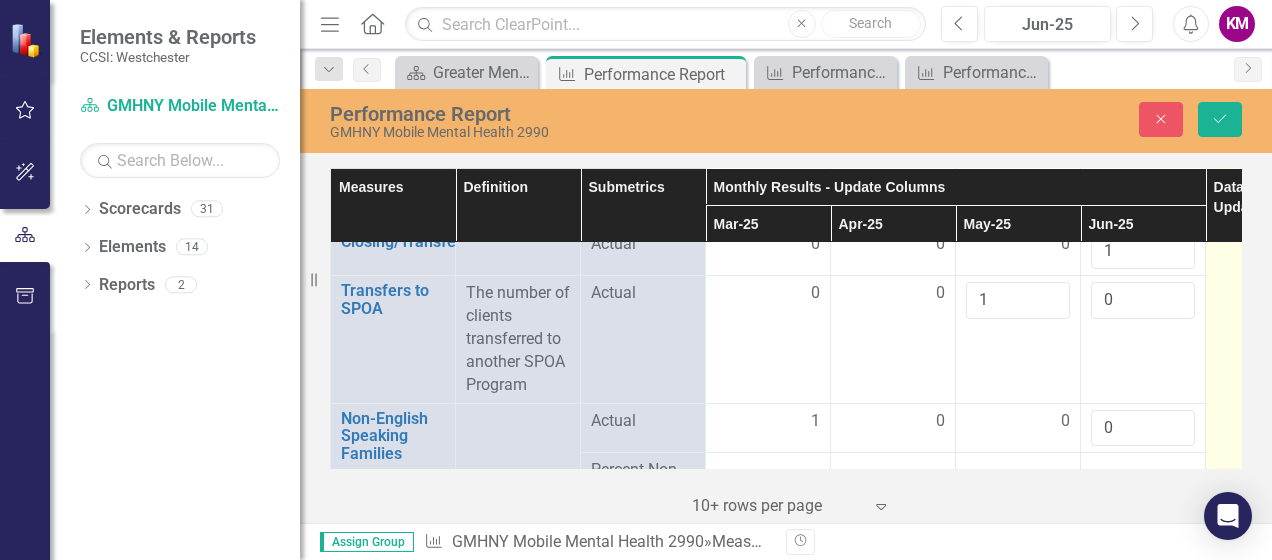 click at bounding box center (1268, 358) 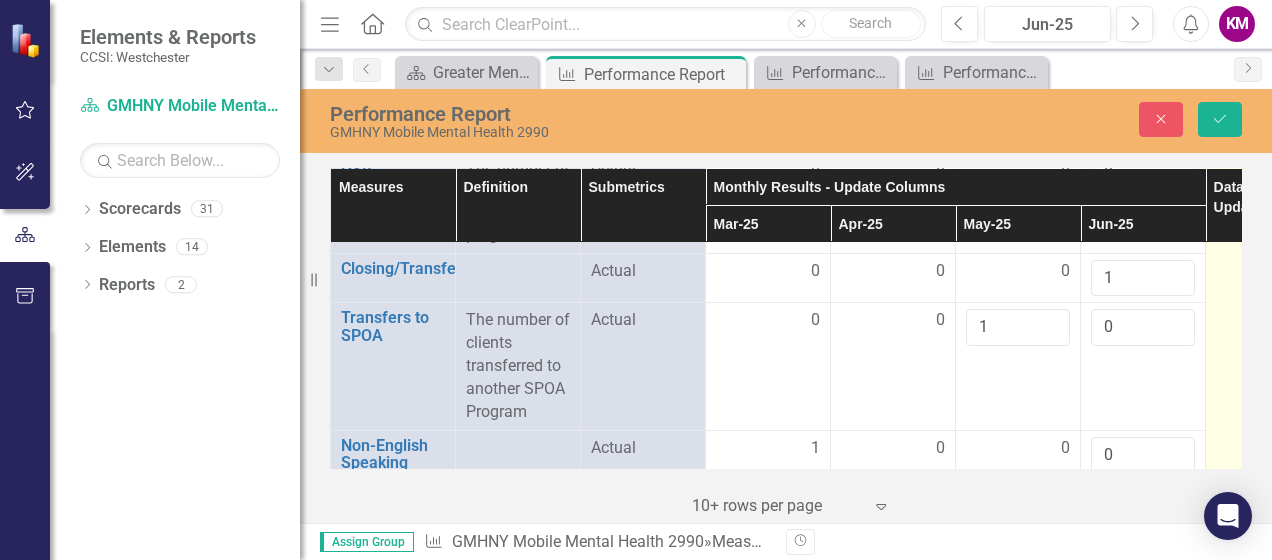scroll, scrollTop: 3548, scrollLeft: 0, axis: vertical 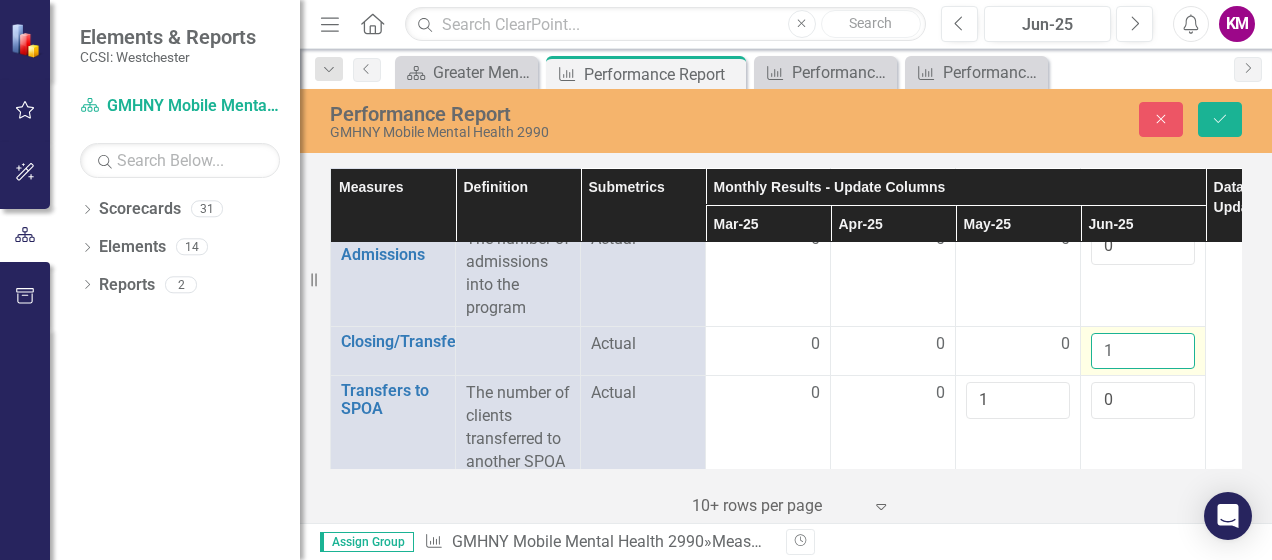 click on "1" at bounding box center (1143, 351) 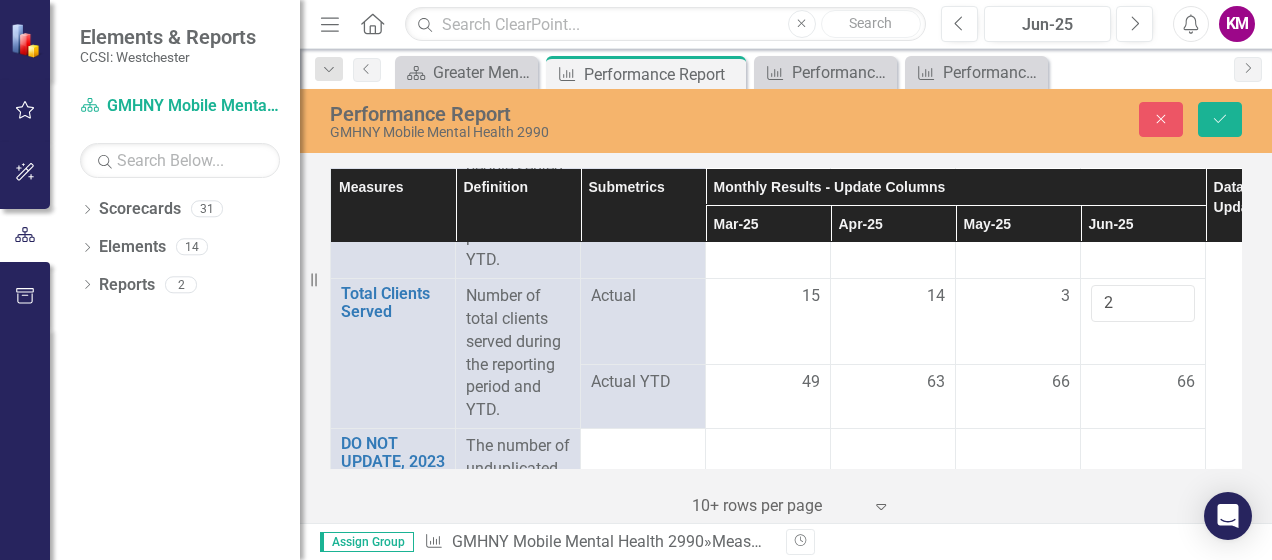 scroll, scrollTop: 3148, scrollLeft: 0, axis: vertical 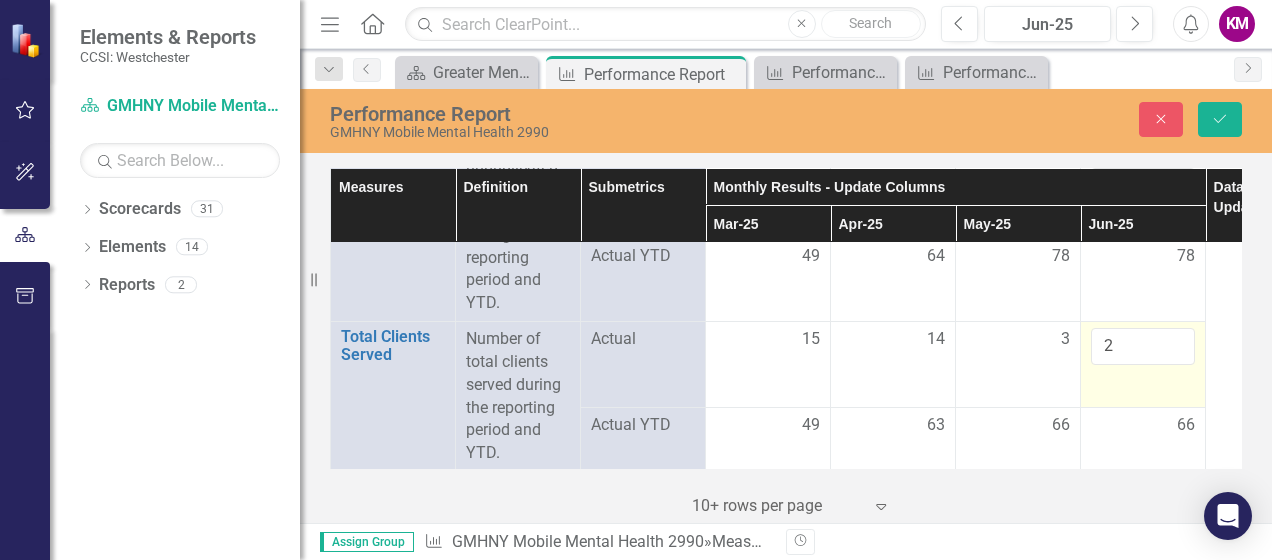 type on "2" 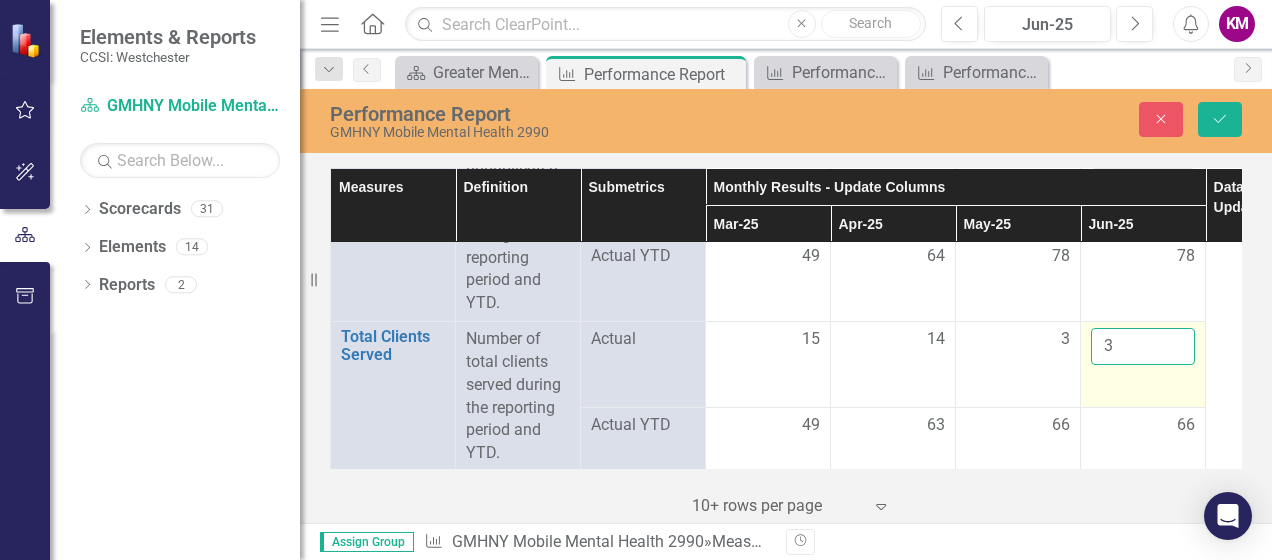type on "3" 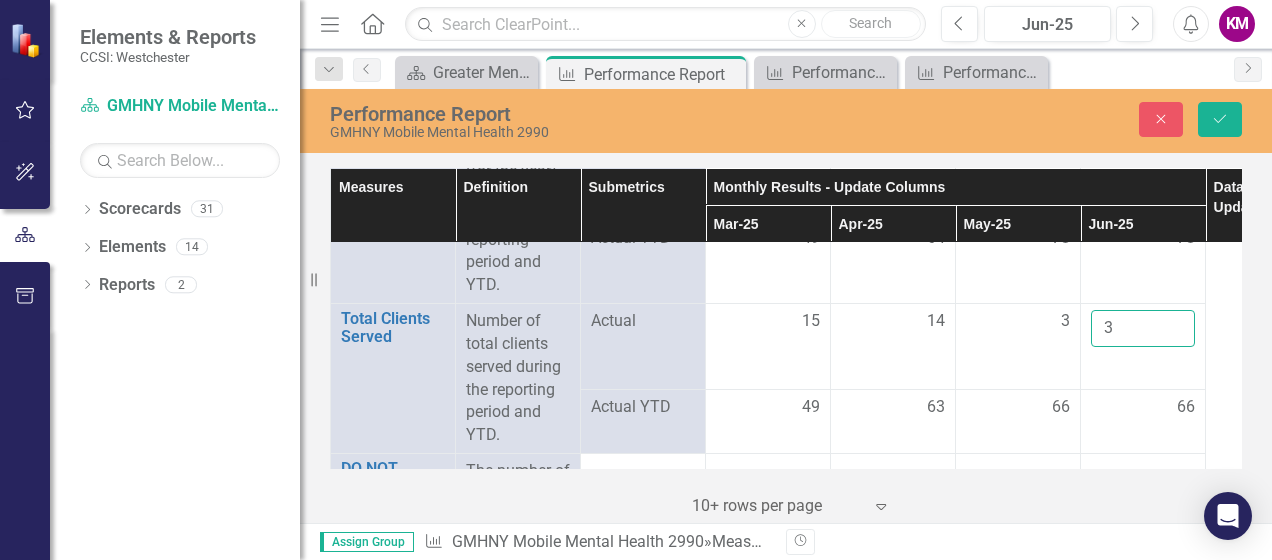 scroll, scrollTop: 3196, scrollLeft: 0, axis: vertical 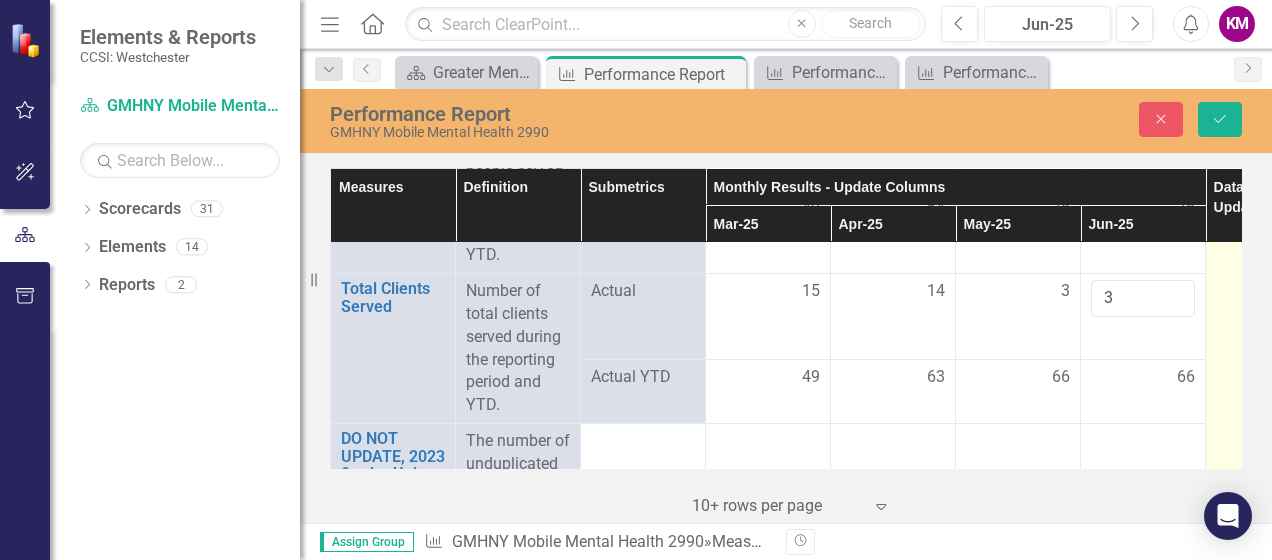click at bounding box center [1268, 810] 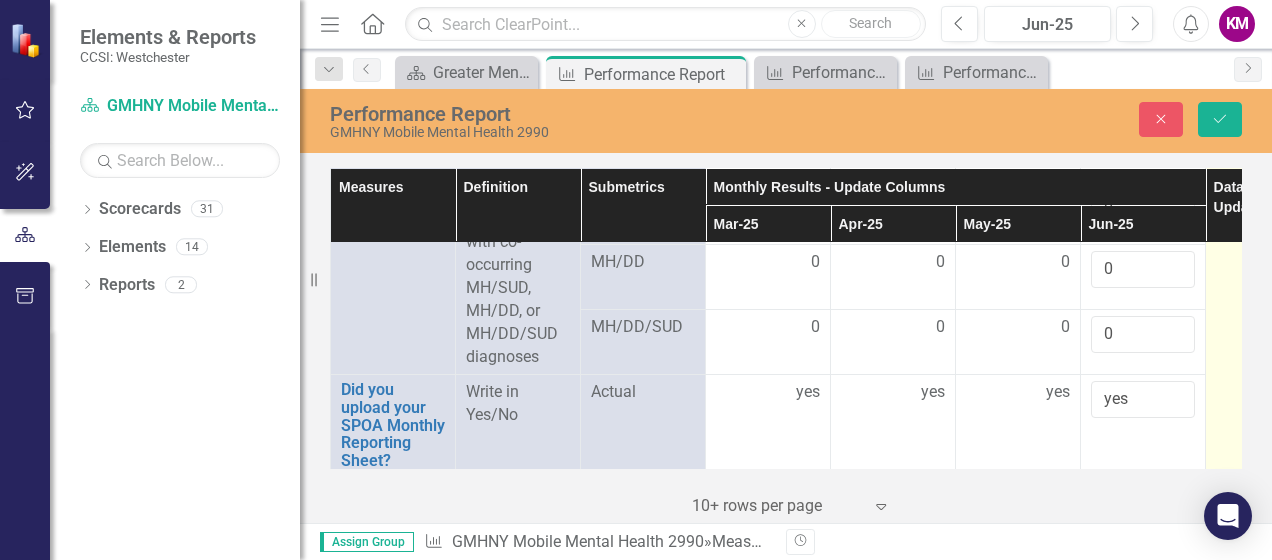 scroll, scrollTop: 4420, scrollLeft: 0, axis: vertical 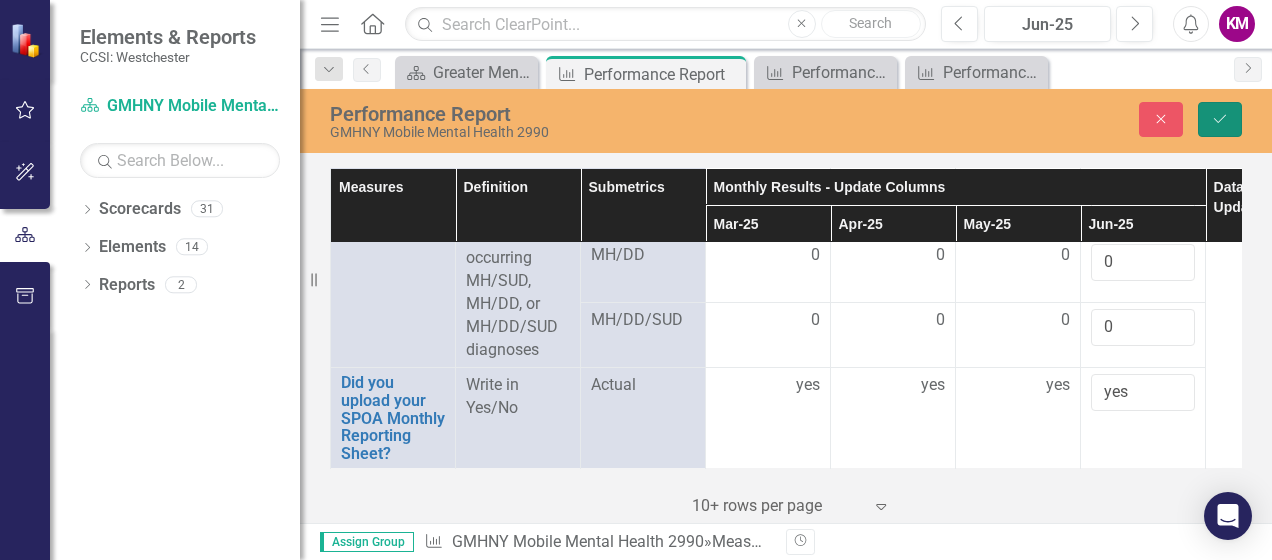 click on "Save" at bounding box center [1220, 119] 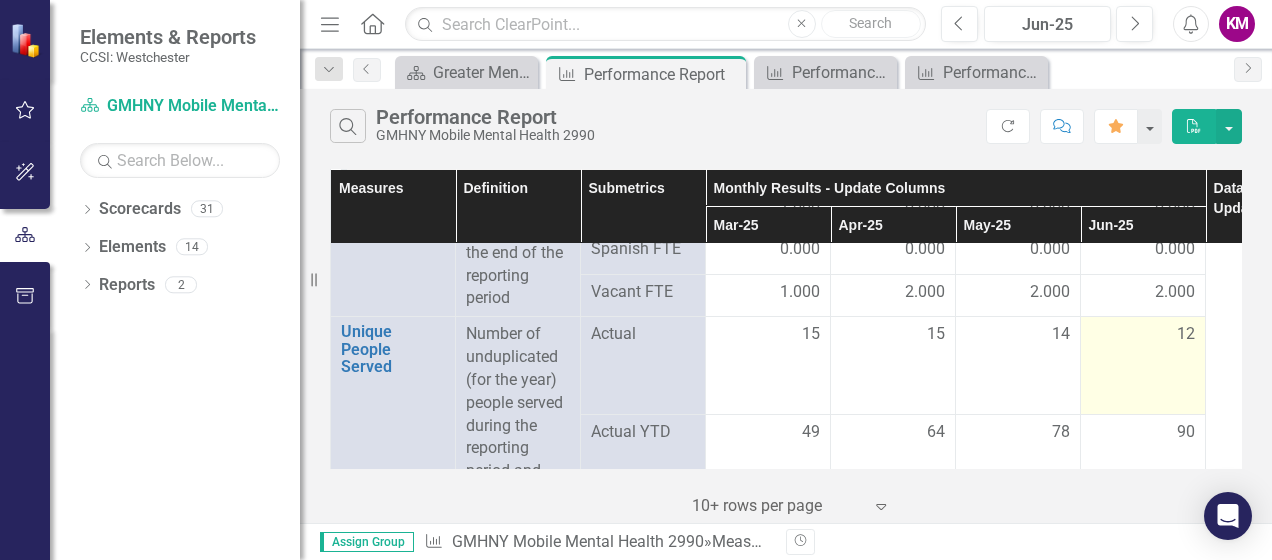 scroll, scrollTop: 2700, scrollLeft: 0, axis: vertical 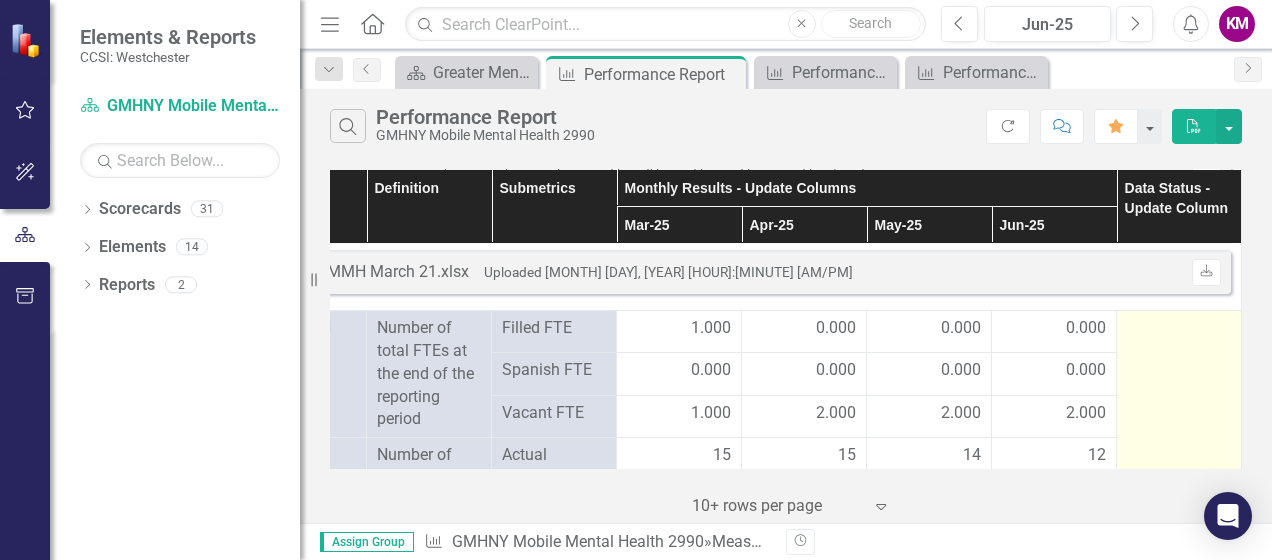 click at bounding box center (1179, 329) 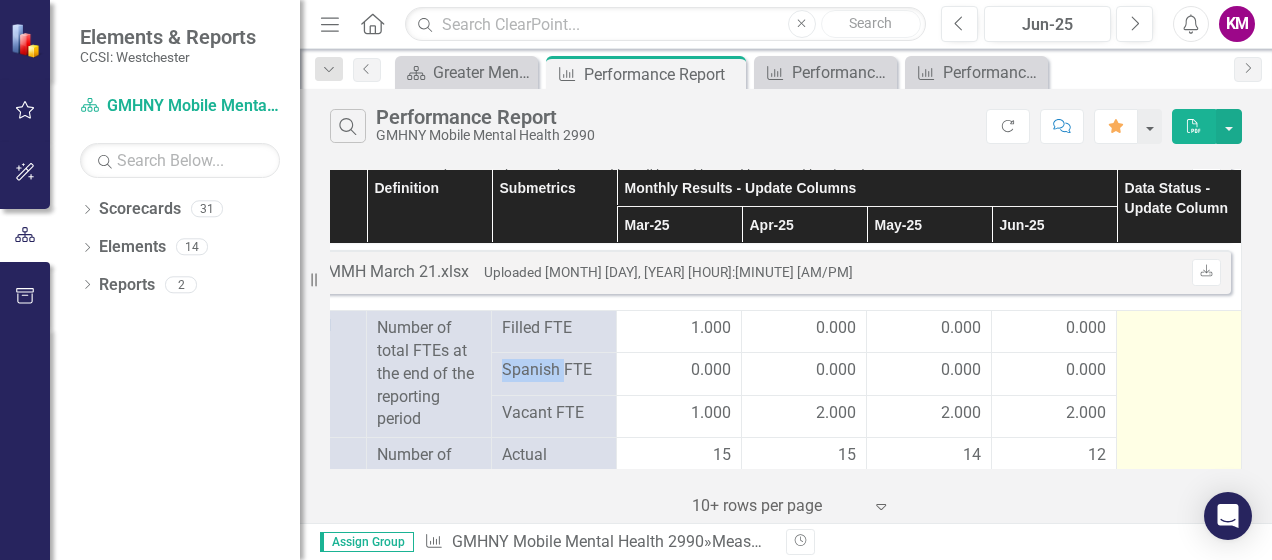 click at bounding box center (1179, 329) 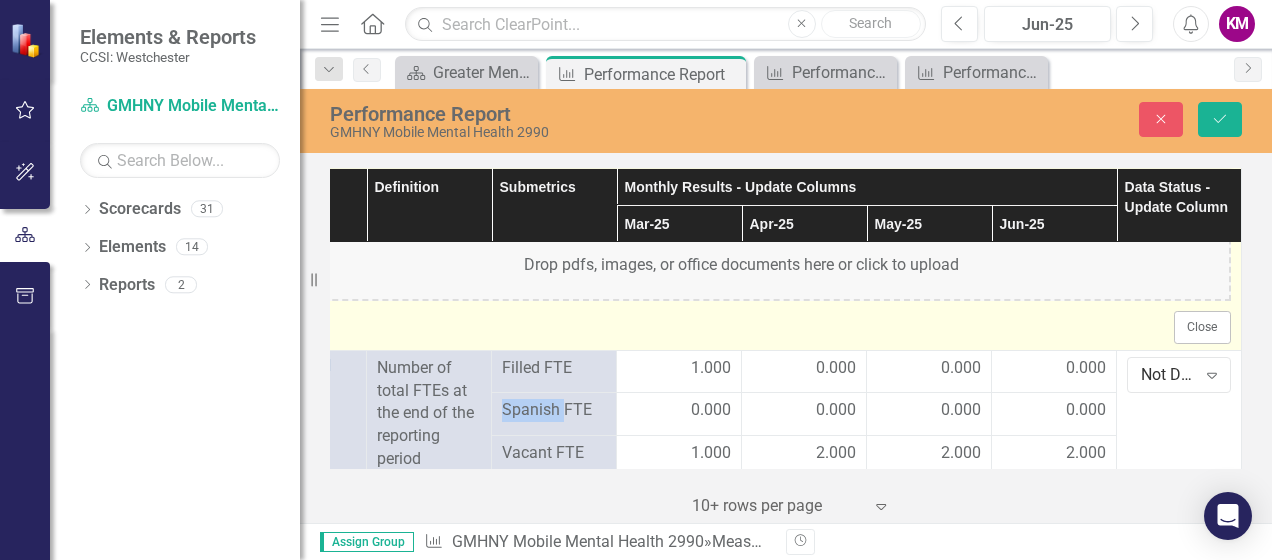 scroll, scrollTop: 2900, scrollLeft: 103, axis: both 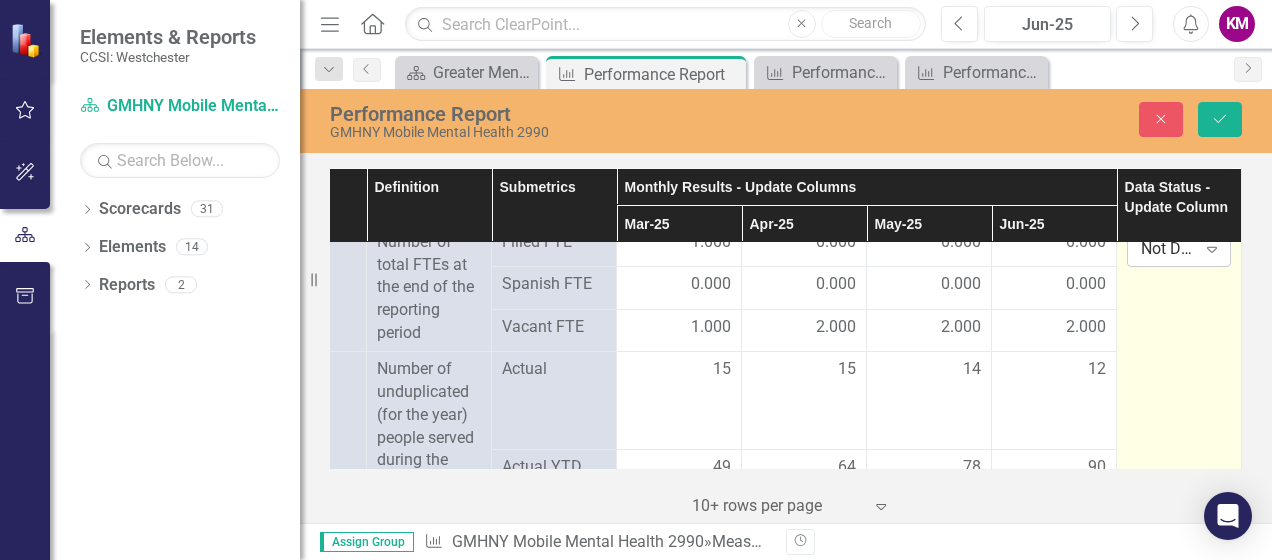 click on "Expand" at bounding box center [1212, 249] 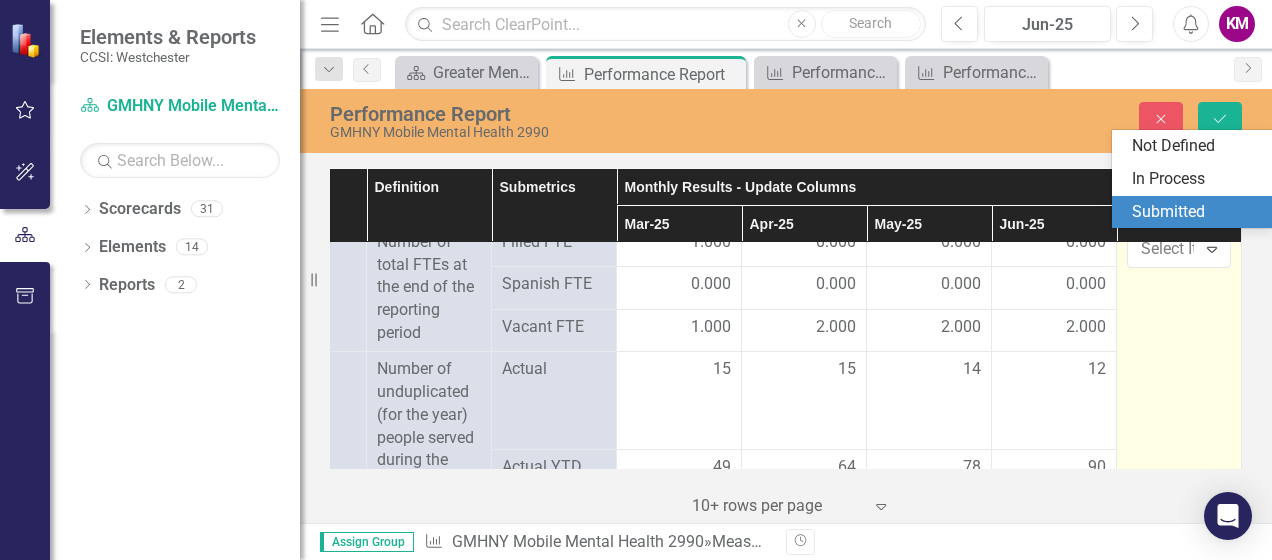 click on "Submitted" at bounding box center (1196, 212) 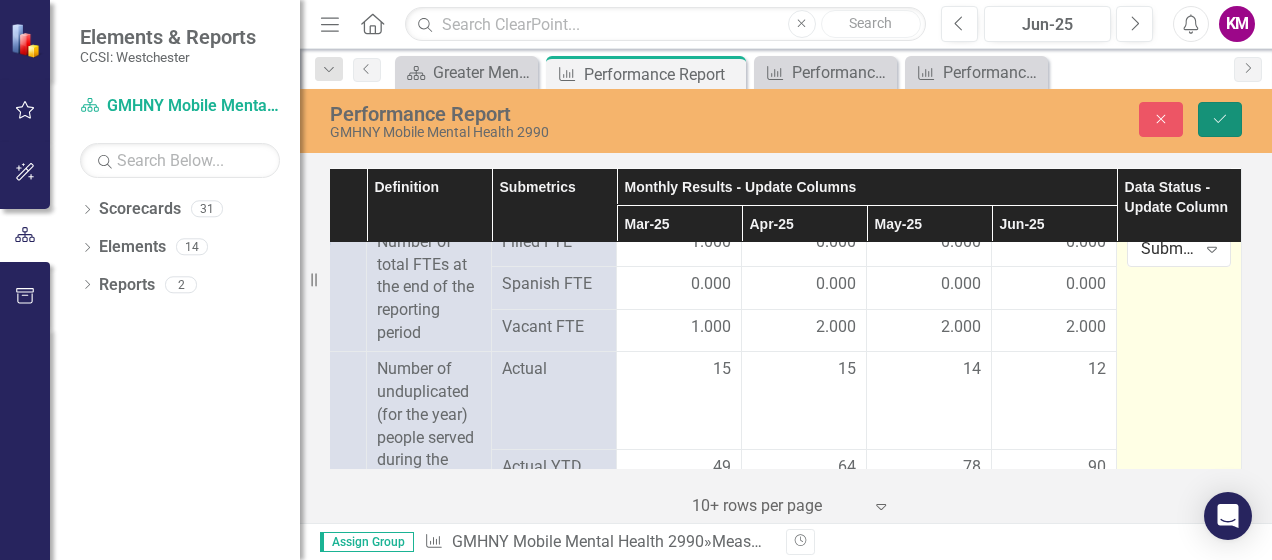 click on "Save" at bounding box center (1220, 119) 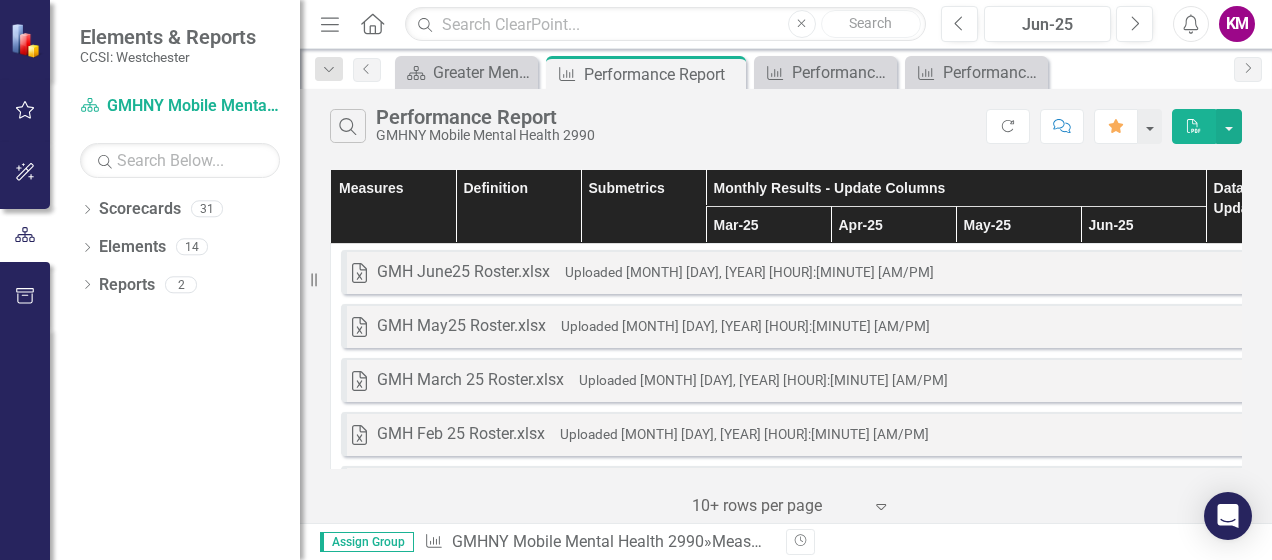 click on "Home" at bounding box center (372, 23) 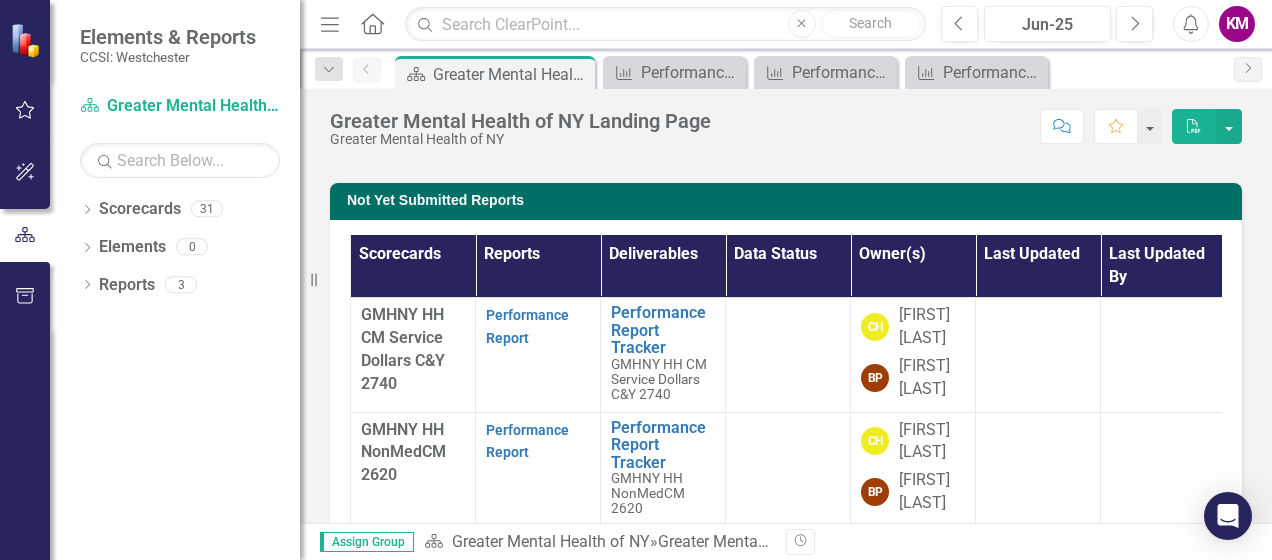 scroll, scrollTop: 500, scrollLeft: 0, axis: vertical 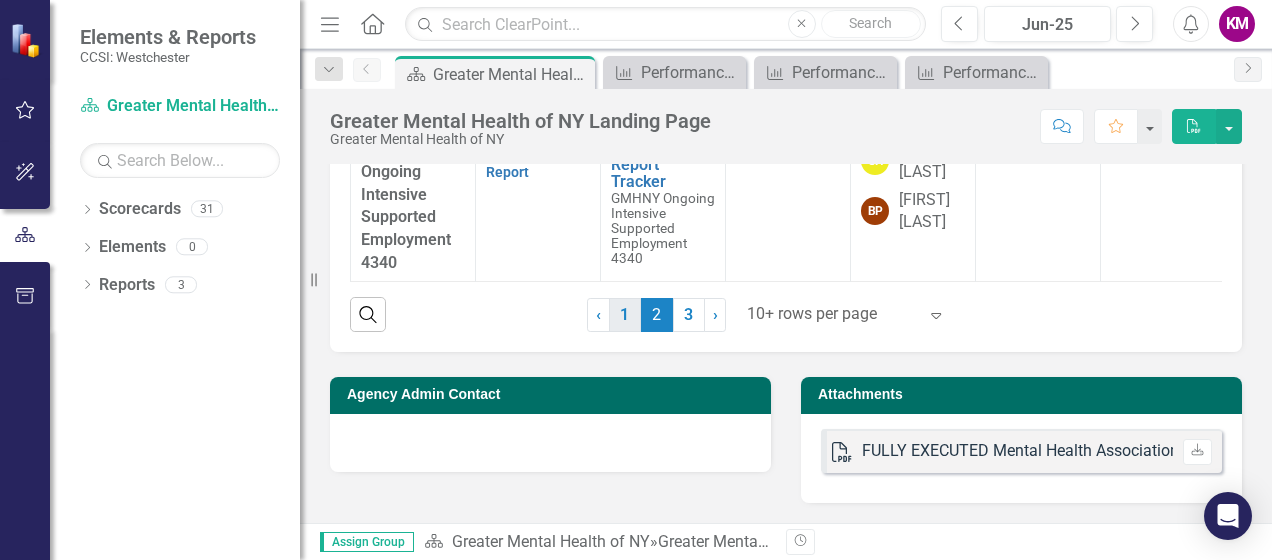 click on "1" at bounding box center [625, 315] 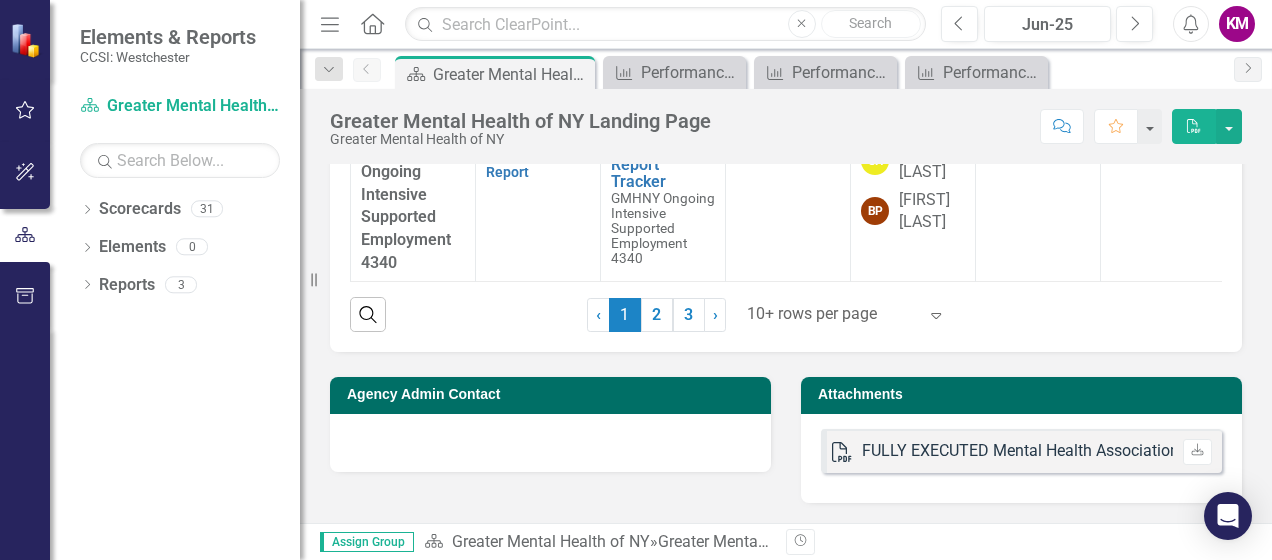 scroll, scrollTop: 0, scrollLeft: 0, axis: both 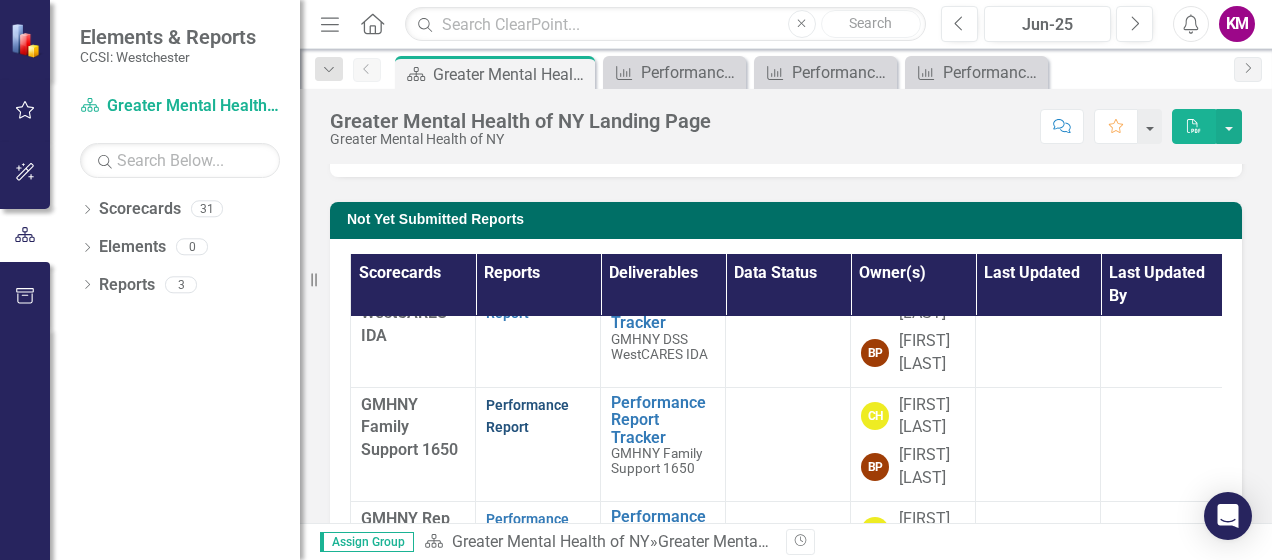 click on "Performance Report" at bounding box center [527, 416] 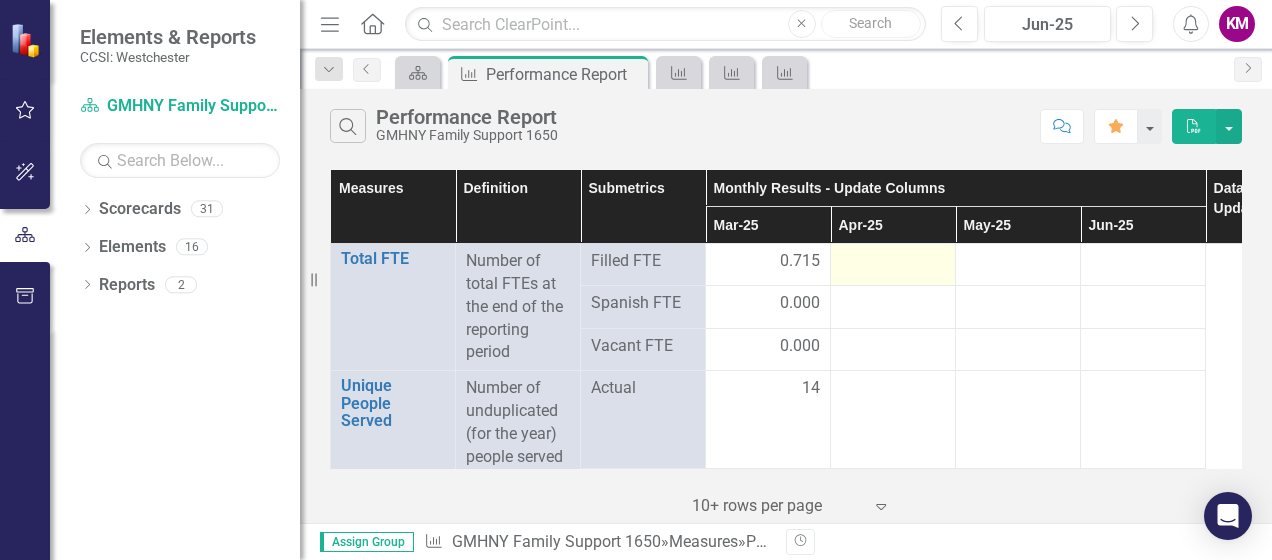 click at bounding box center (768, 262) 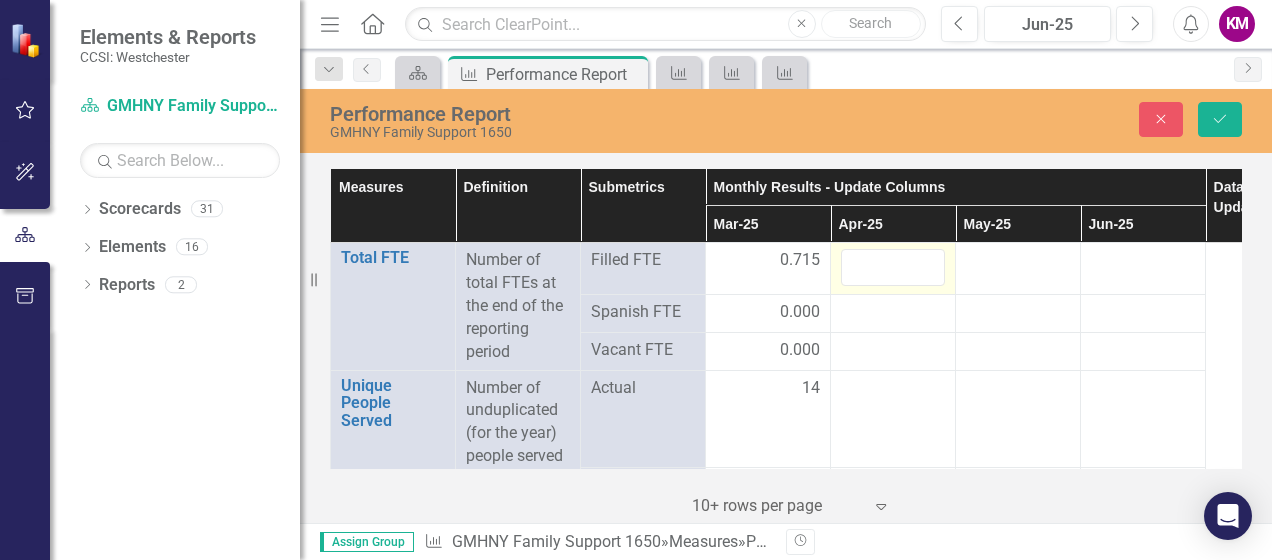 click at bounding box center [893, 267] 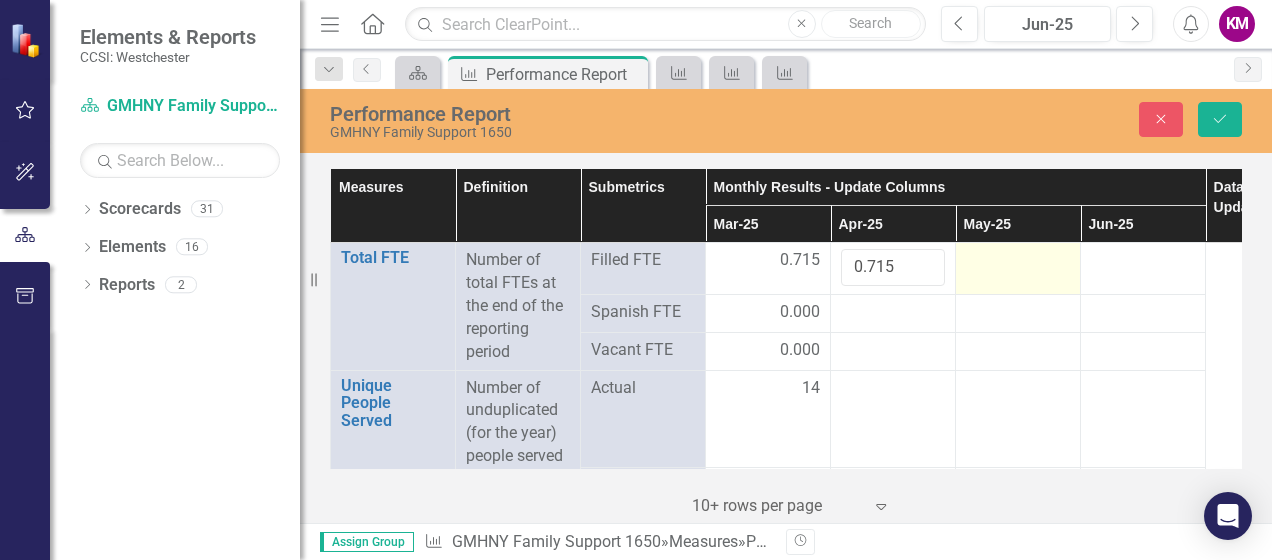 type on "0.715" 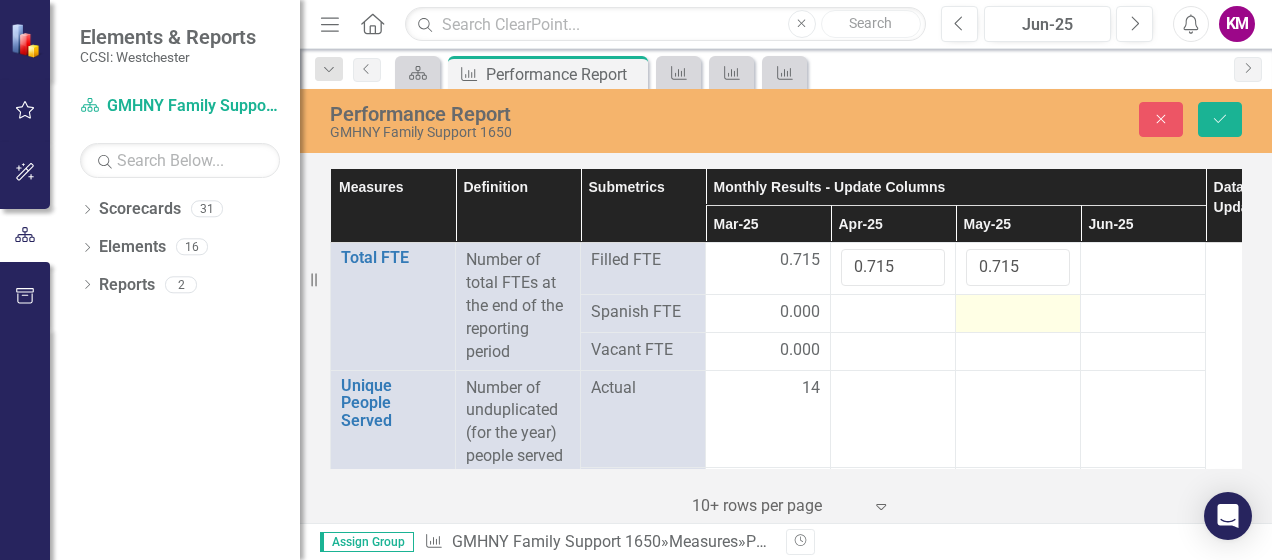 type on "0.715" 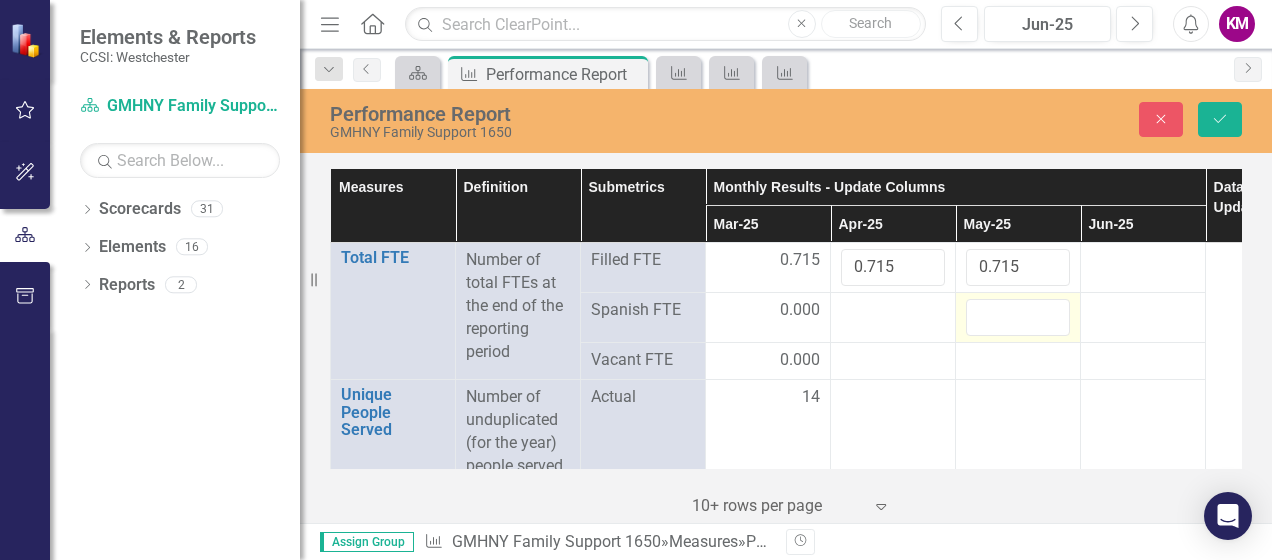 click at bounding box center (1018, 317) 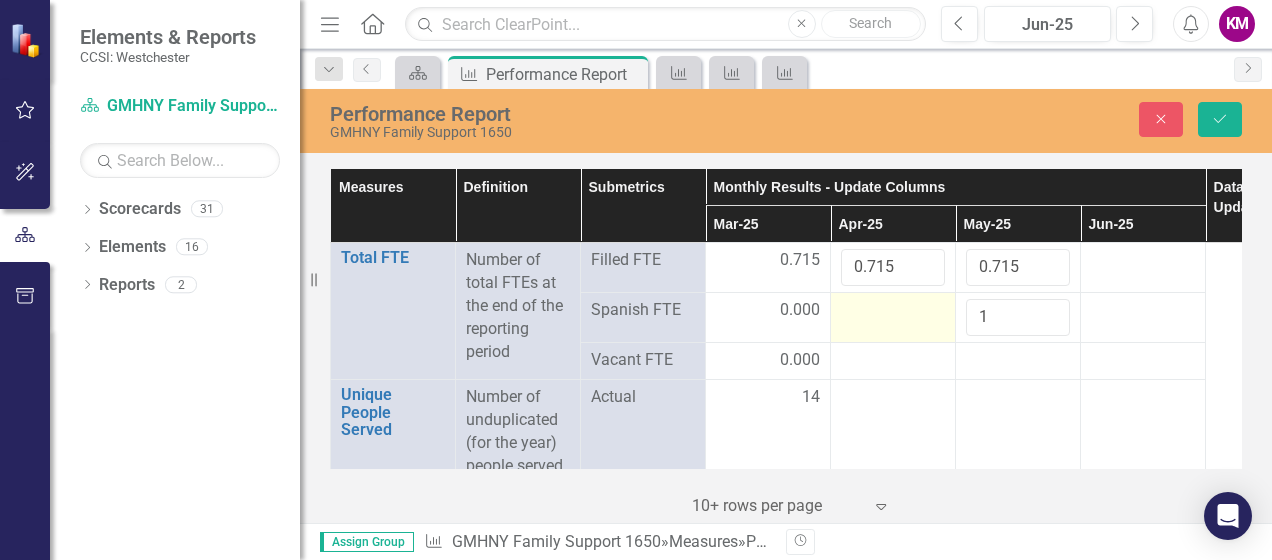 type on "1" 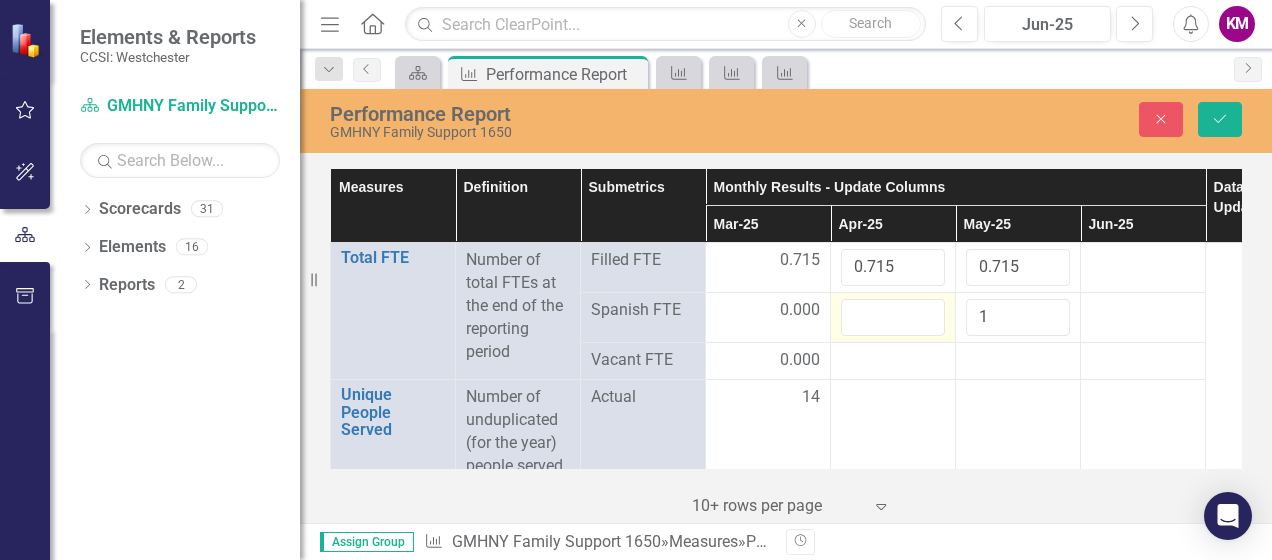 click at bounding box center [893, 317] 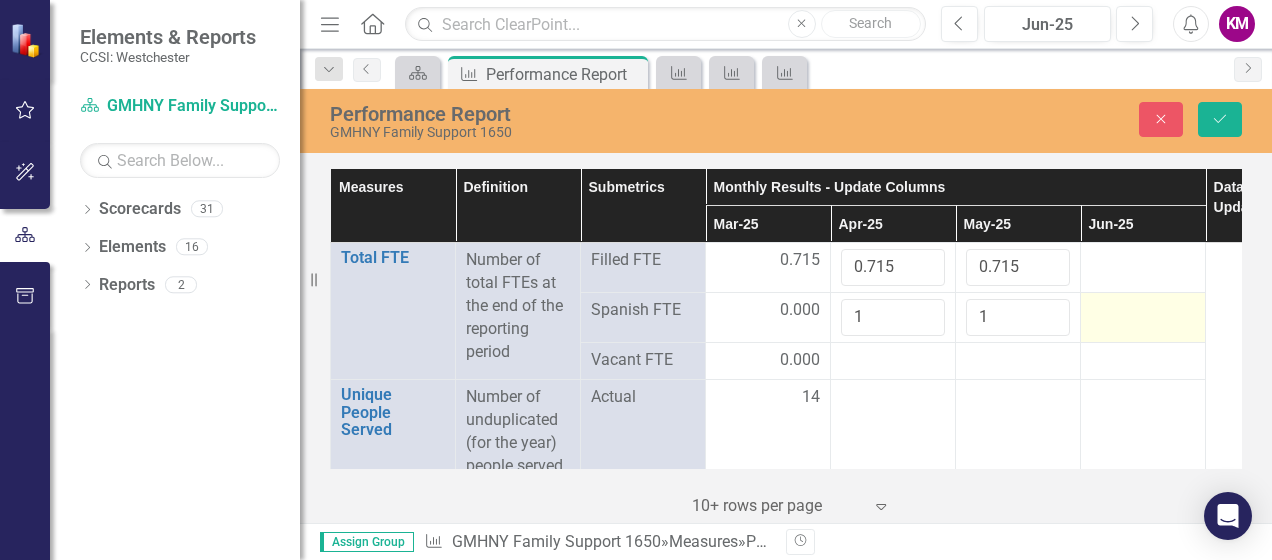 type on "1" 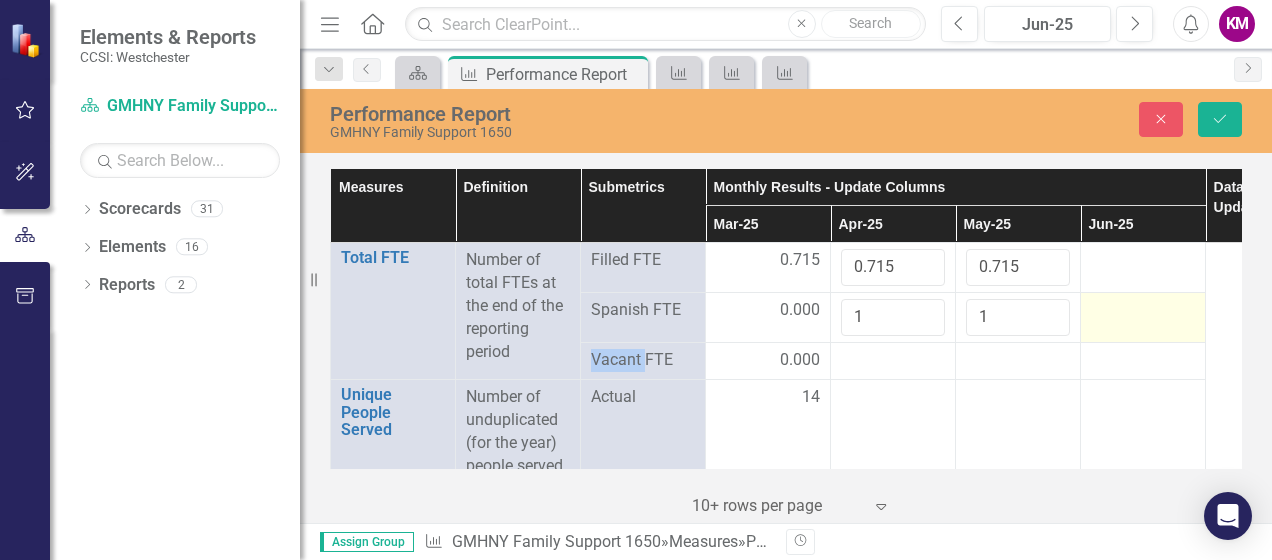click at bounding box center [768, 311] 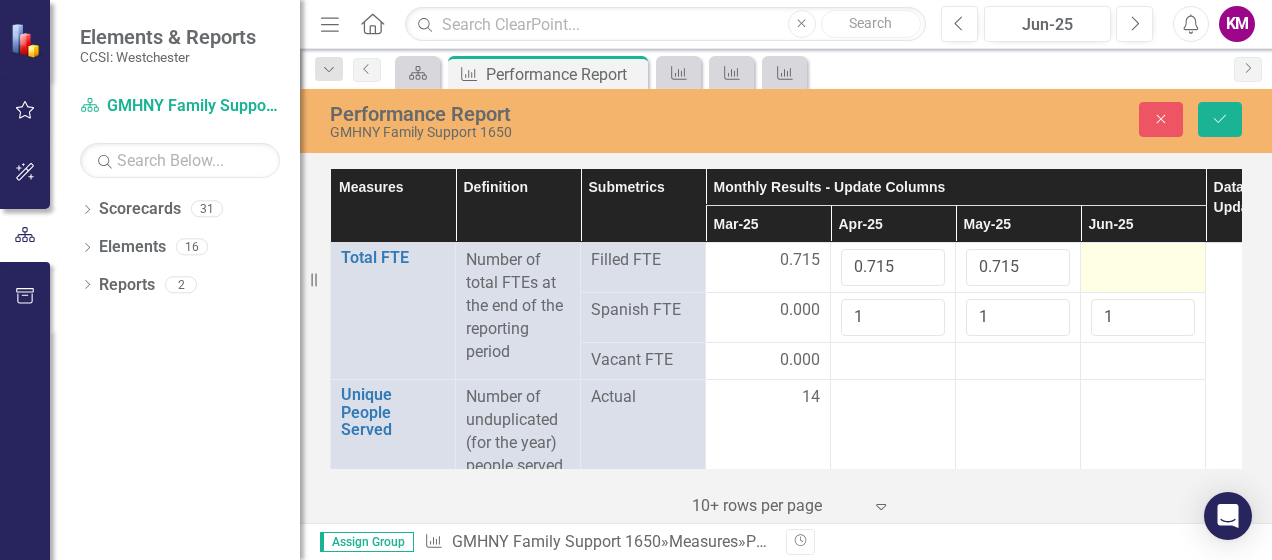 type on "1" 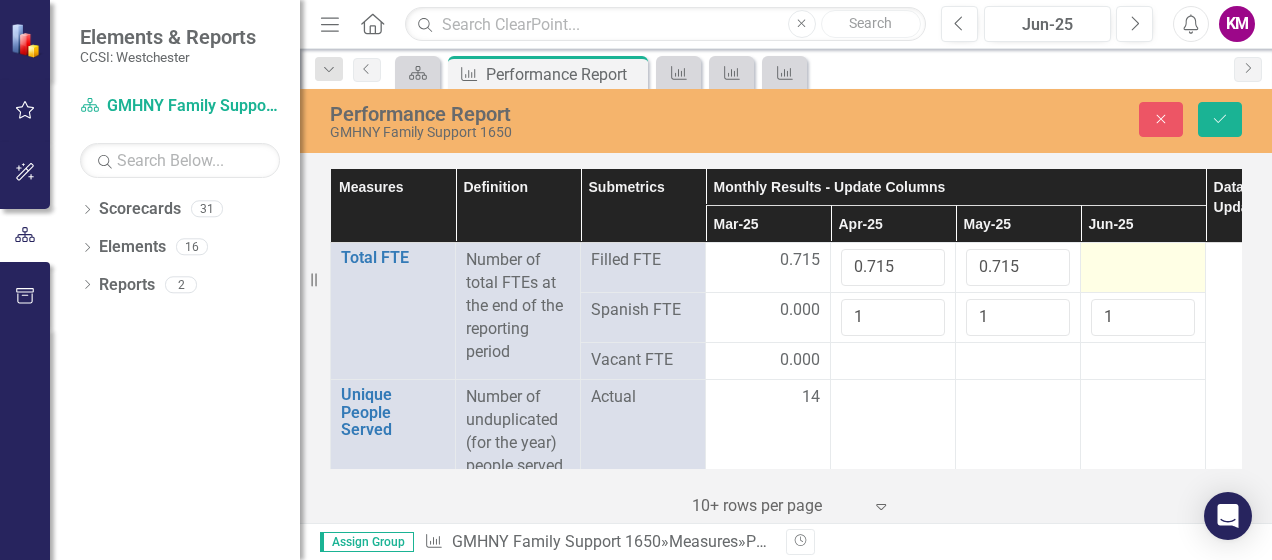 click at bounding box center (768, 261) 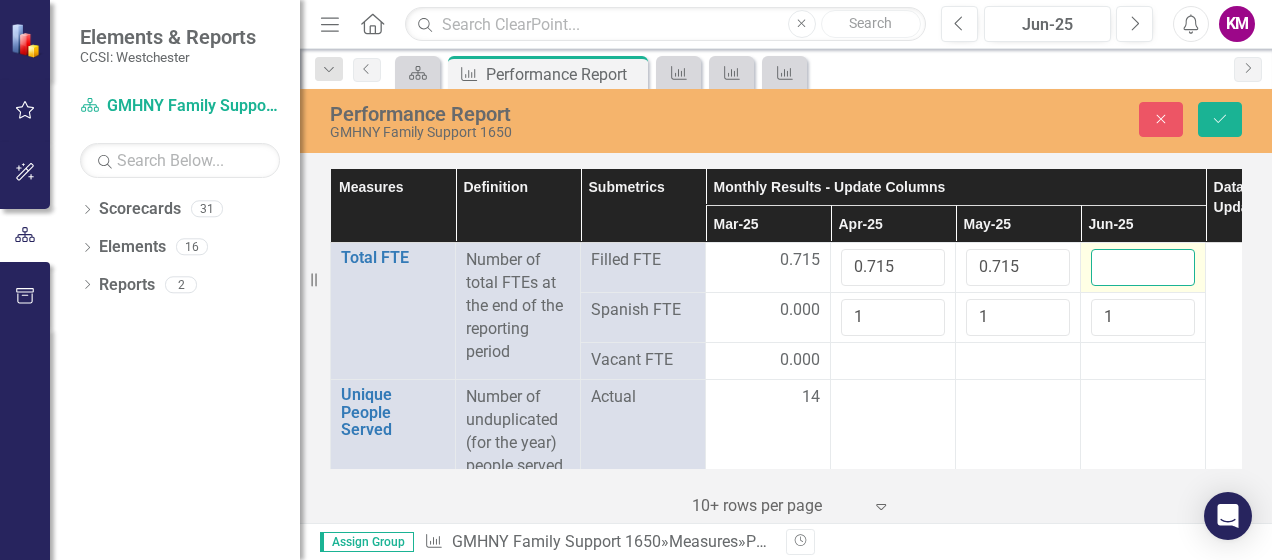 click at bounding box center (1143, 267) 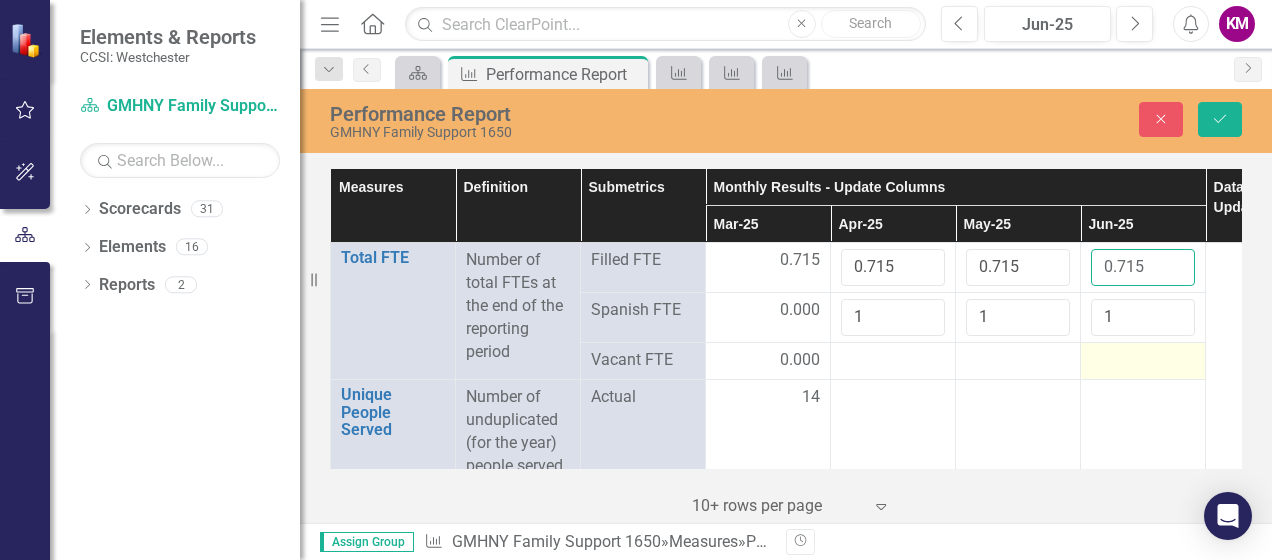 type on "0.715" 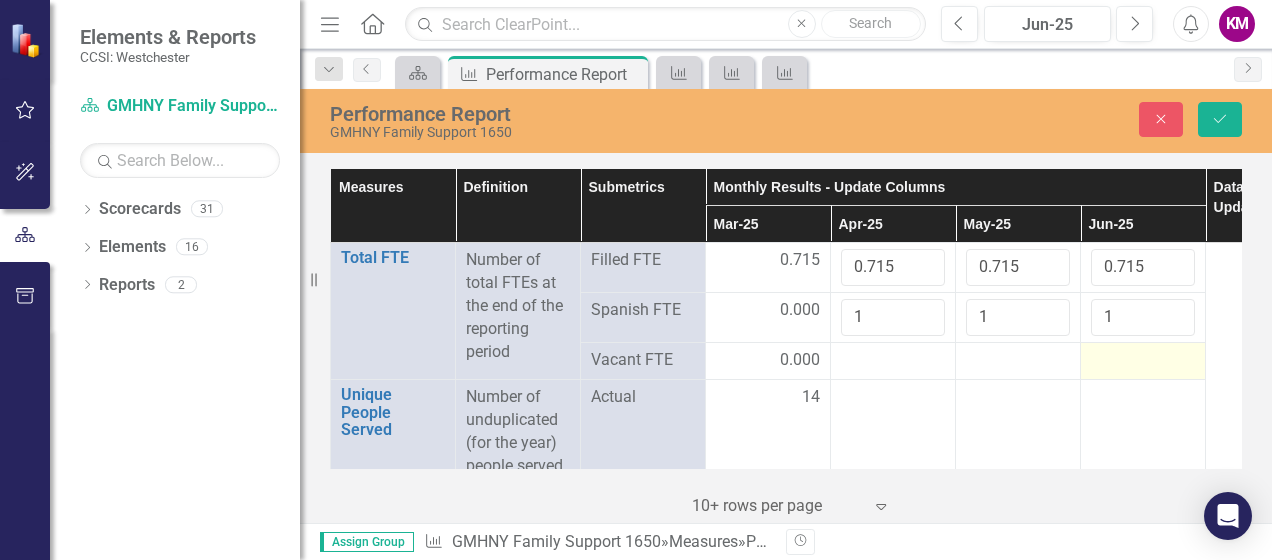 click at bounding box center [768, 361] 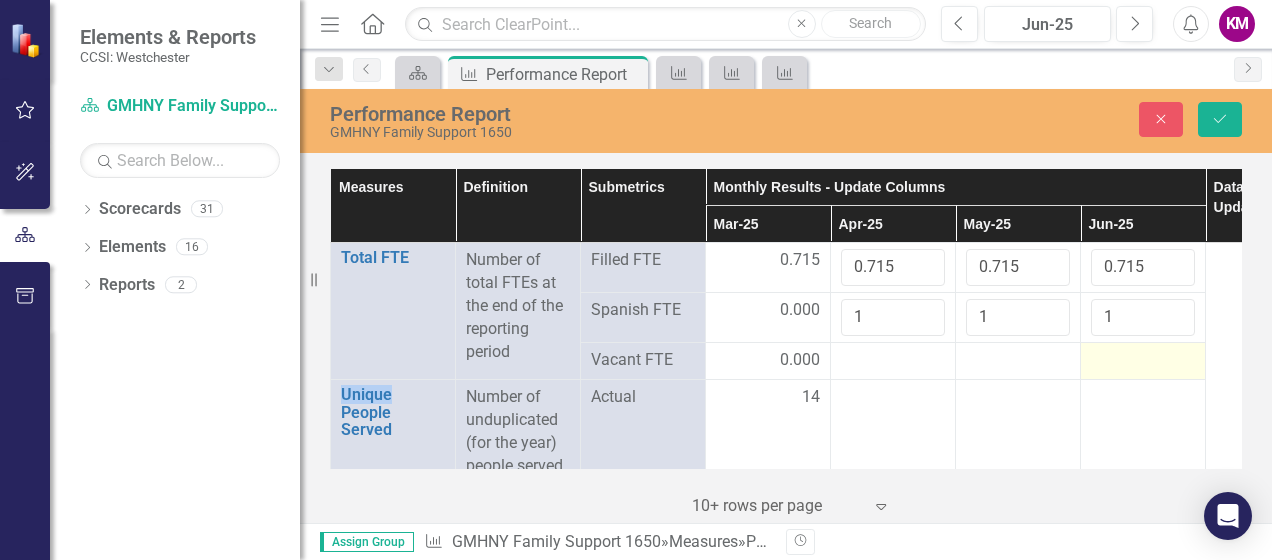 click at bounding box center [768, 361] 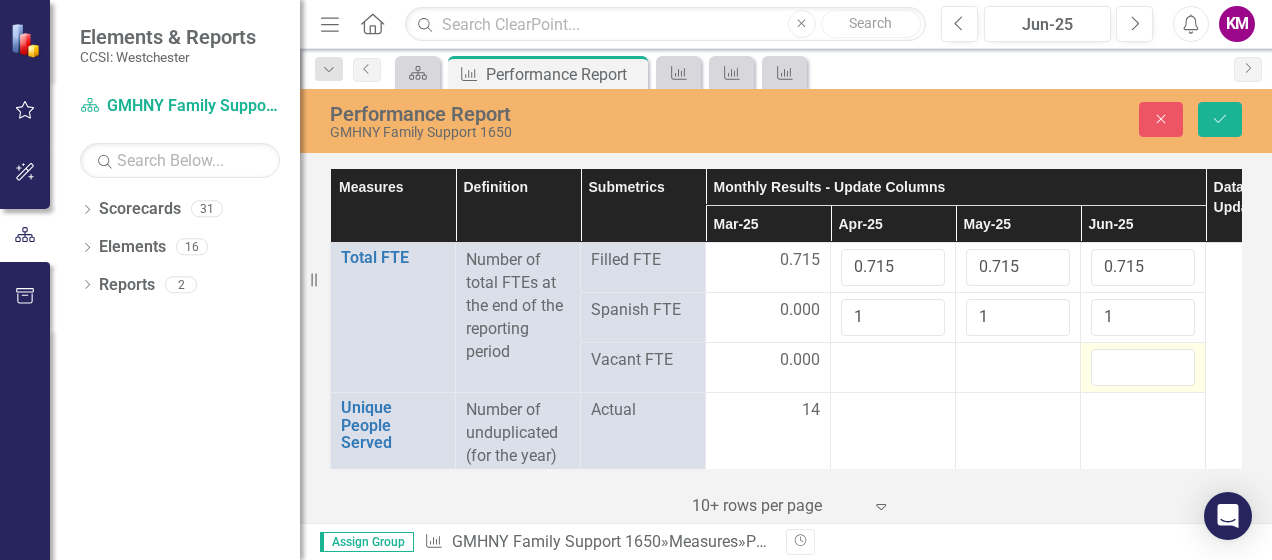 click at bounding box center (1143, 367) 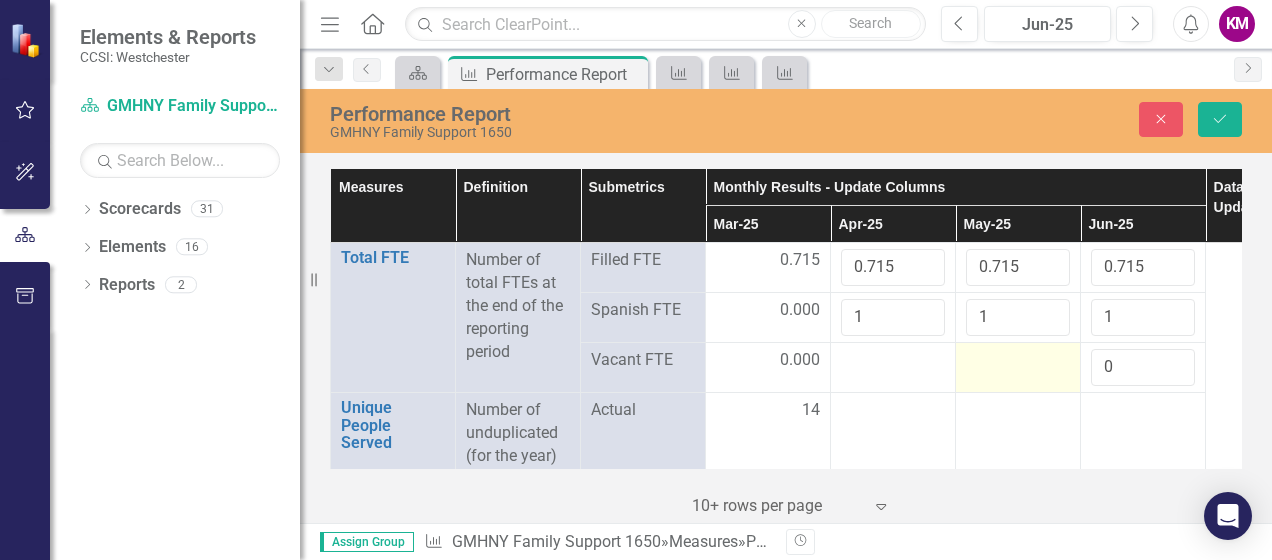 type on "0" 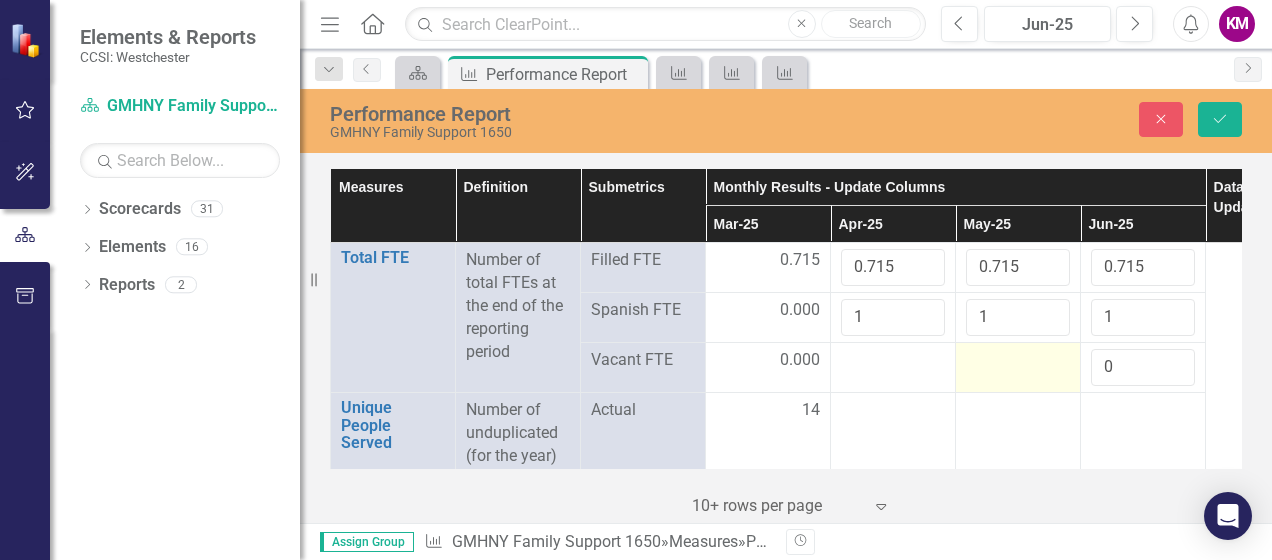 click at bounding box center [768, 361] 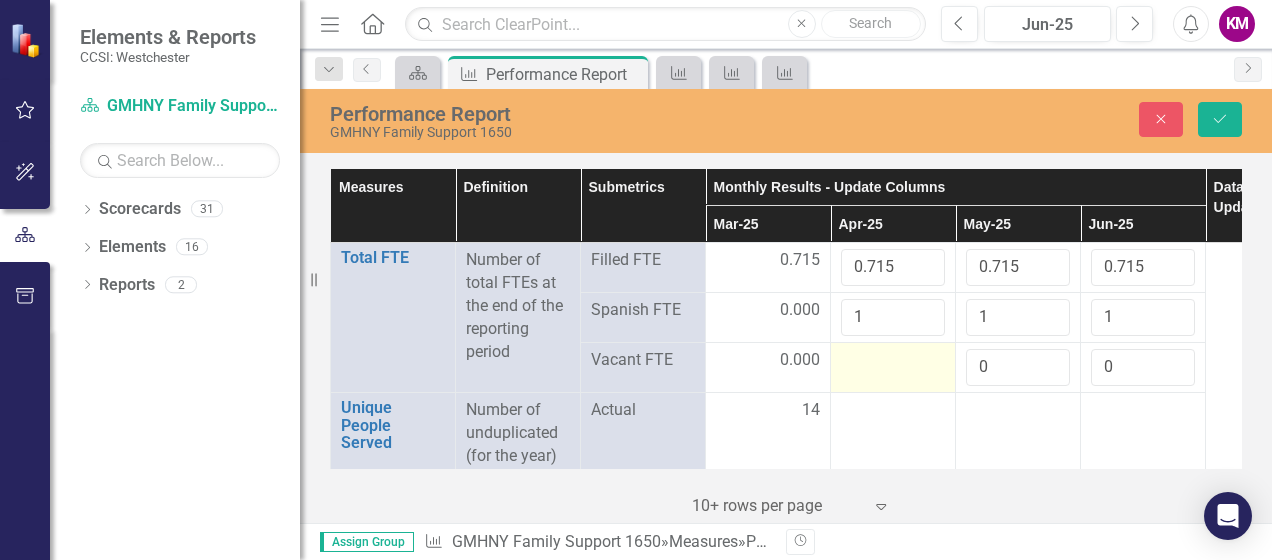 type on "0" 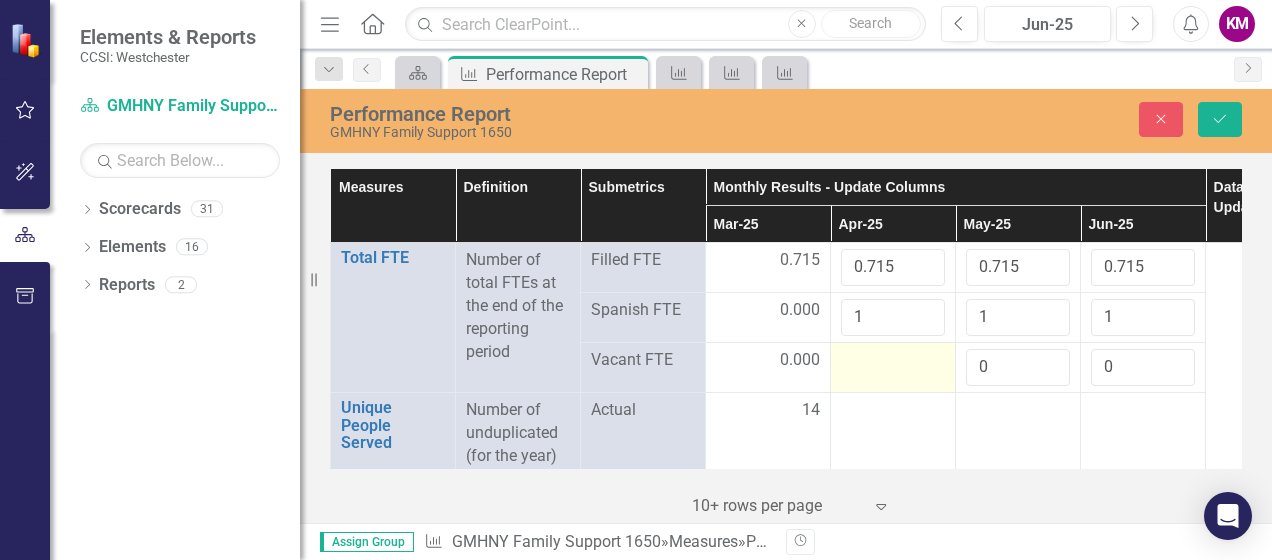 click at bounding box center [768, 361] 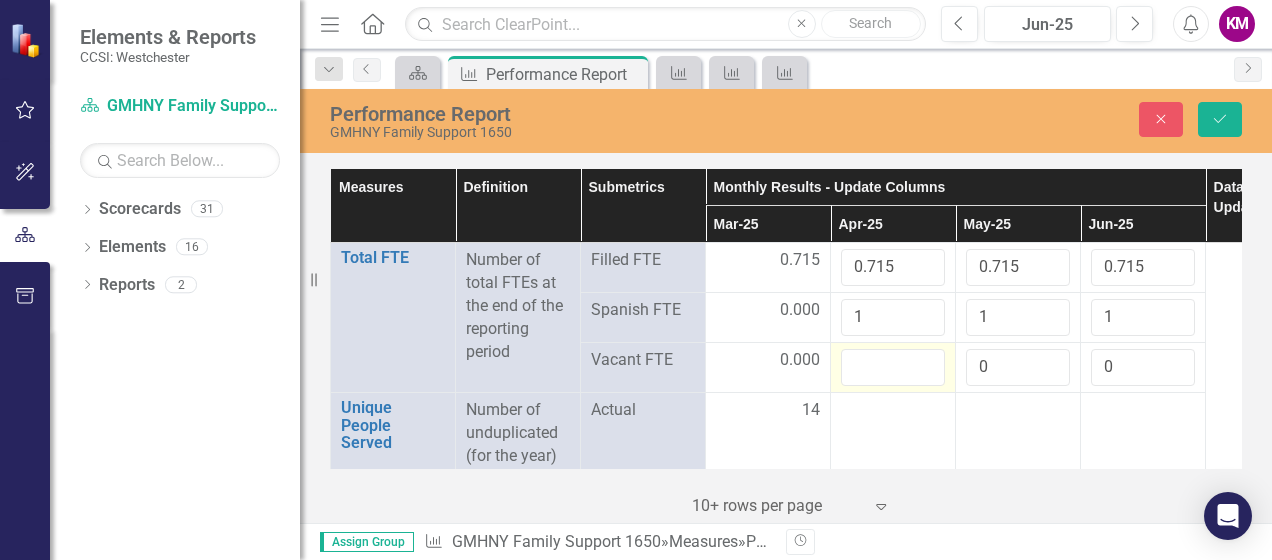 click at bounding box center (893, 367) 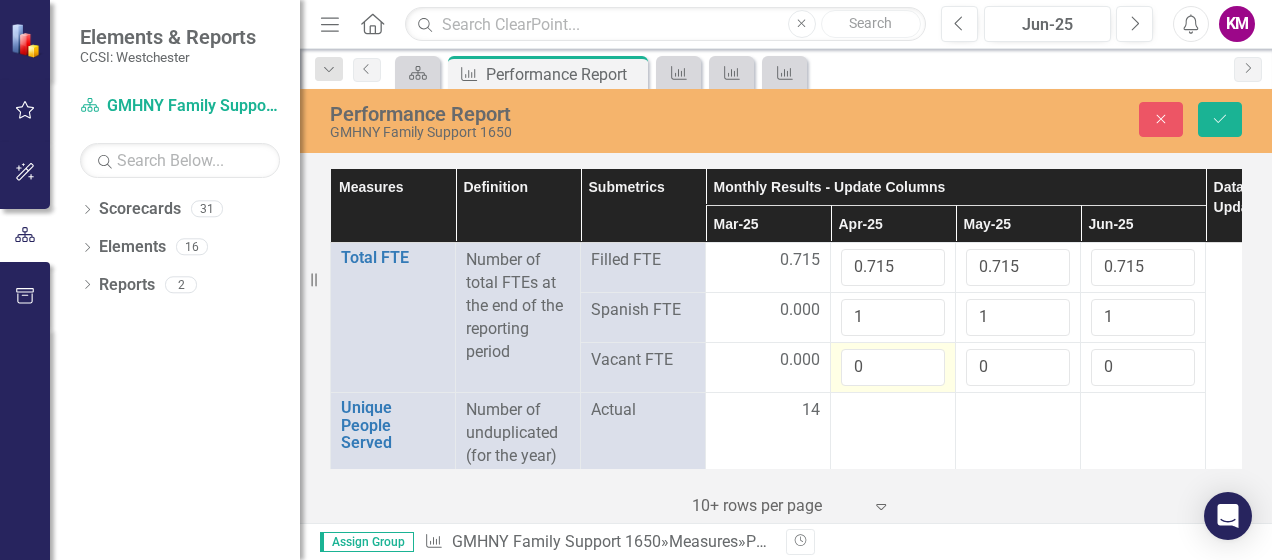 type on "0" 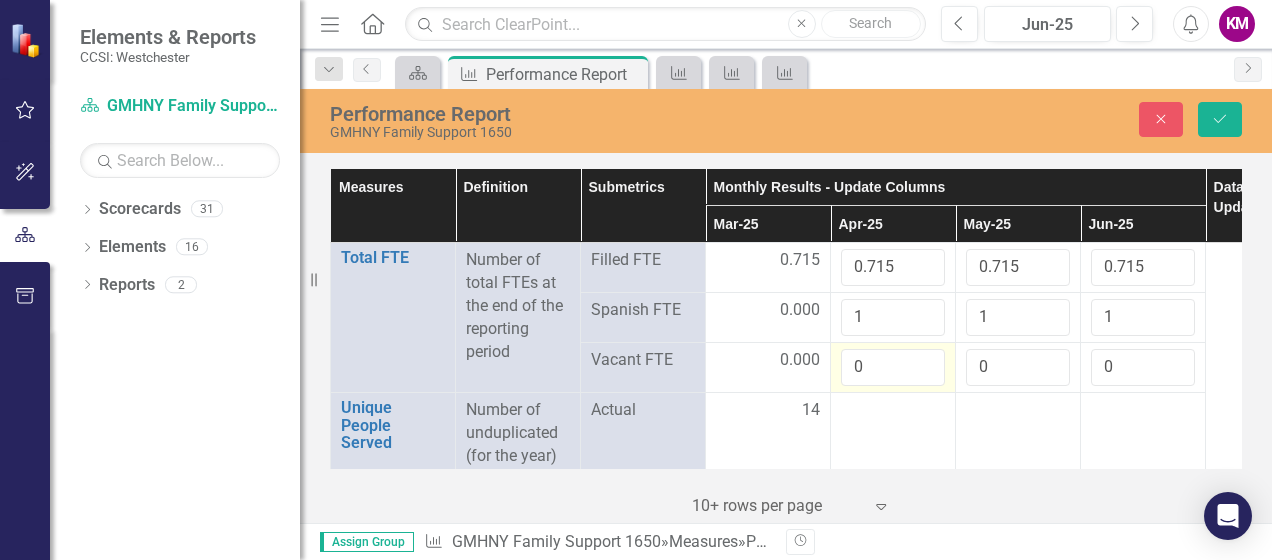 click on "0" at bounding box center (893, 368) 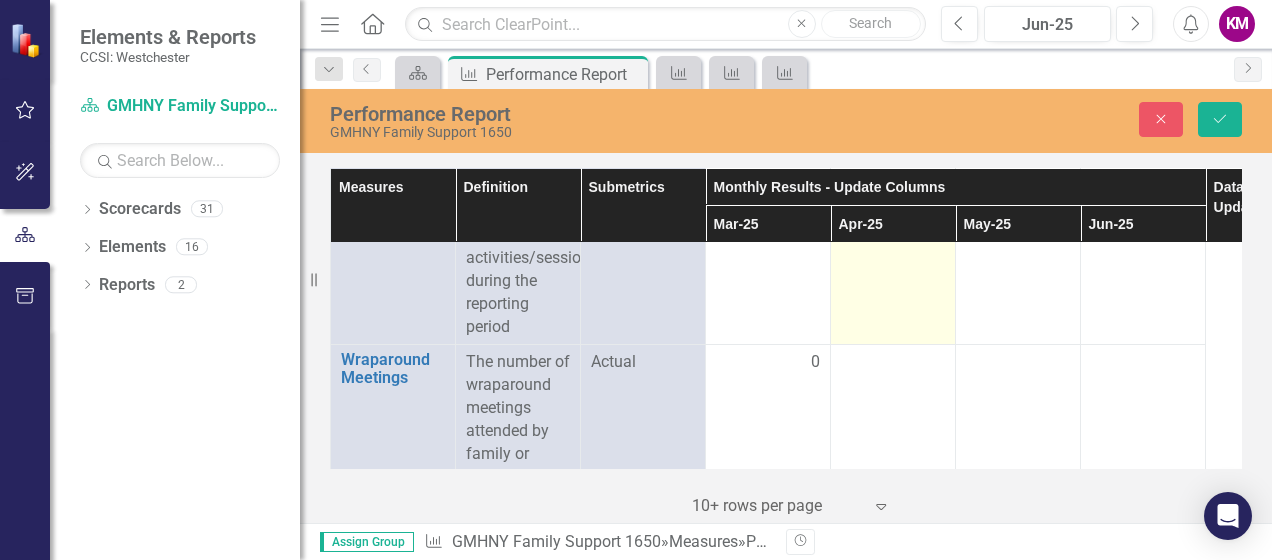 scroll, scrollTop: 1300, scrollLeft: 0, axis: vertical 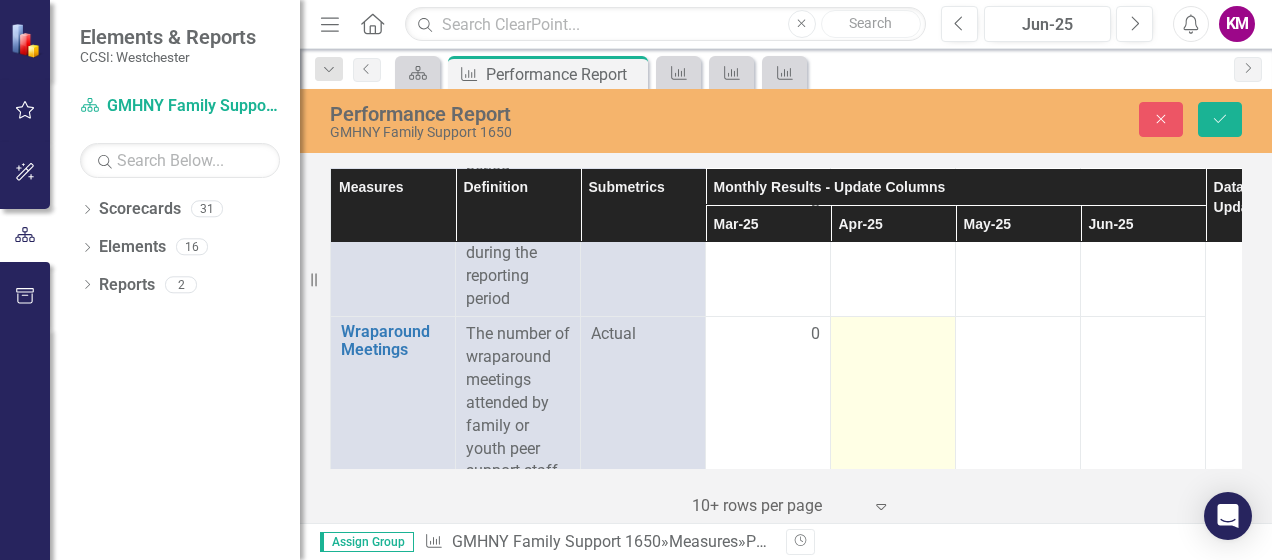 click at bounding box center [768, 335] 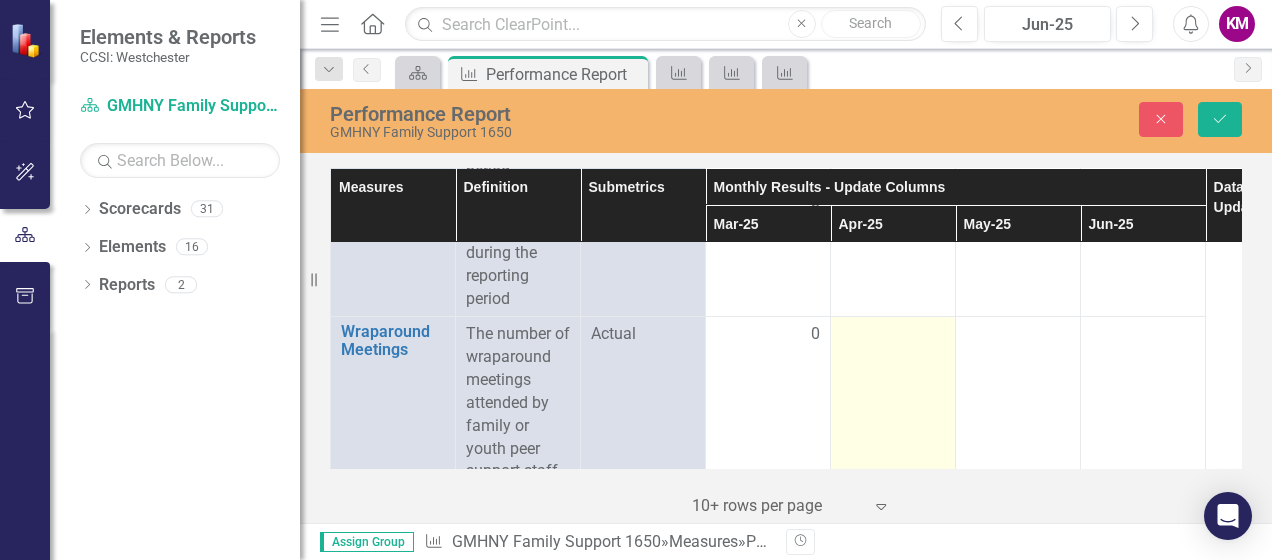 click at bounding box center [768, 335] 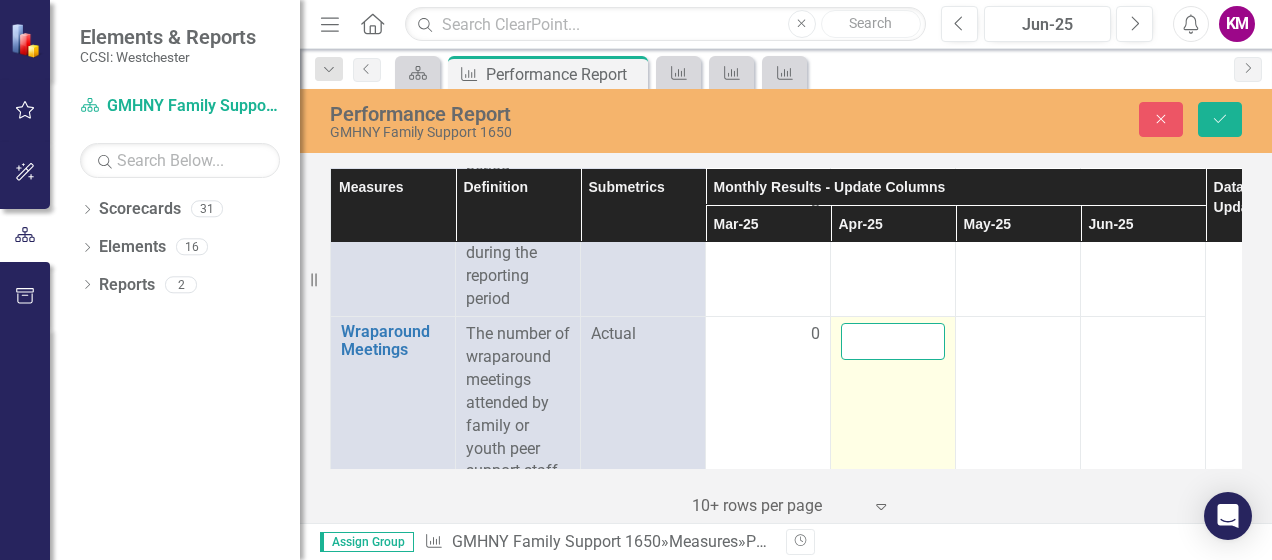 click at bounding box center (893, 341) 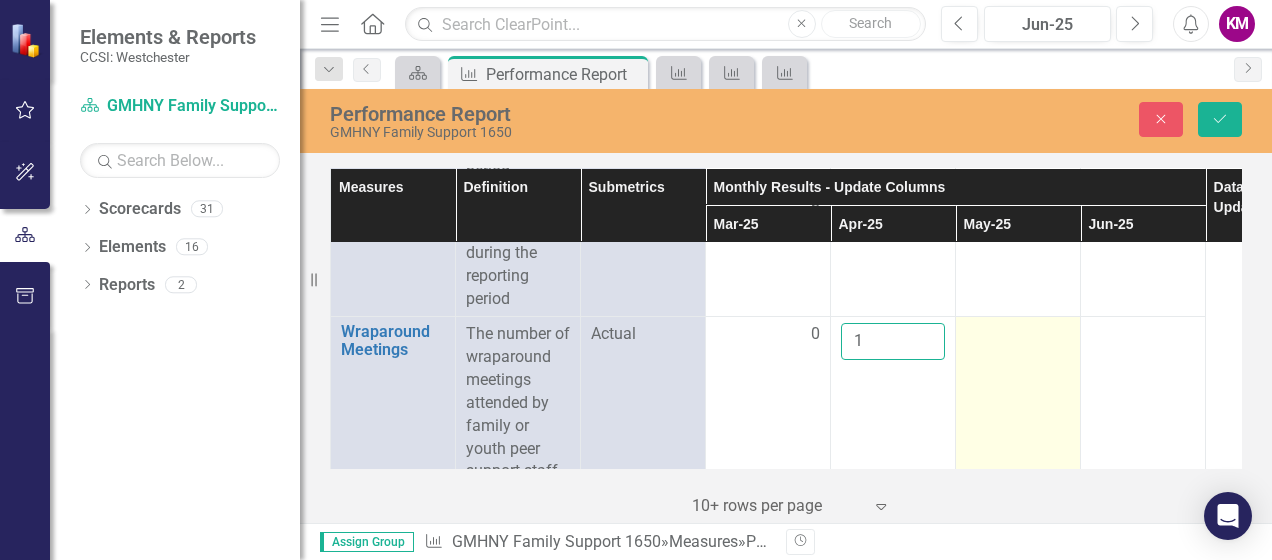 type on "1" 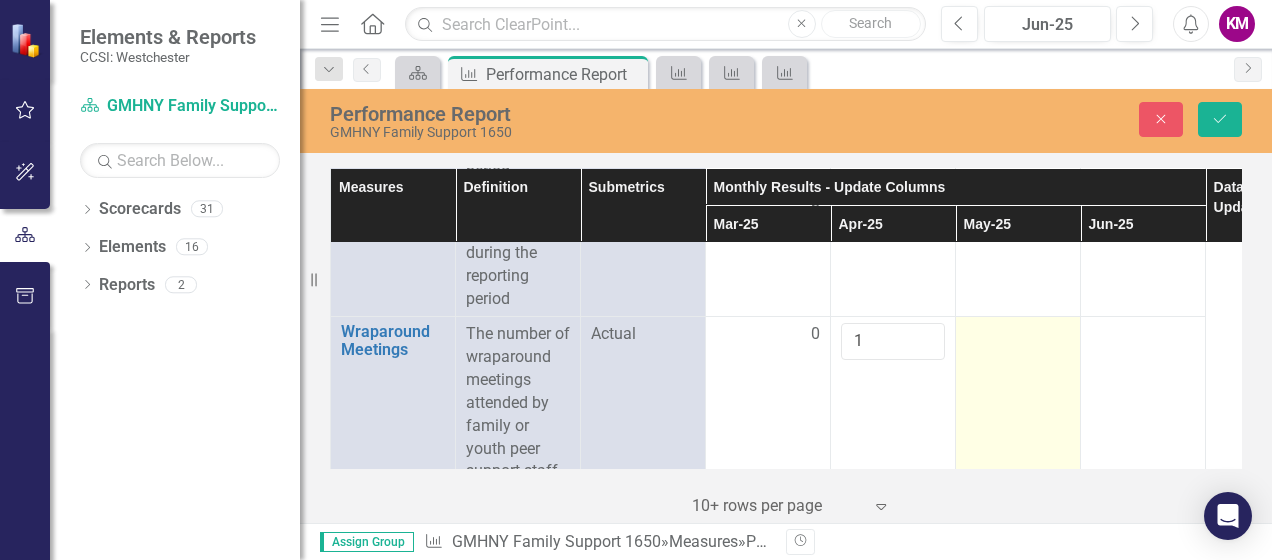 click at bounding box center [768, 335] 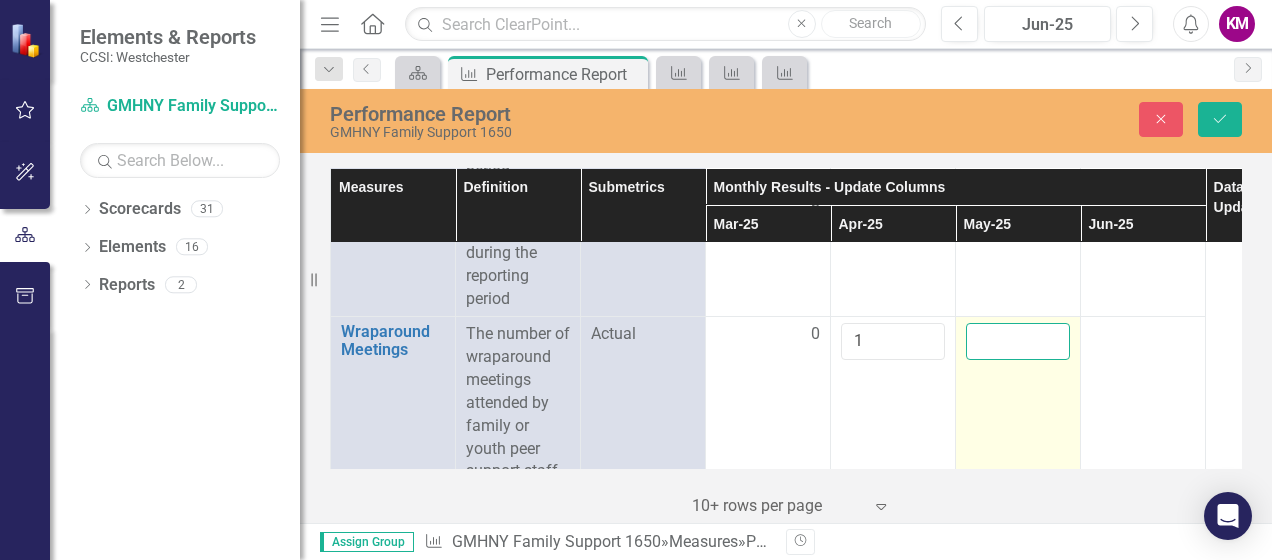 click at bounding box center [1018, 341] 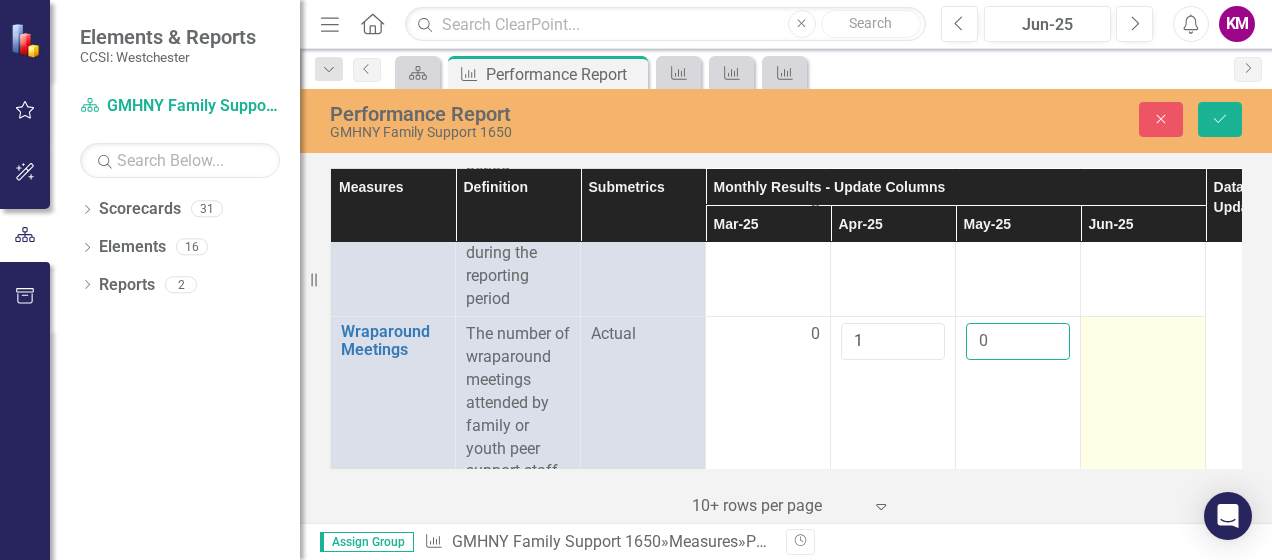 type on "0" 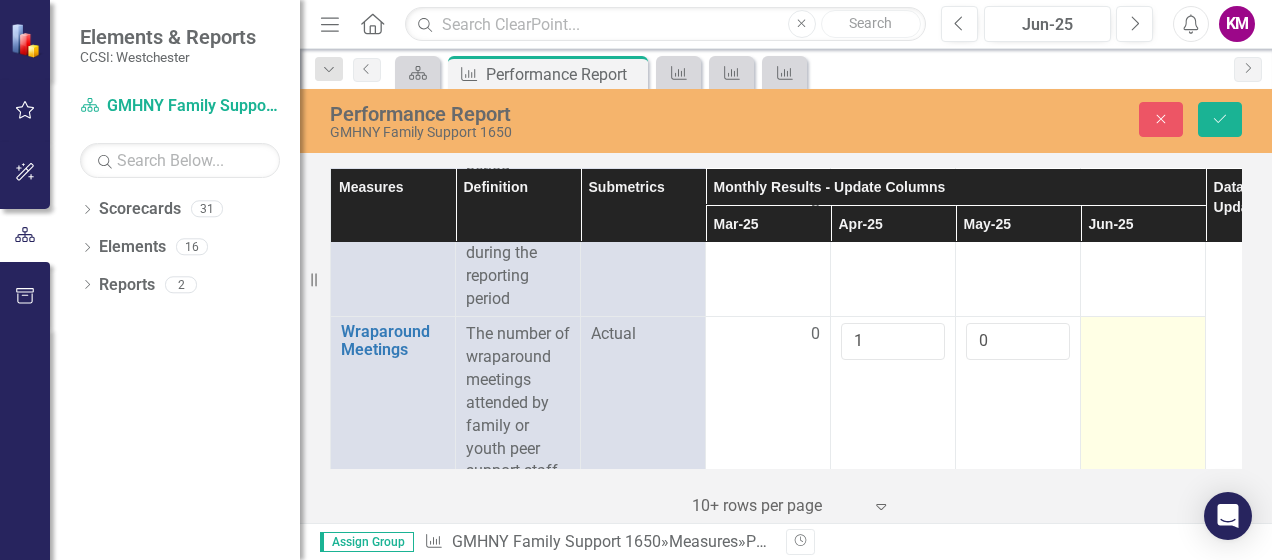 click at bounding box center (768, 335) 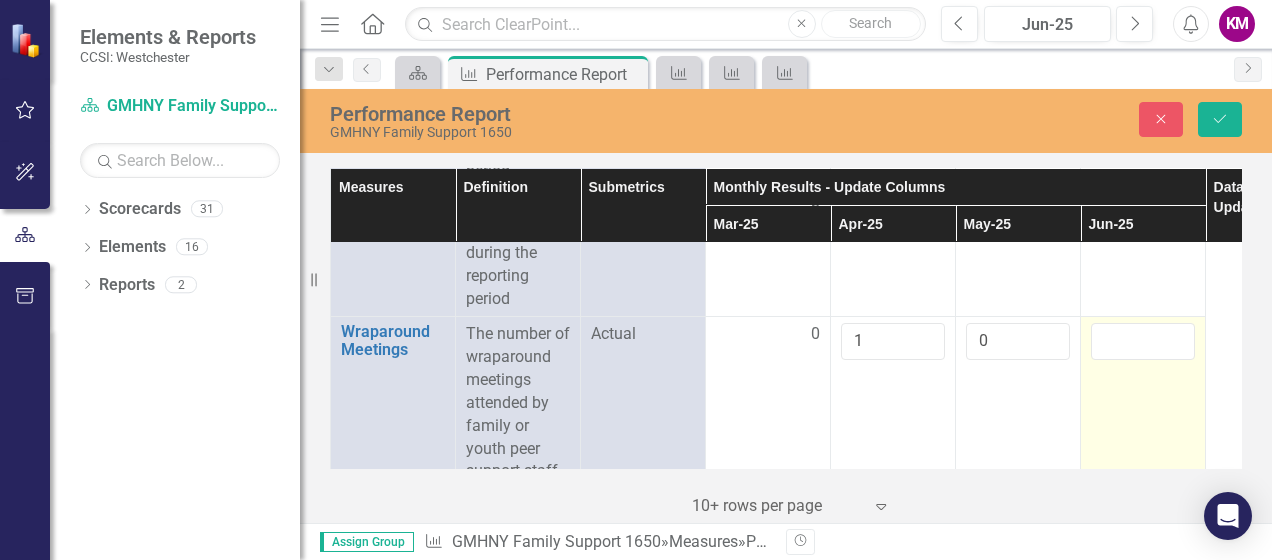 click at bounding box center (1143, 341) 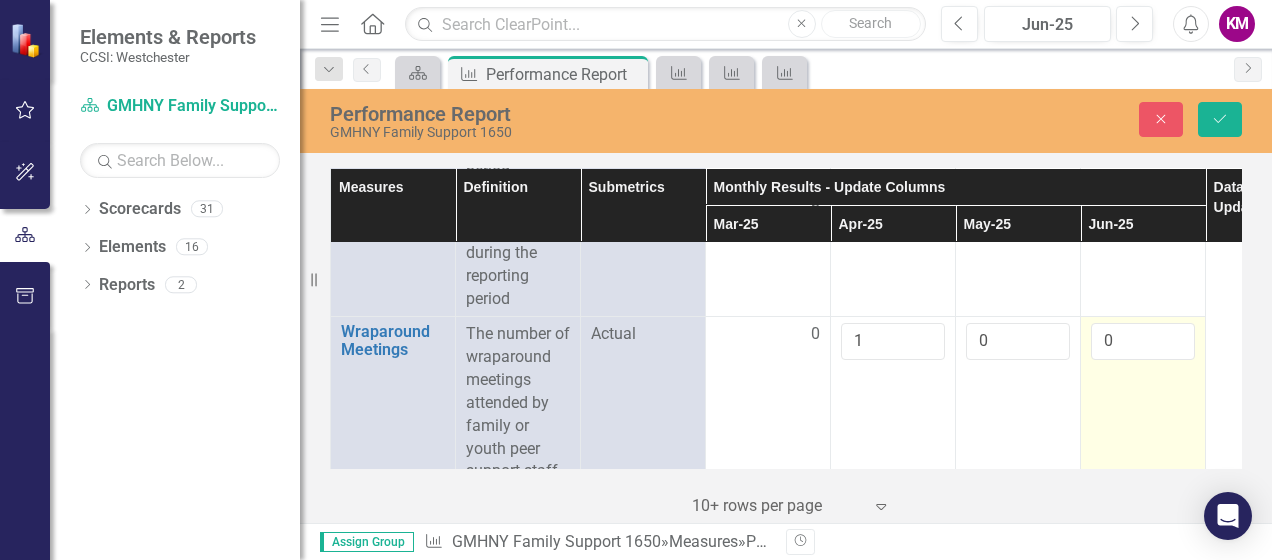 type on "0" 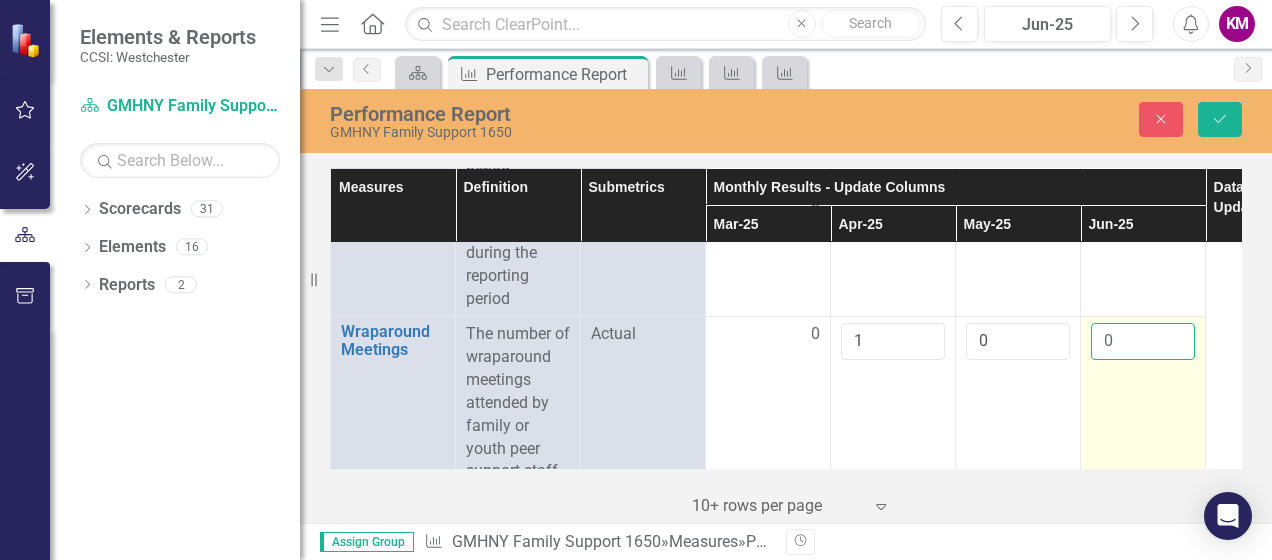 click on "0" at bounding box center [1143, 403] 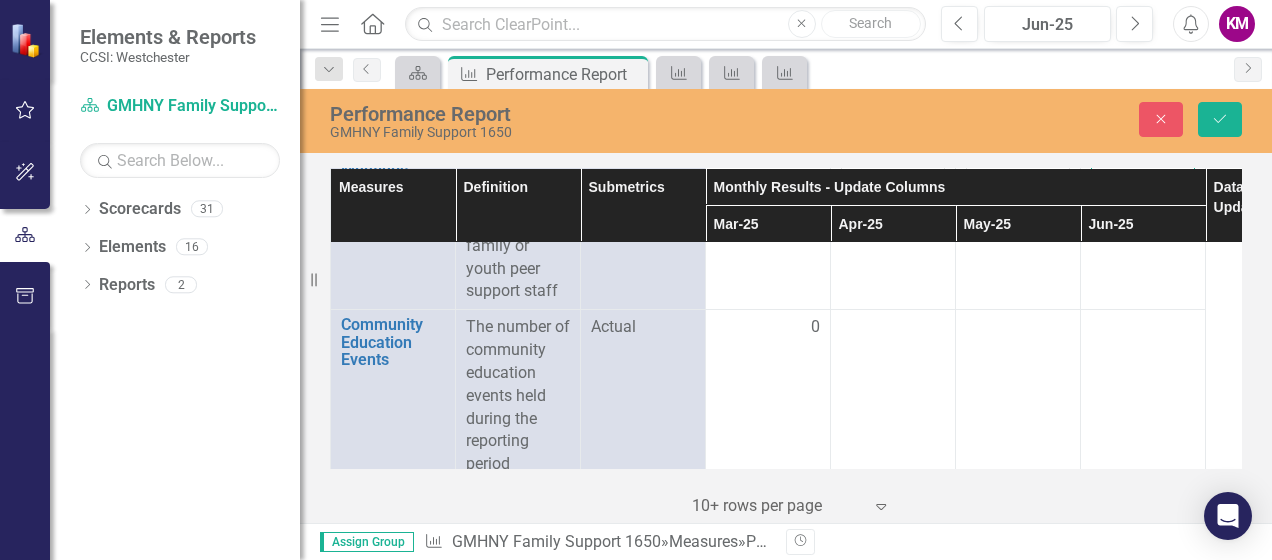 scroll, scrollTop: 1500, scrollLeft: 0, axis: vertical 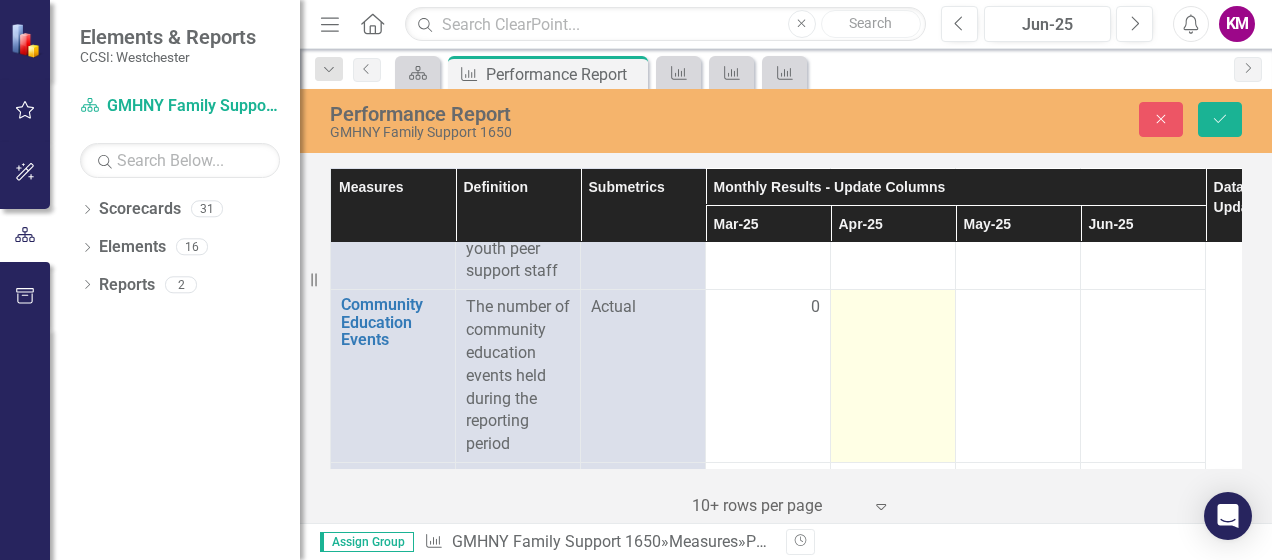 click at bounding box center (768, 308) 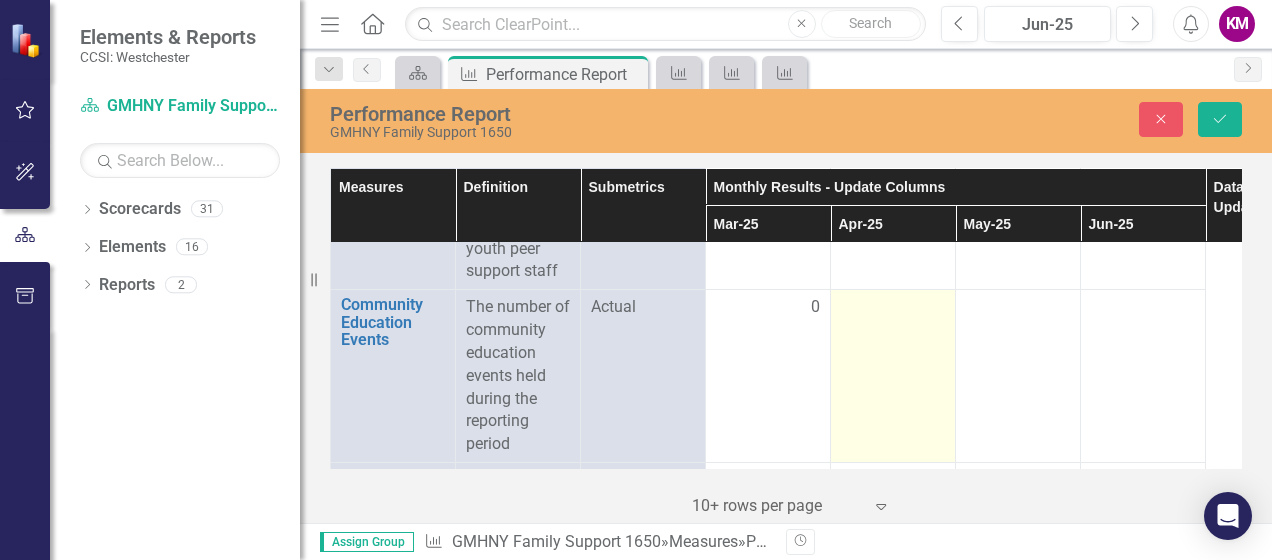 click at bounding box center [768, 308] 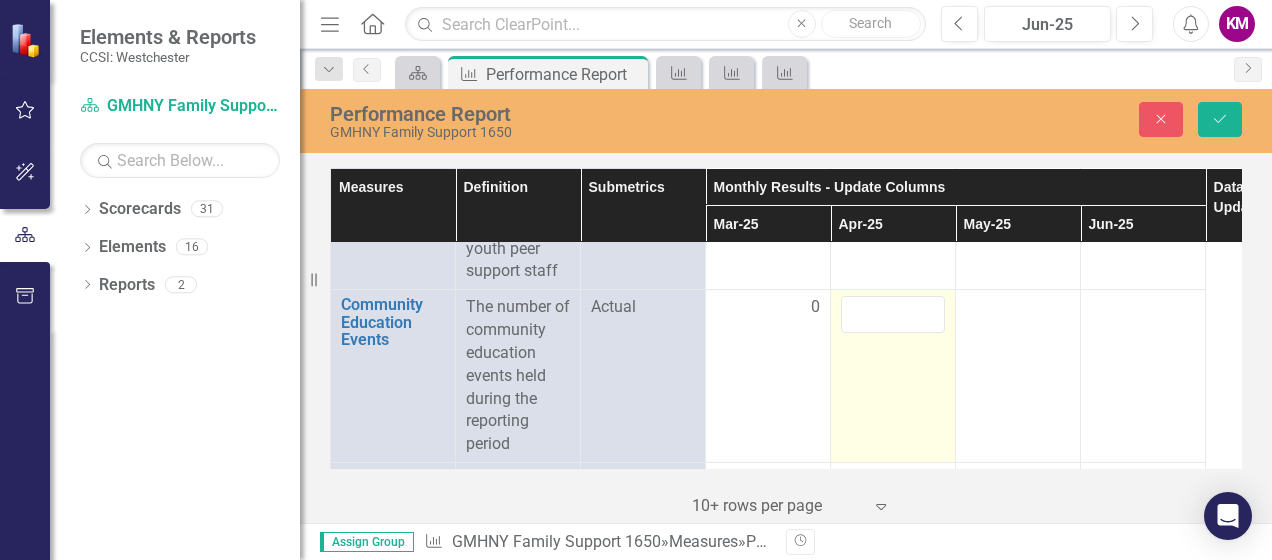 click at bounding box center [893, 314] 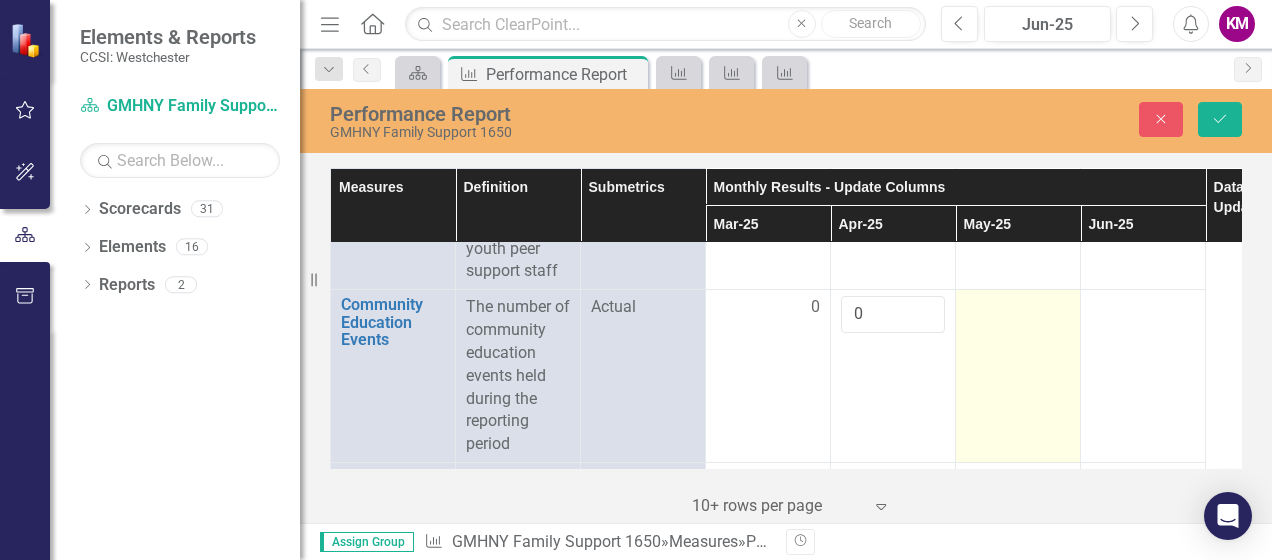 type on "0" 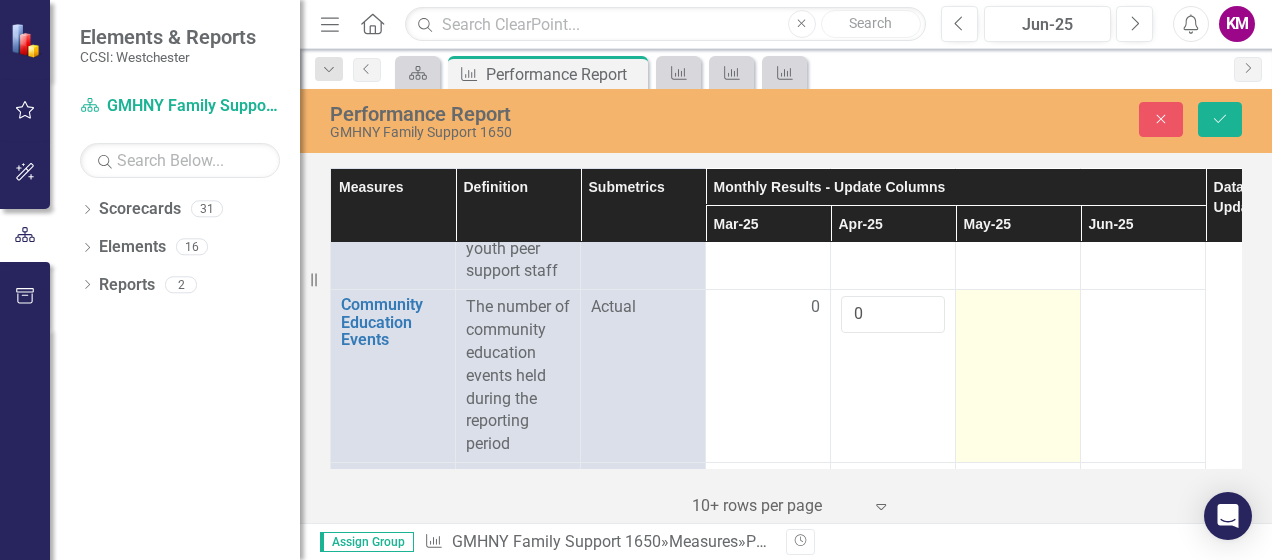 click at bounding box center [768, 308] 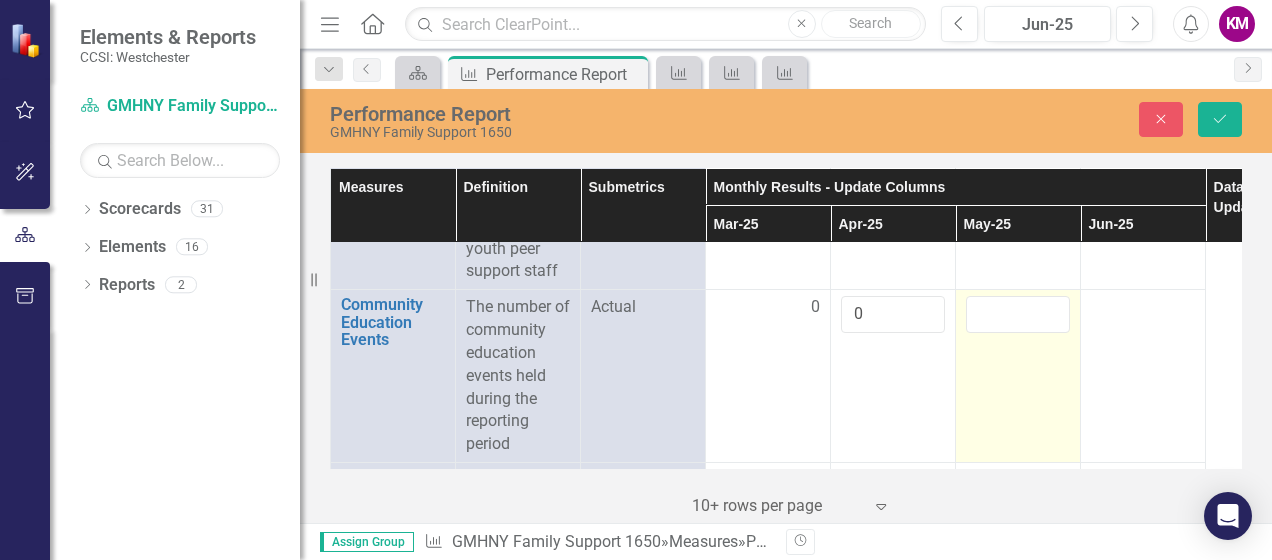 click at bounding box center [1018, 314] 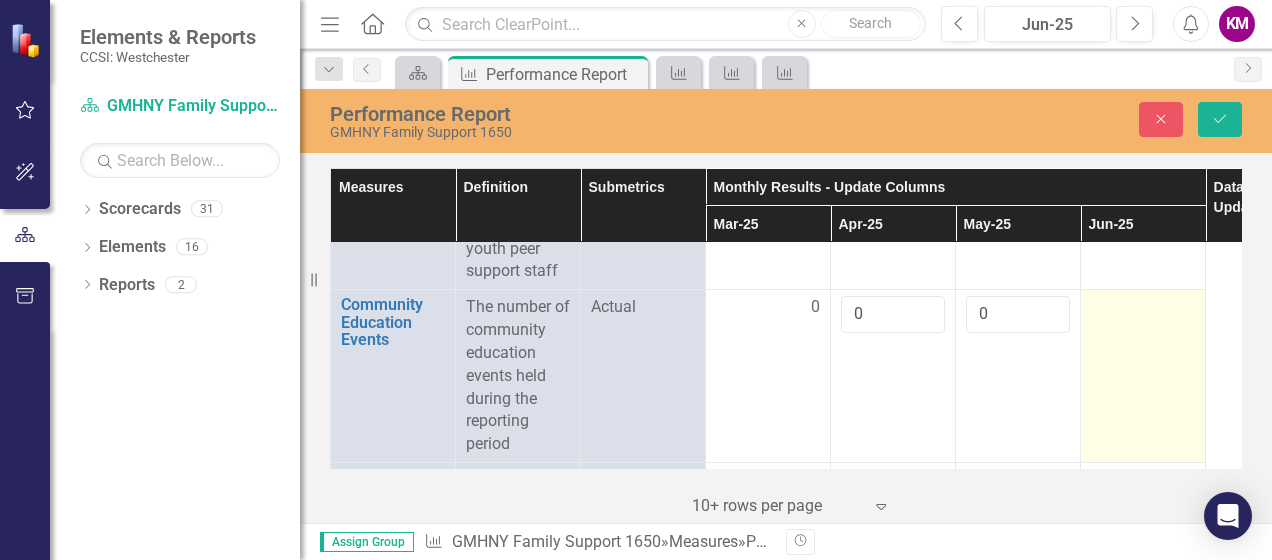 type on "0" 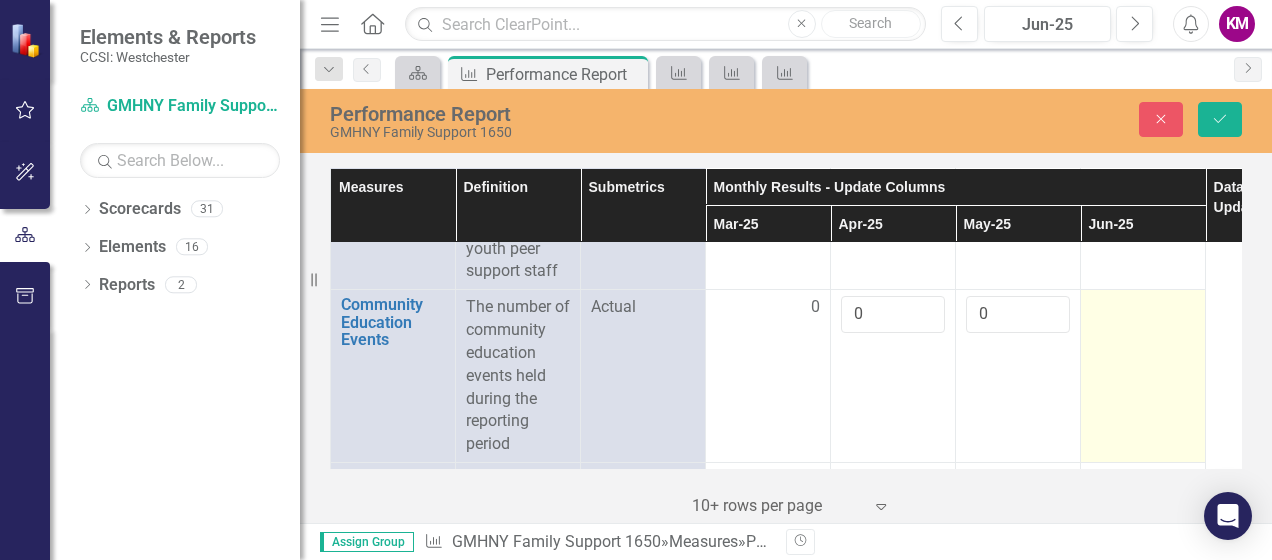 click at bounding box center [768, 308] 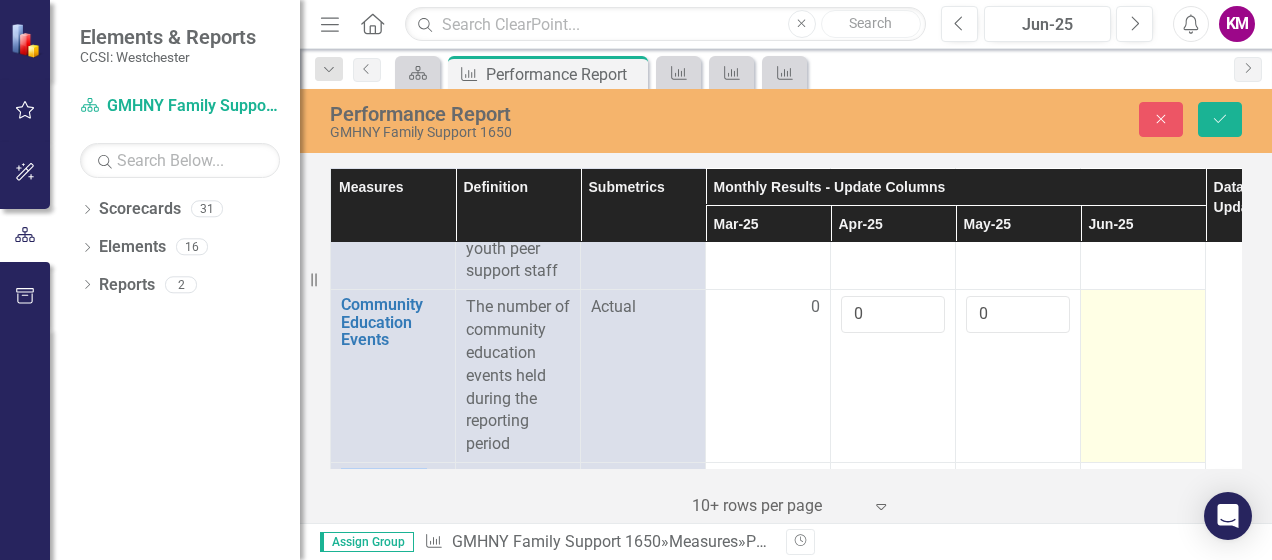click at bounding box center [768, 308] 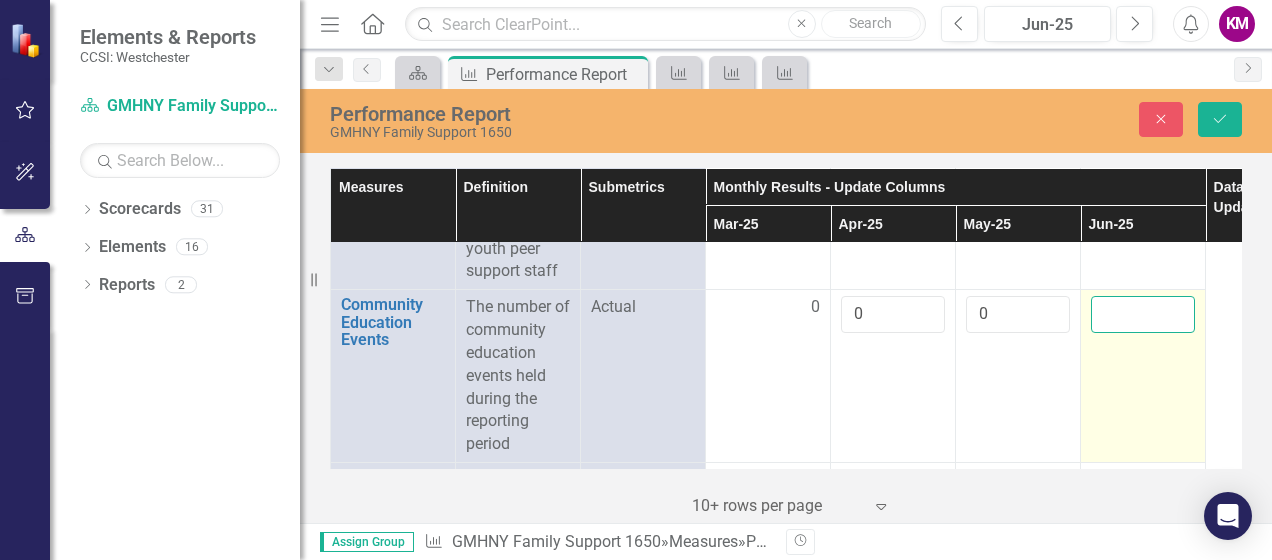drag, startPoint x: 1094, startPoint y: 304, endPoint x: 1105, endPoint y: 300, distance: 11.7046995 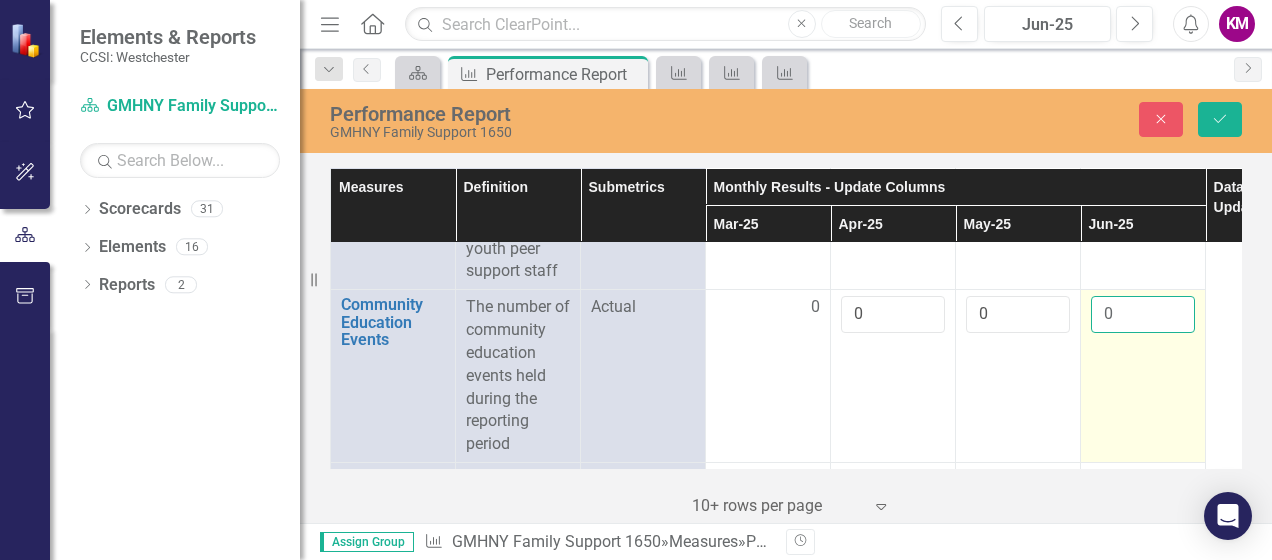 type on "0" 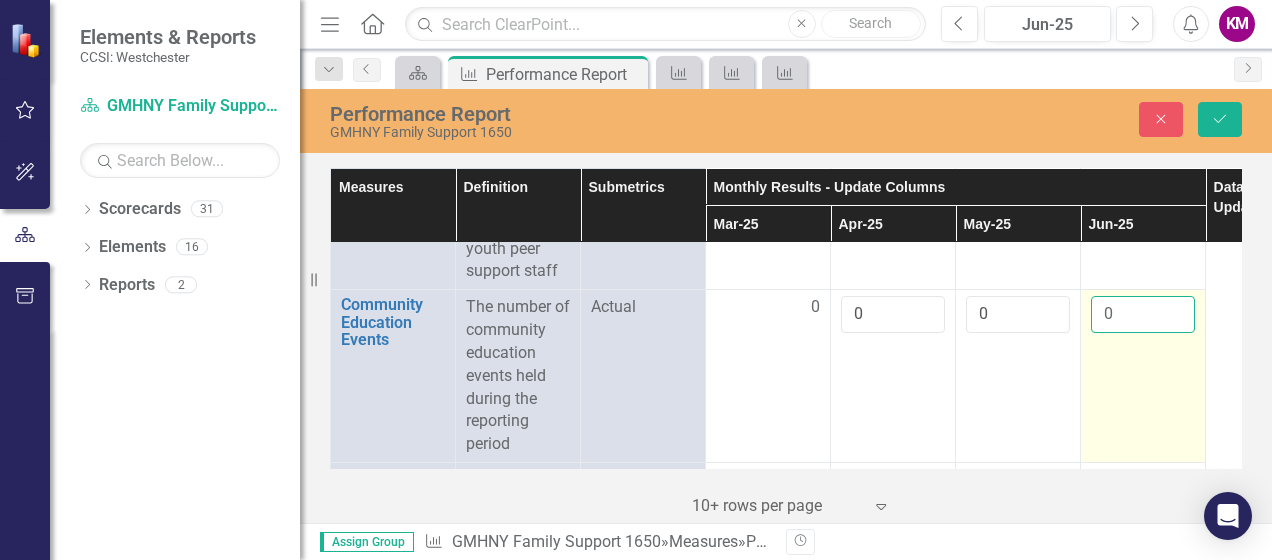 drag, startPoint x: 1138, startPoint y: 362, endPoint x: 1148, endPoint y: 350, distance: 15.6205 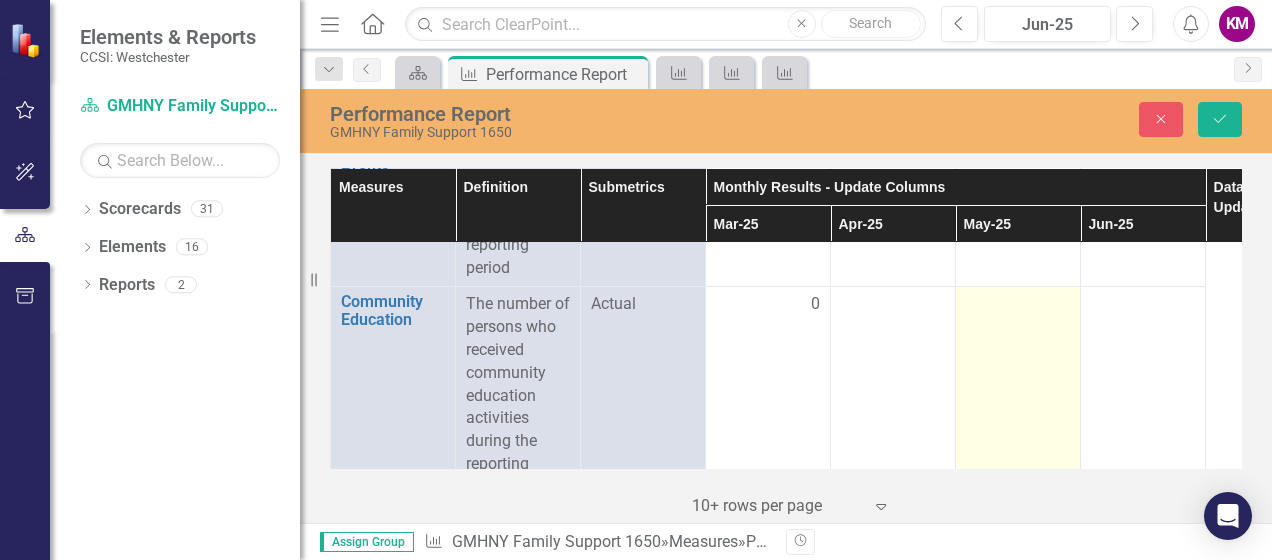 scroll, scrollTop: 1683, scrollLeft: 0, axis: vertical 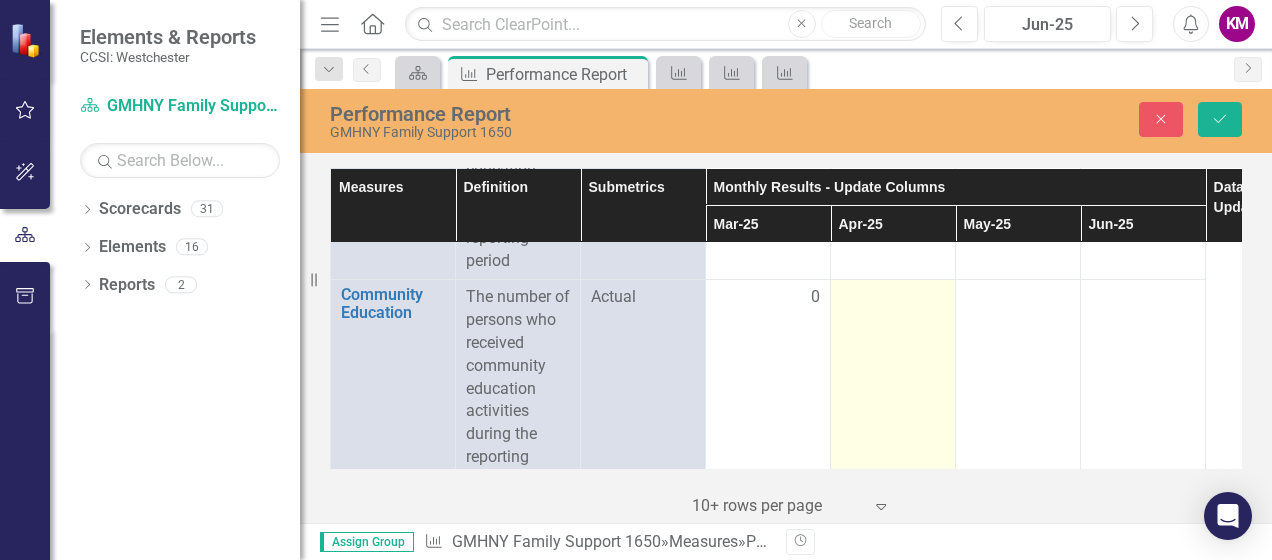 click at bounding box center [768, 298] 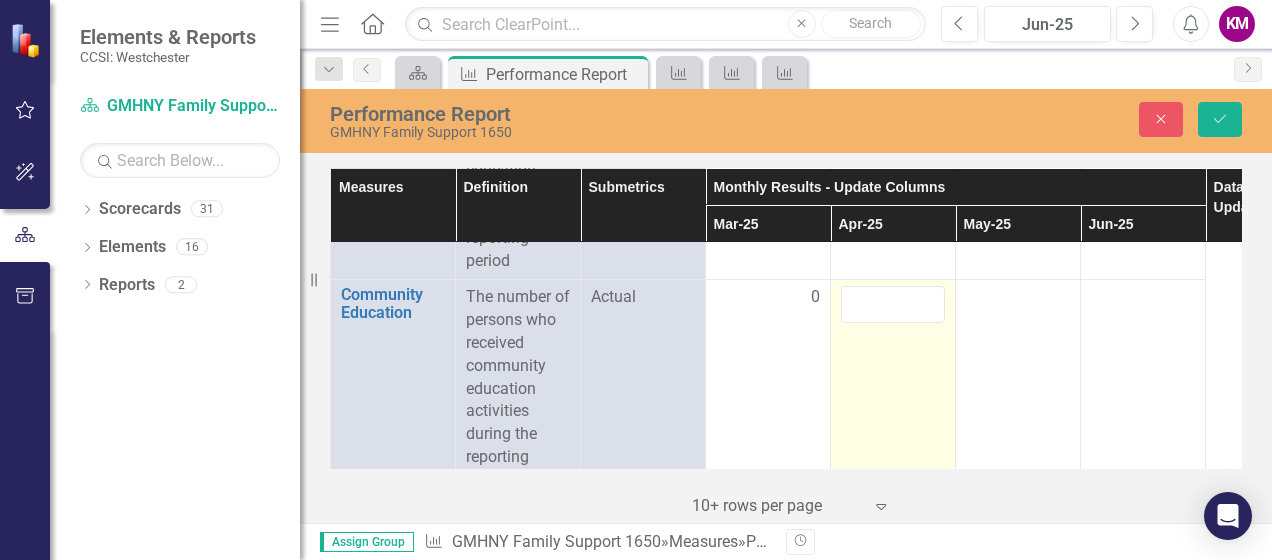 click at bounding box center [768, 298] 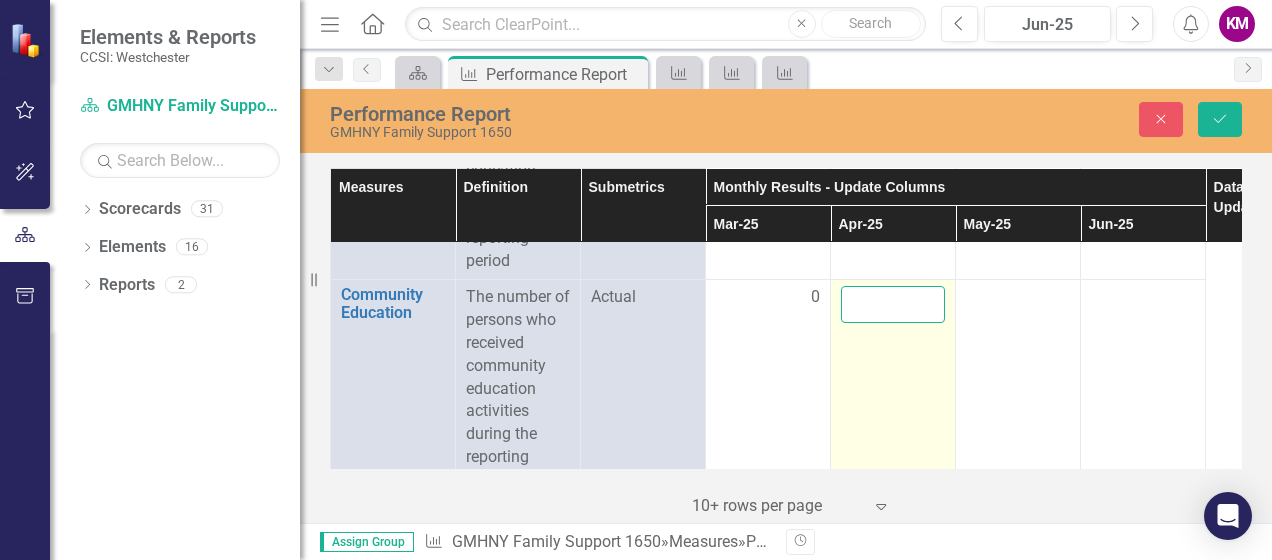 click at bounding box center [893, 304] 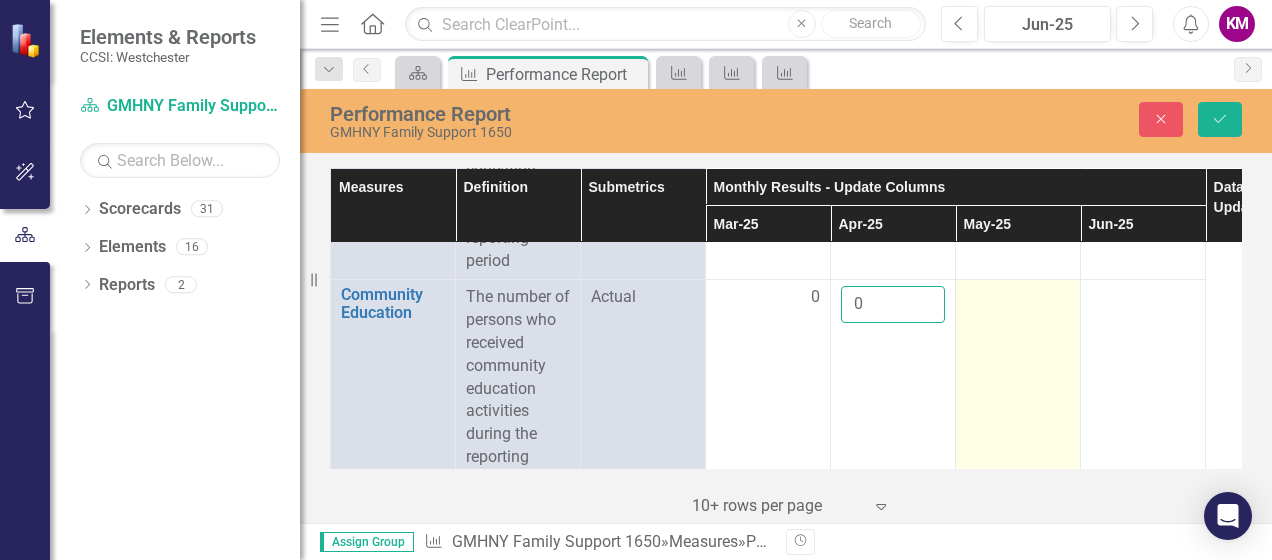type on "0" 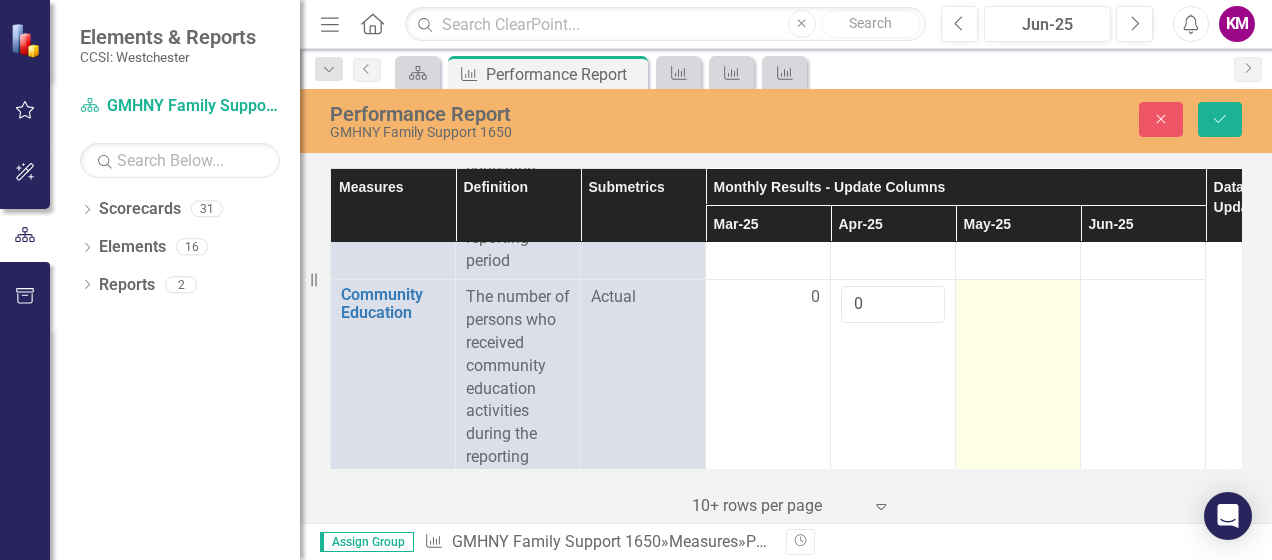 click at bounding box center (768, 298) 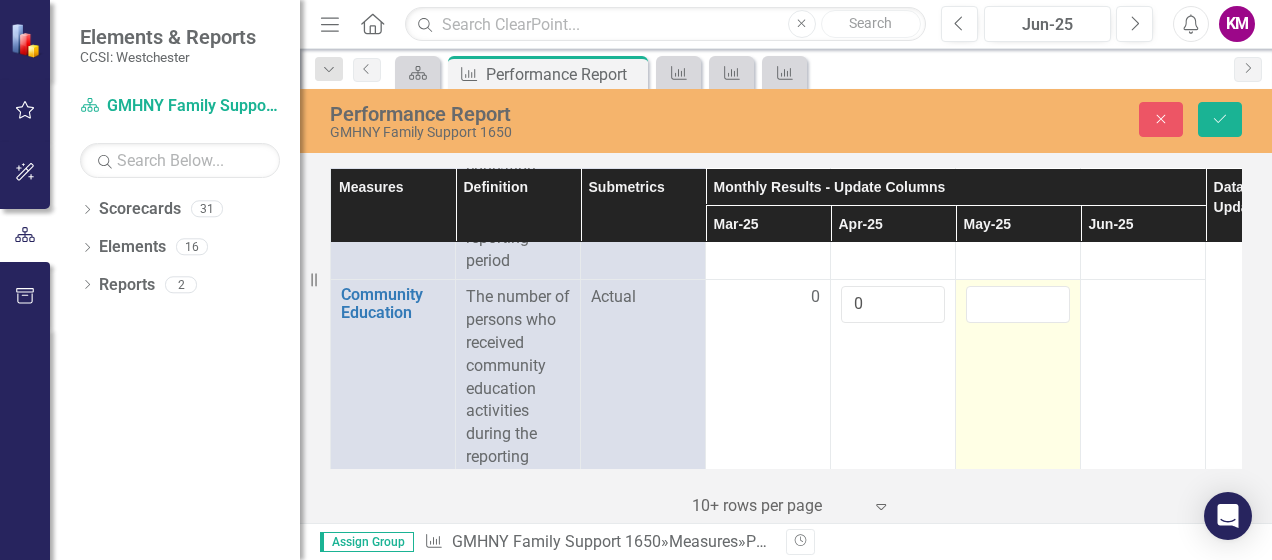 click at bounding box center (1018, 304) 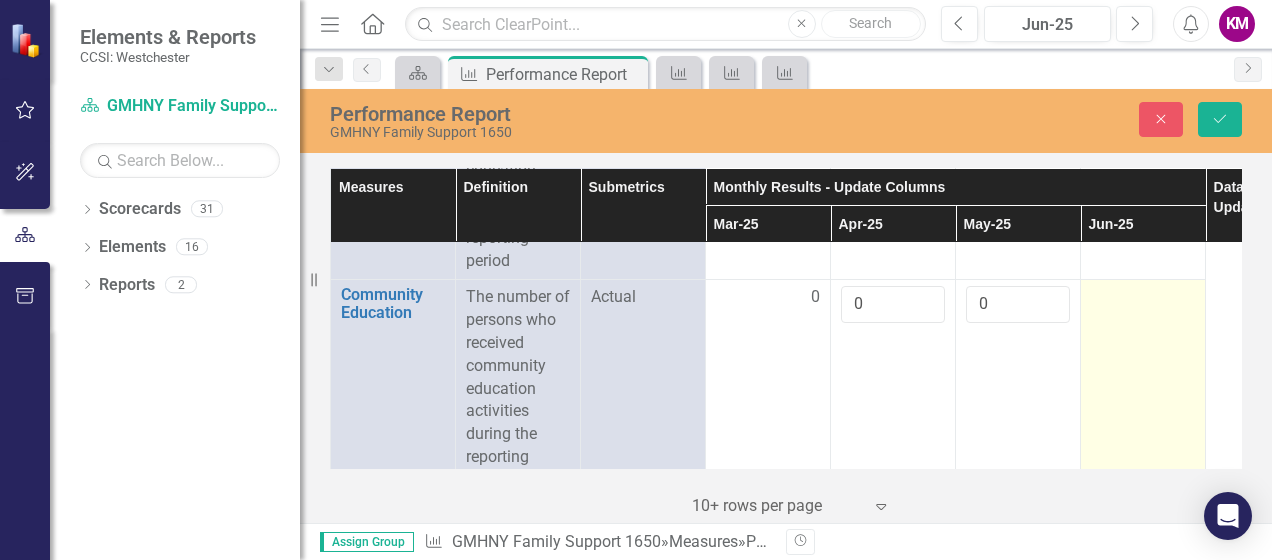 type on "0" 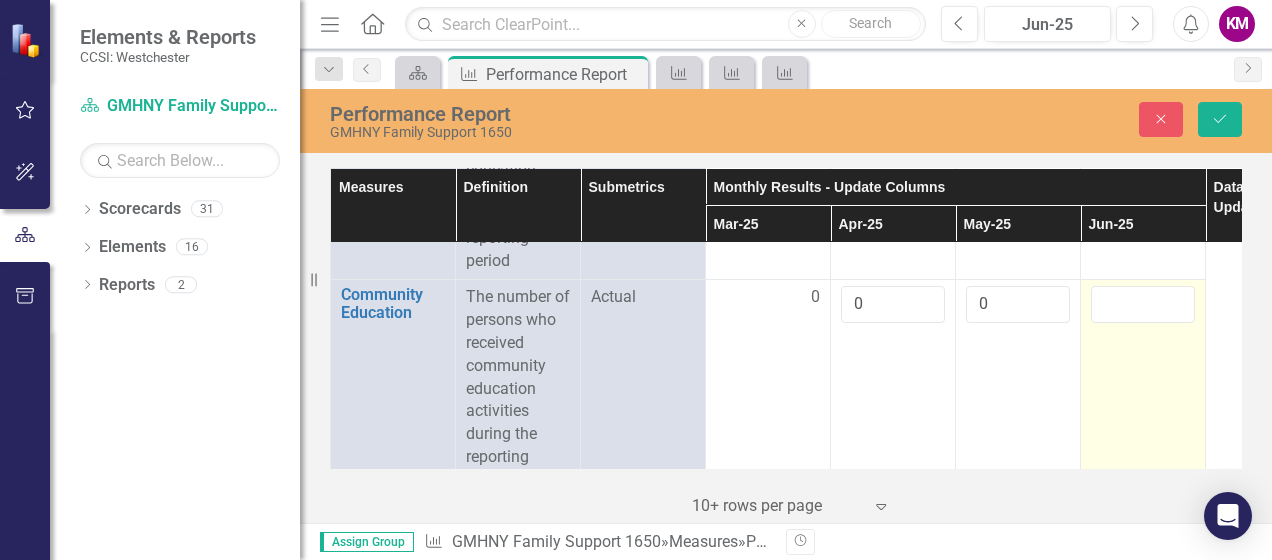 click at bounding box center [1143, 304] 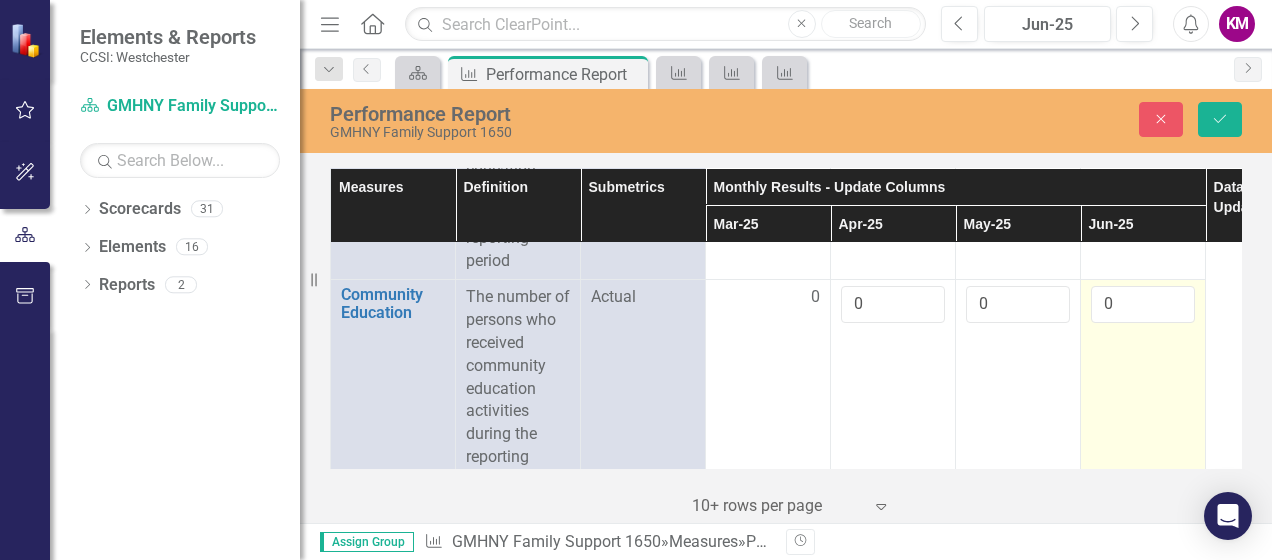 type on "0" 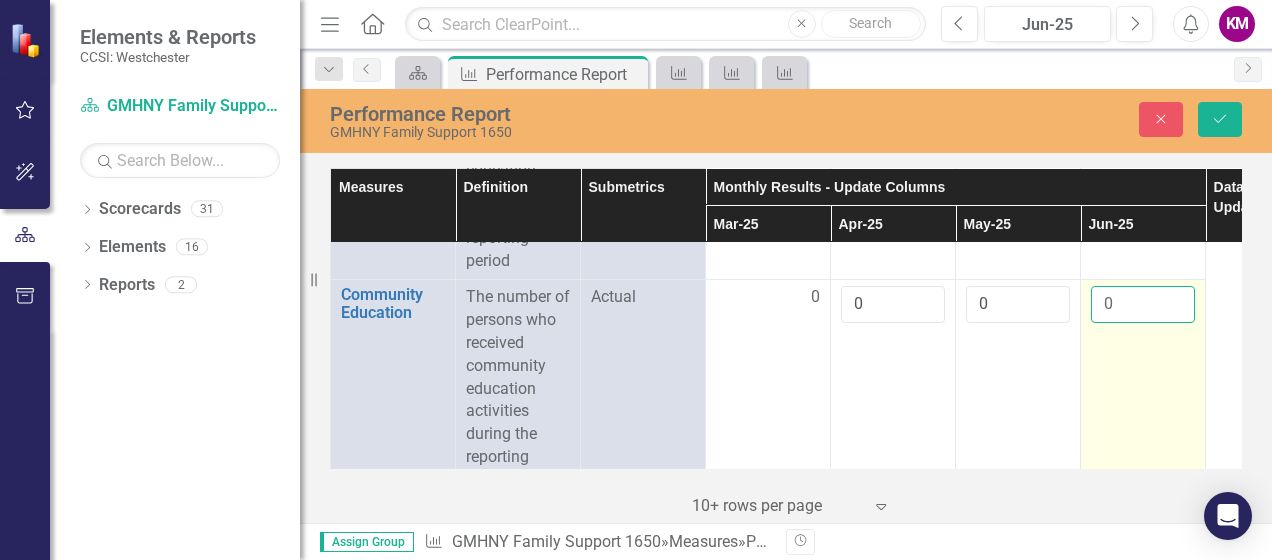 click on "0" at bounding box center (1143, 389) 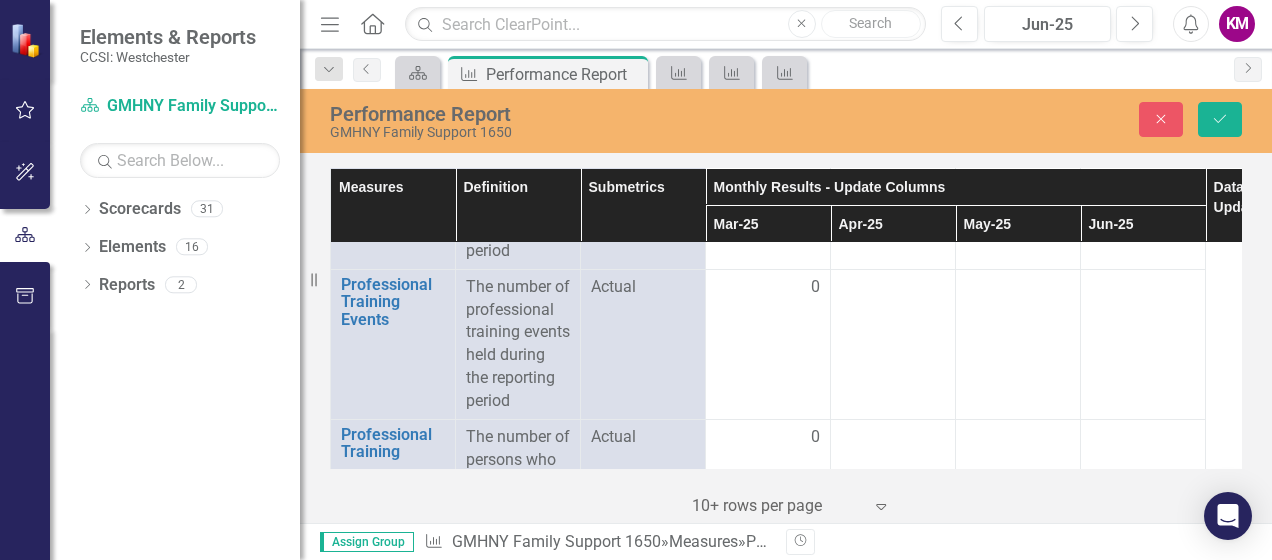 scroll, scrollTop: 1933, scrollLeft: 0, axis: vertical 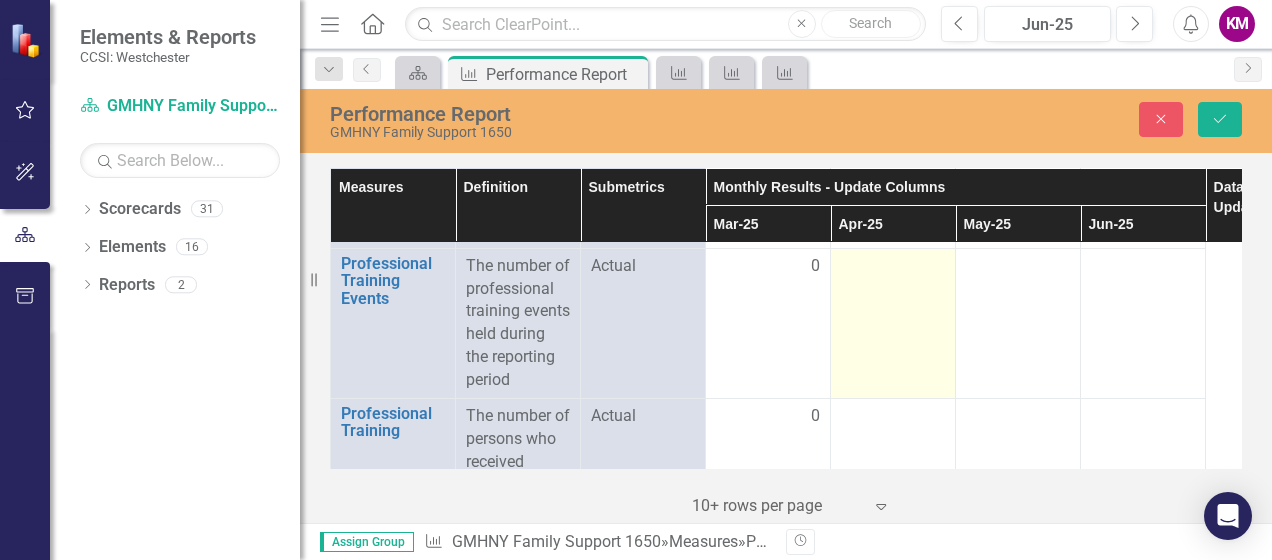 click at bounding box center (893, 323) 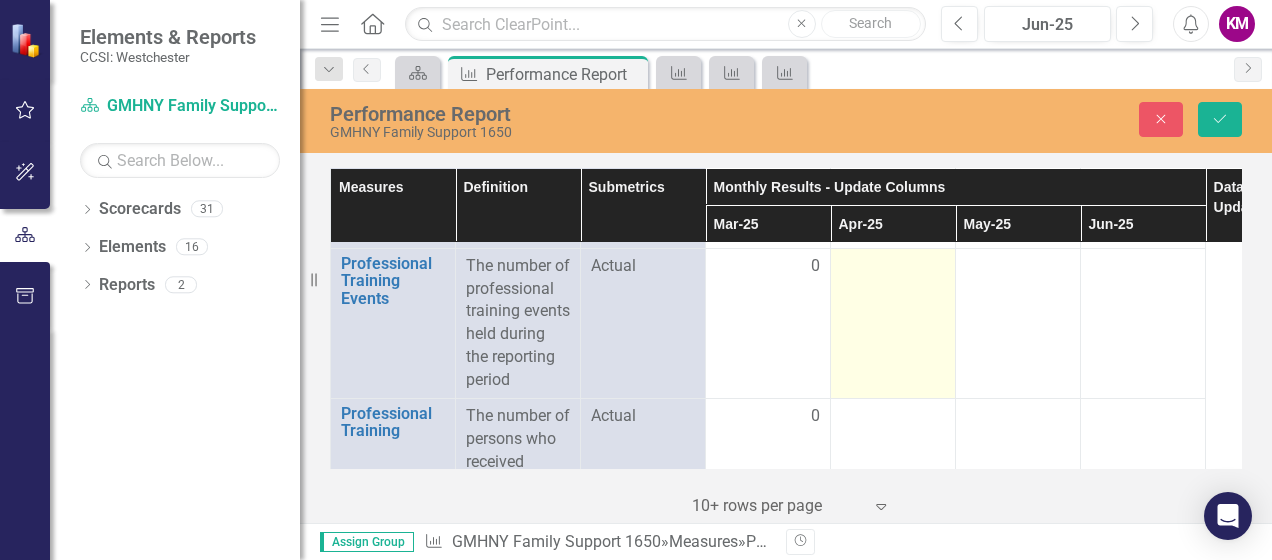 click at bounding box center (893, 323) 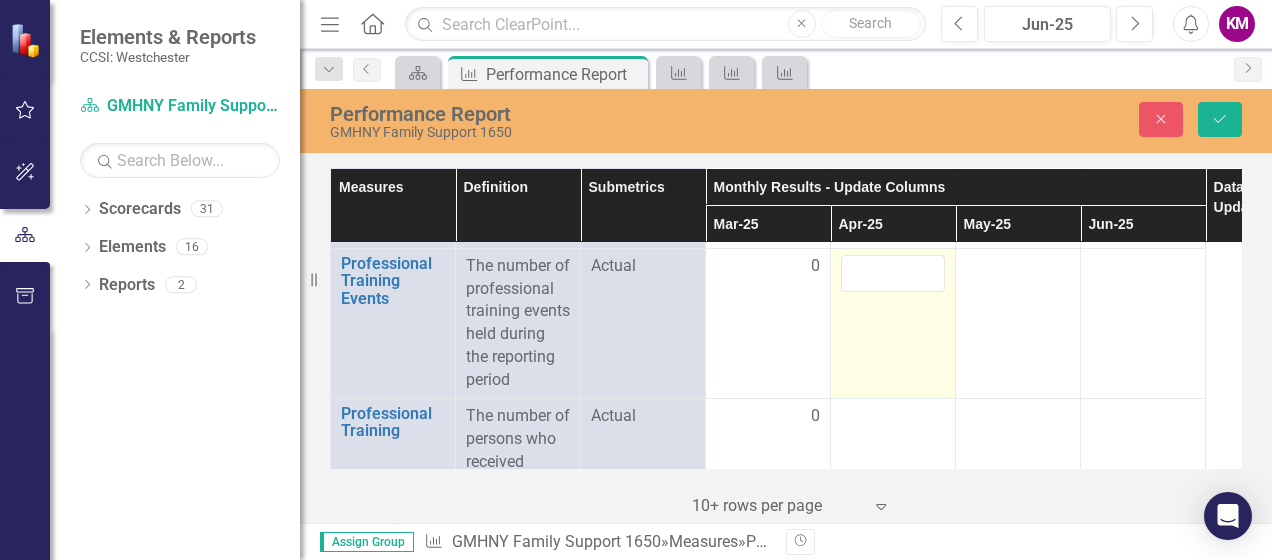 click at bounding box center (893, 273) 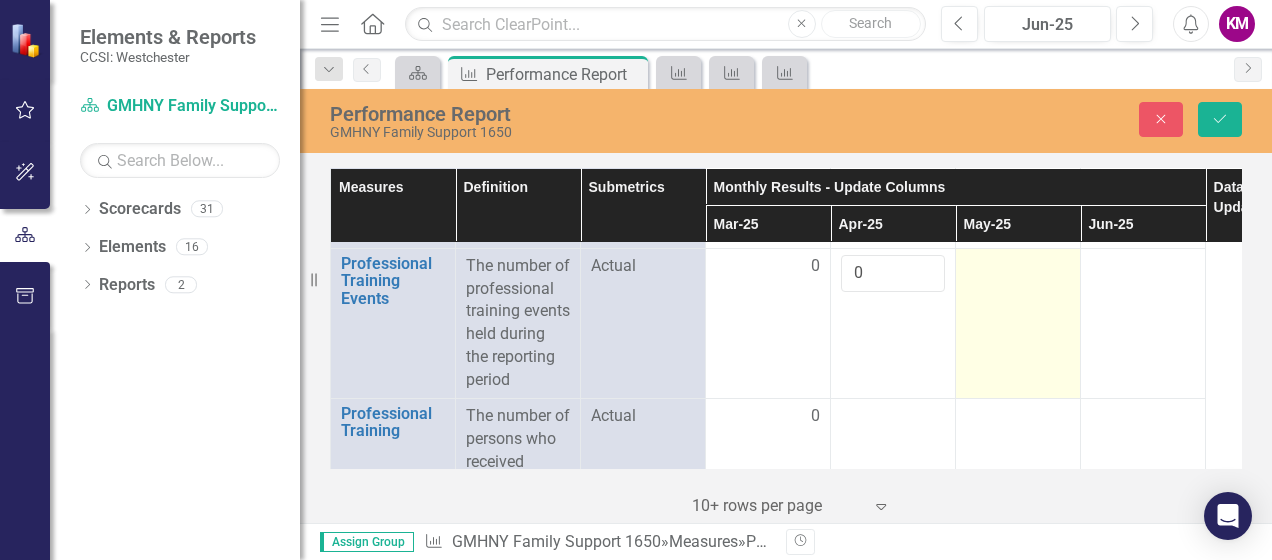 type on "0" 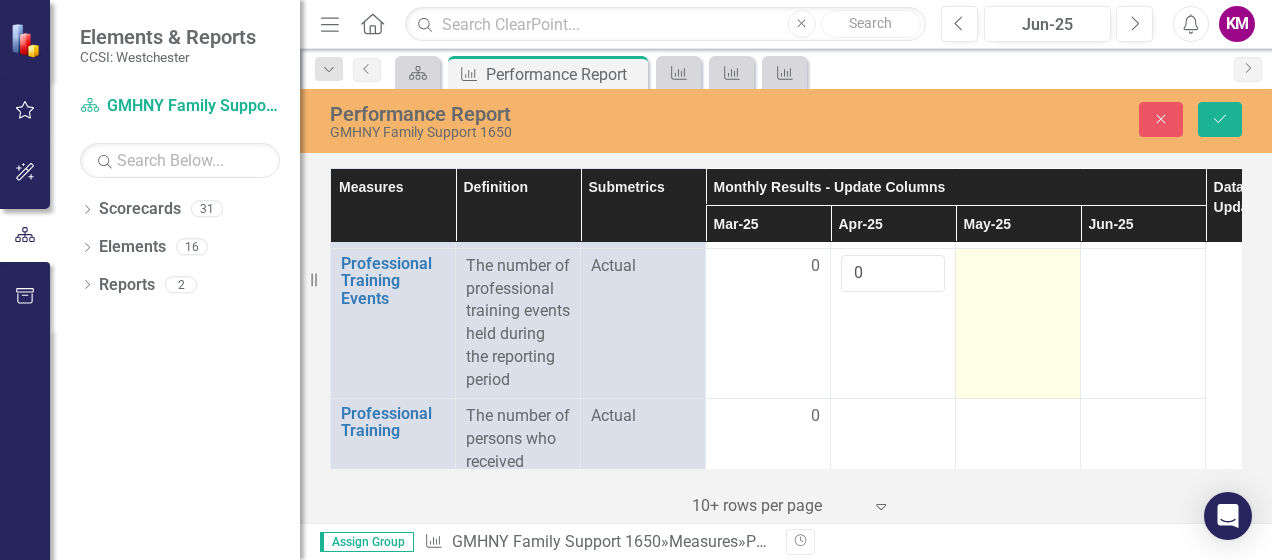 click at bounding box center (768, 267) 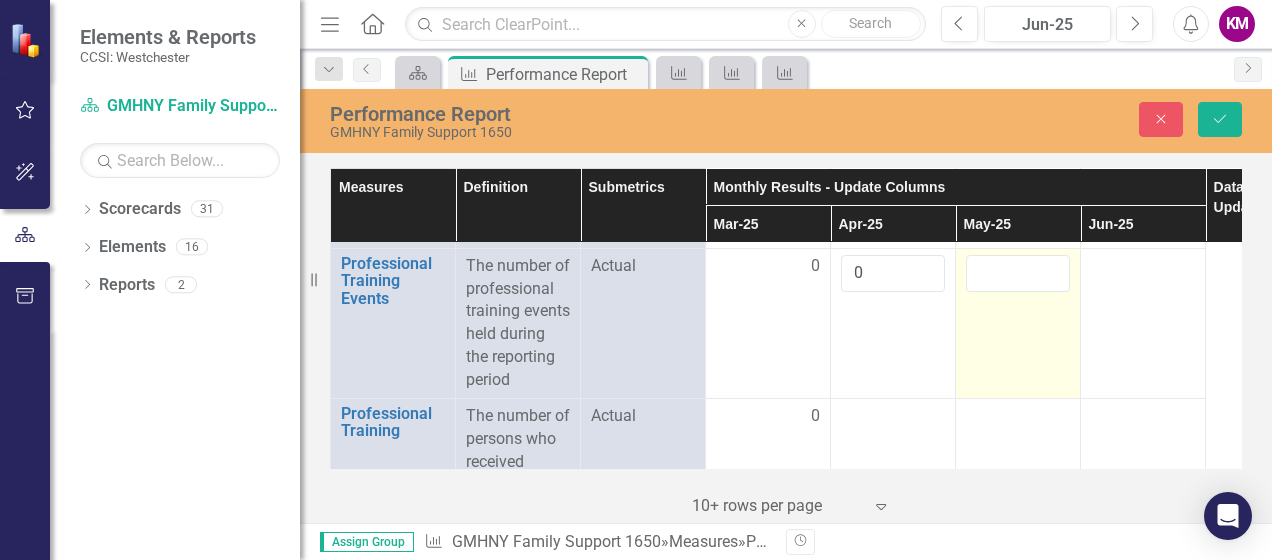 click at bounding box center (1018, 273) 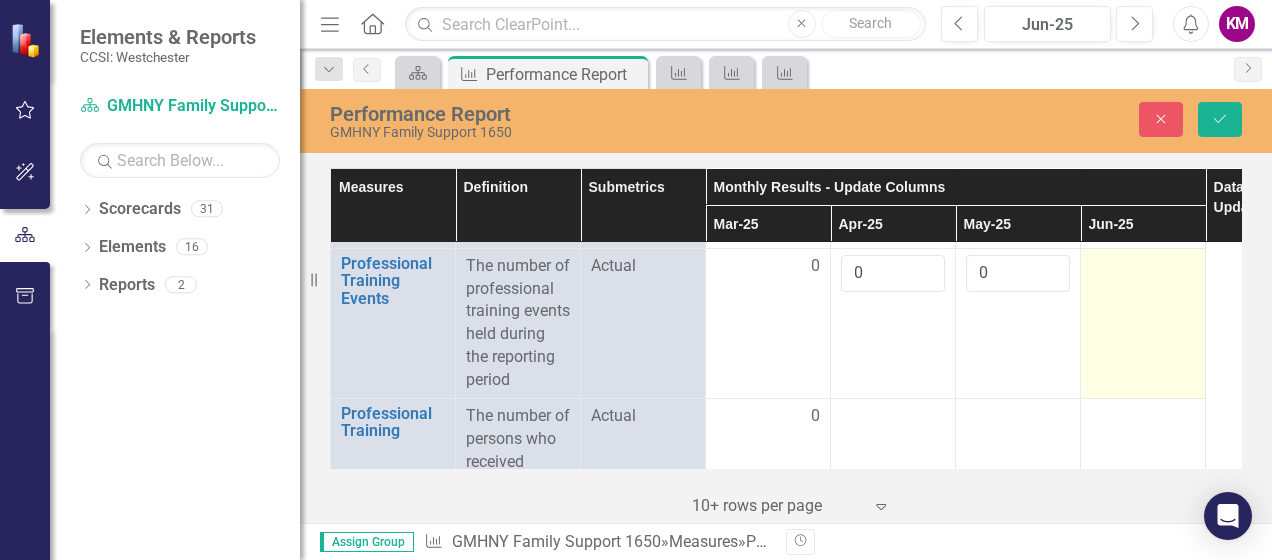 type on "0" 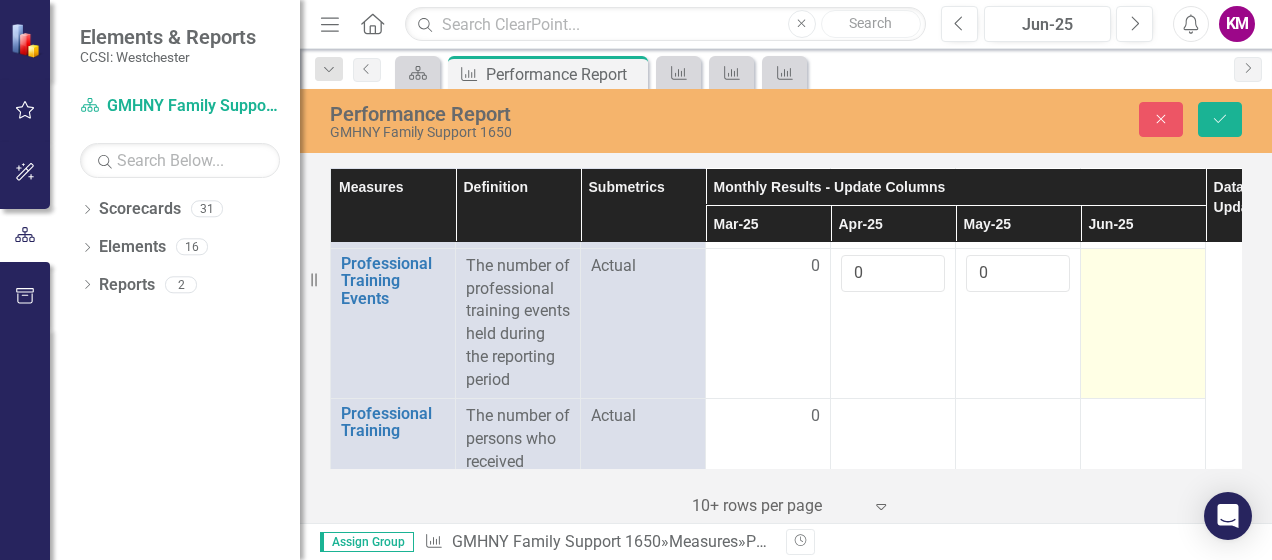click at bounding box center [768, 267] 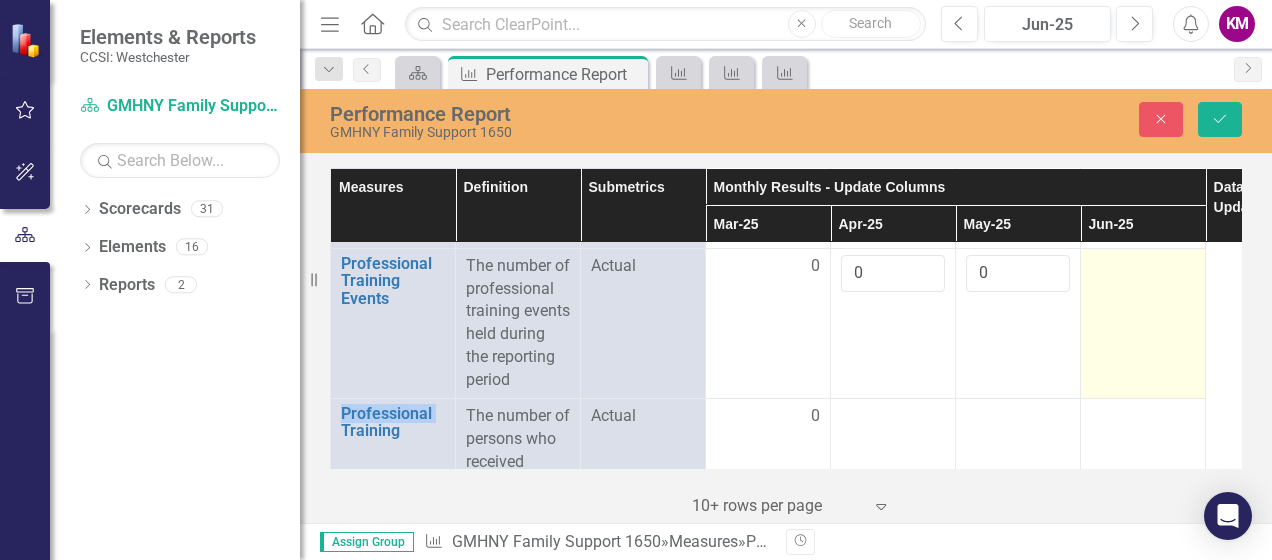 click at bounding box center (768, 267) 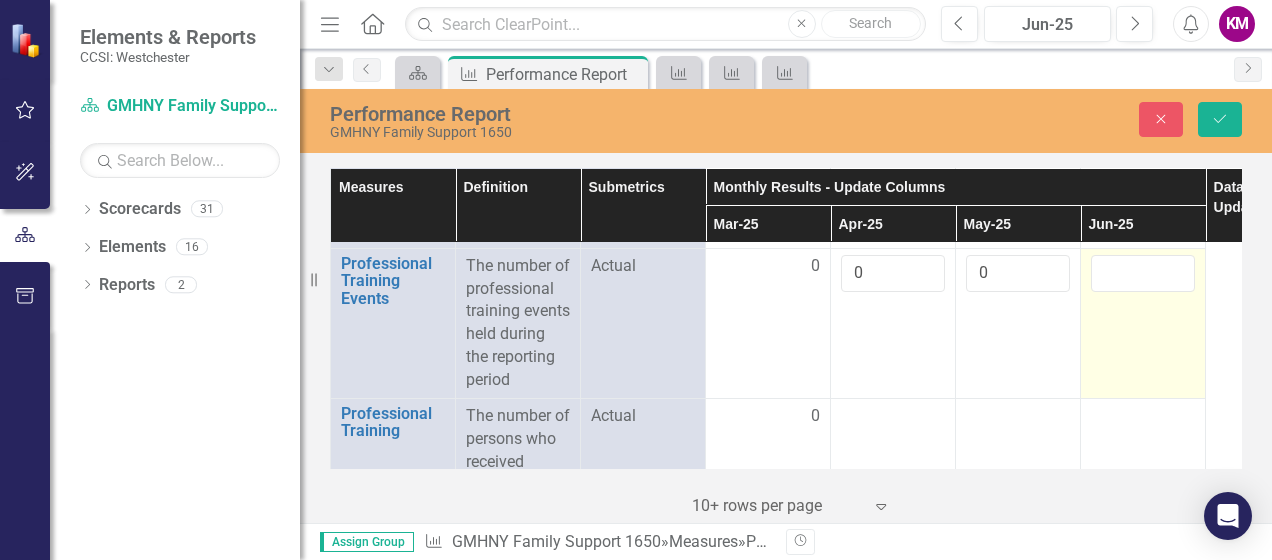 click at bounding box center (1143, 273) 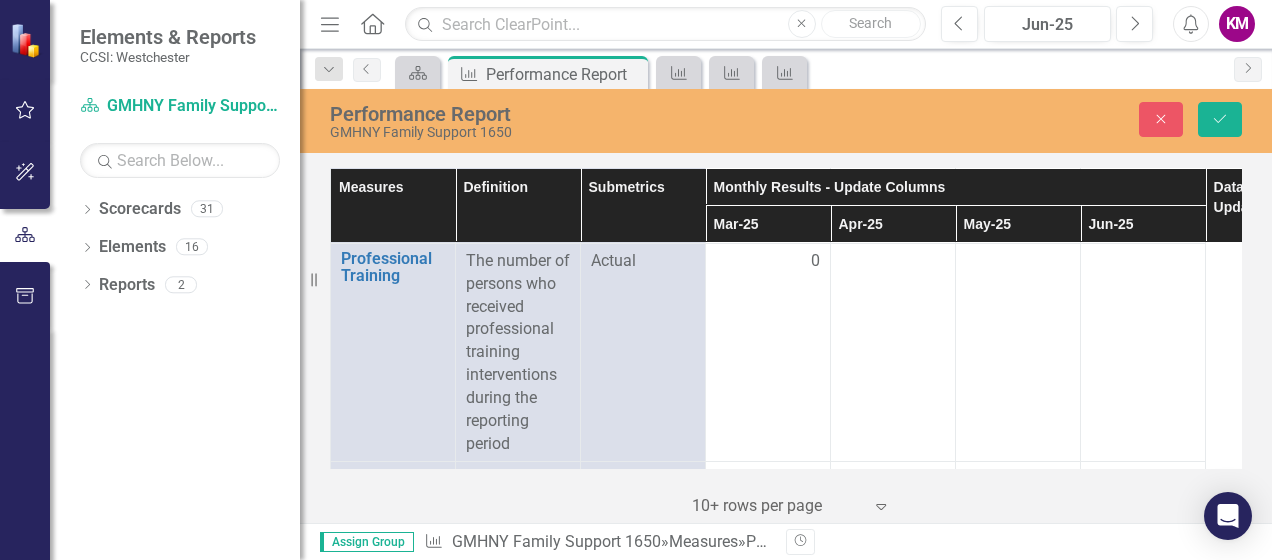 scroll, scrollTop: 2068, scrollLeft: 0, axis: vertical 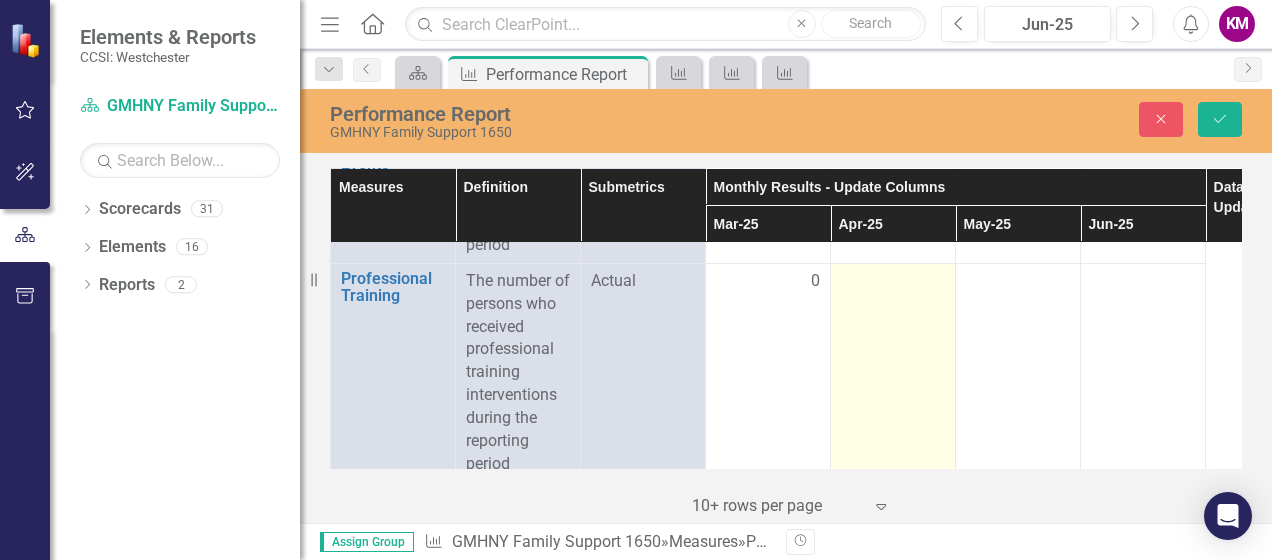 type on "0" 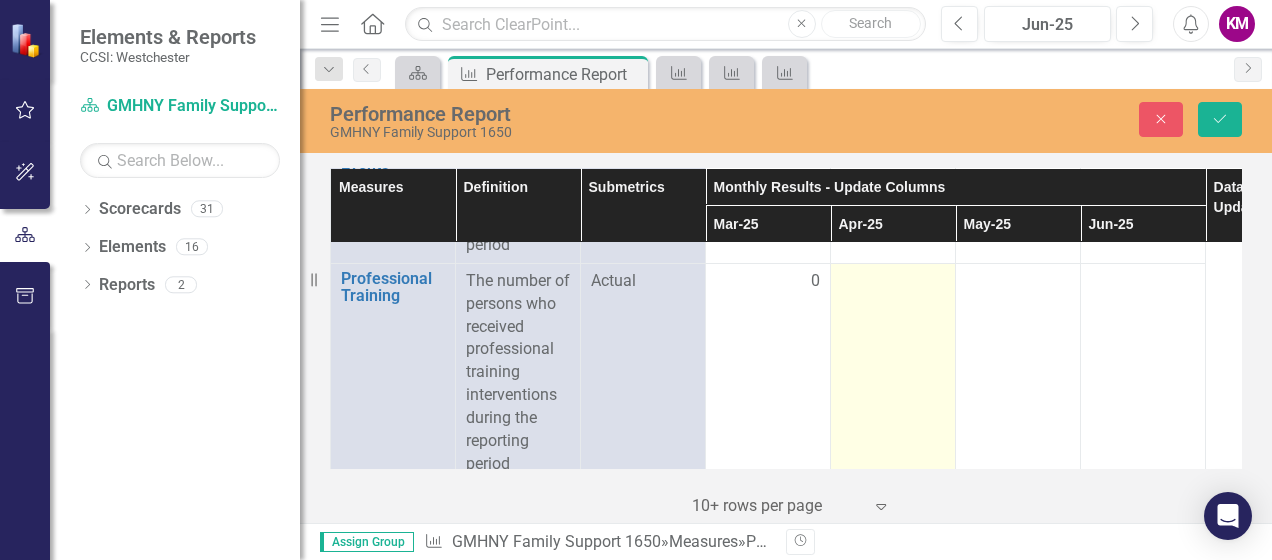 click at bounding box center (768, 282) 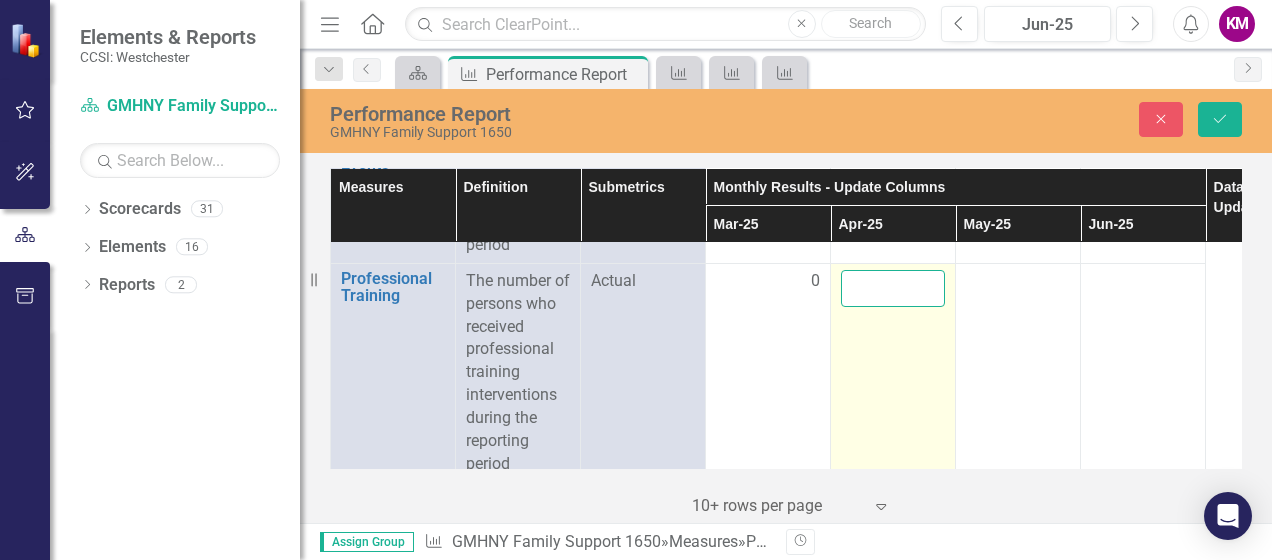 click at bounding box center (893, 288) 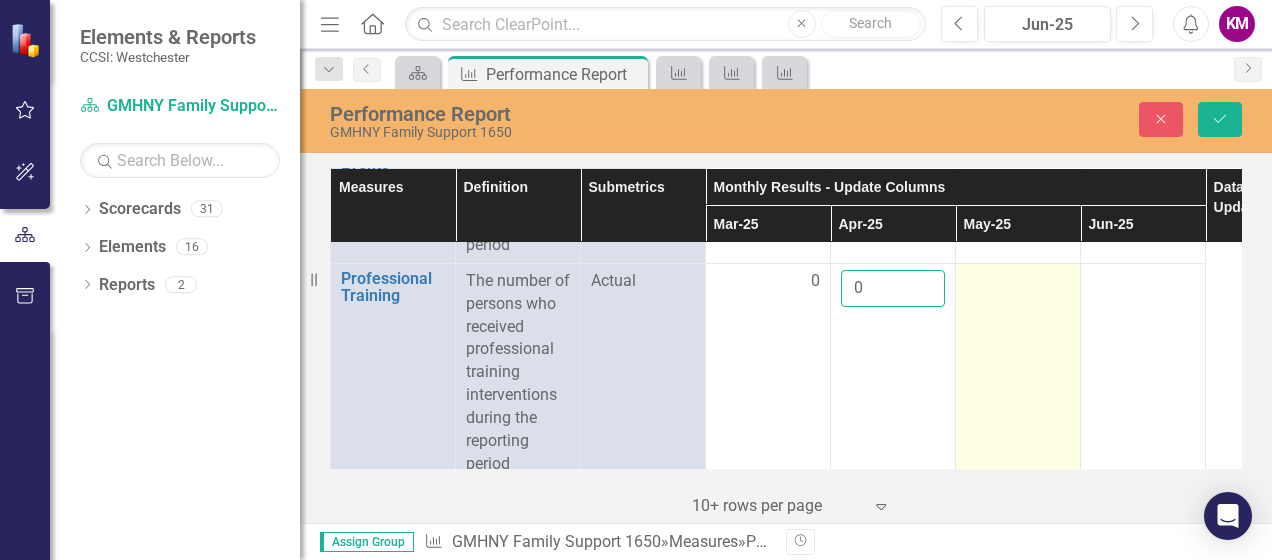 type on "0" 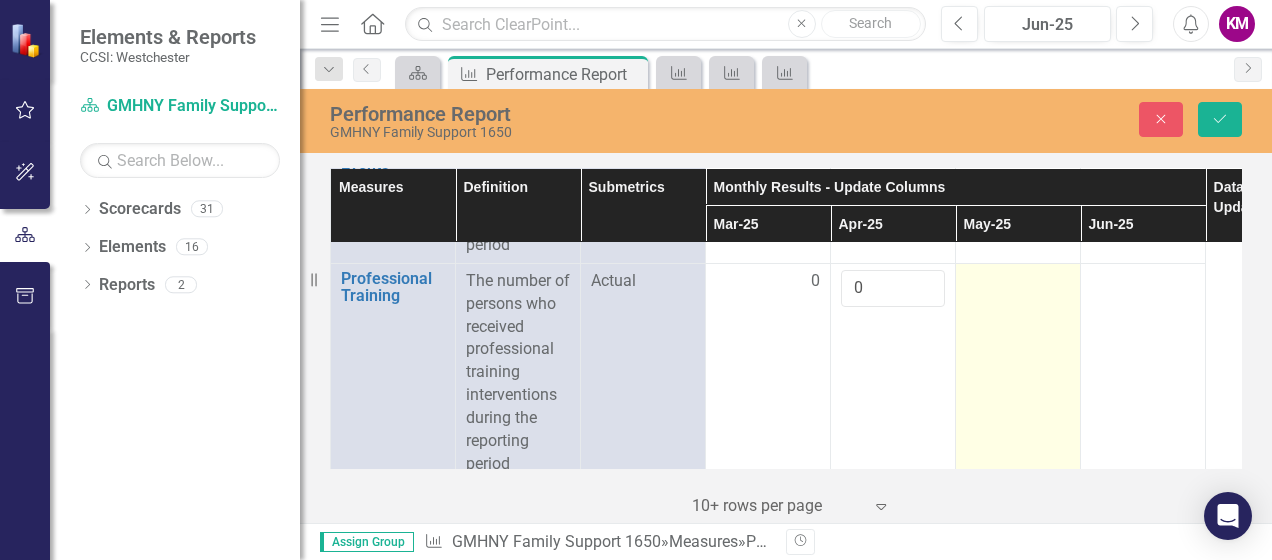 click at bounding box center [768, 282] 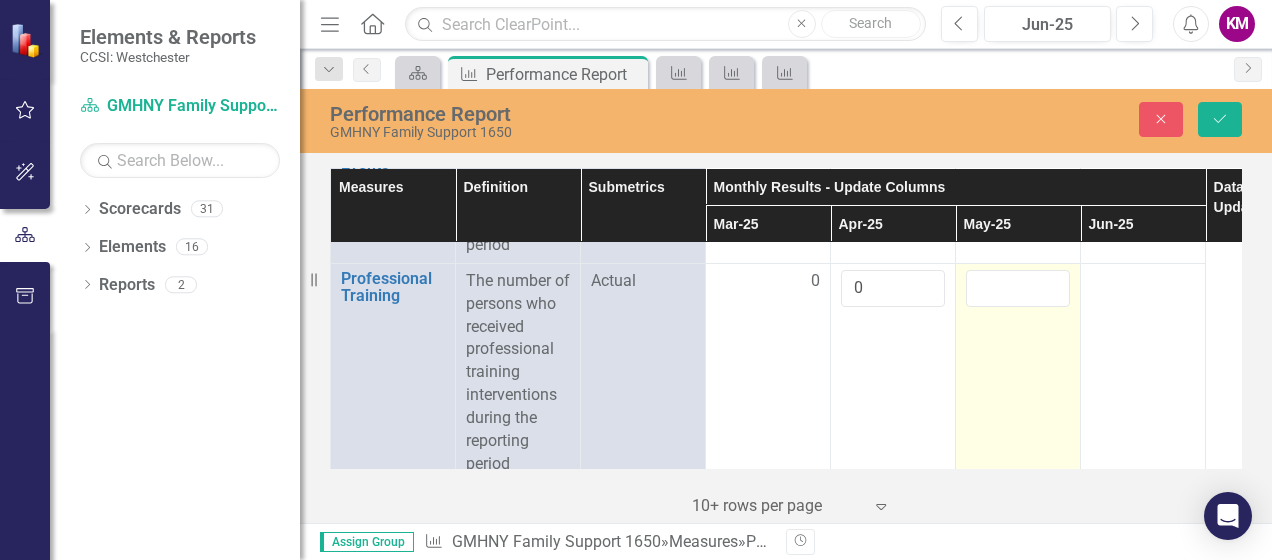 click at bounding box center (1018, 288) 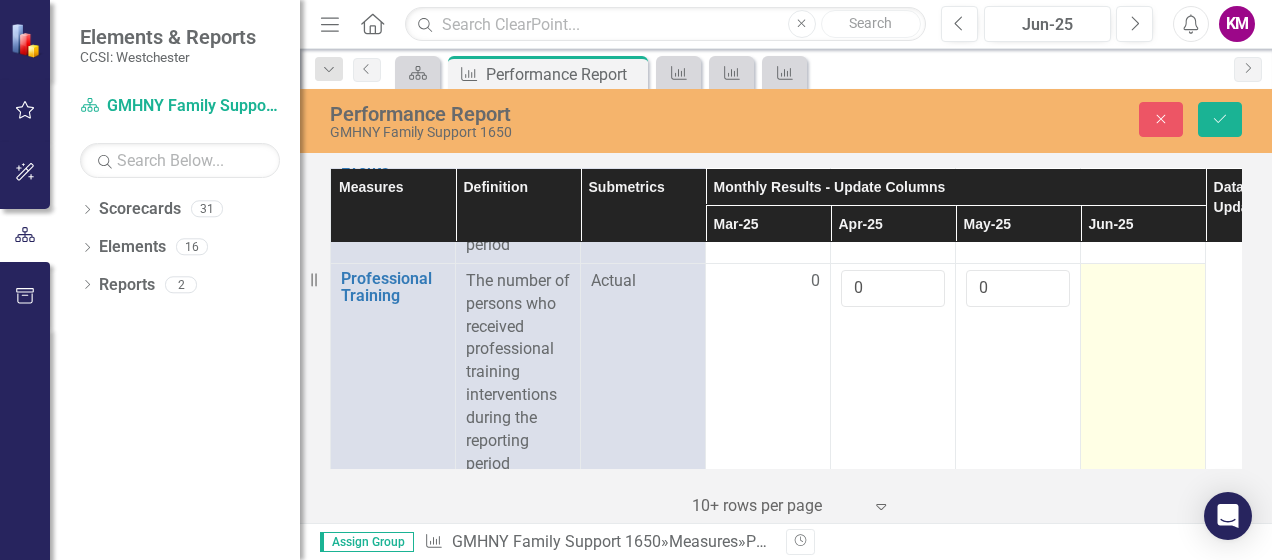 type on "0" 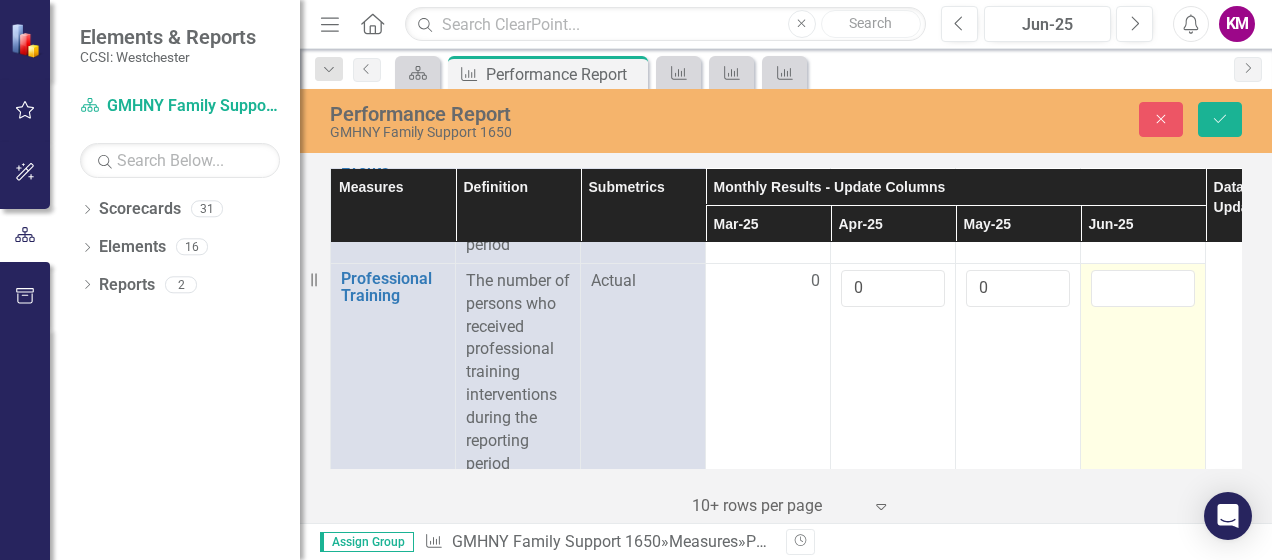 click at bounding box center (1143, 288) 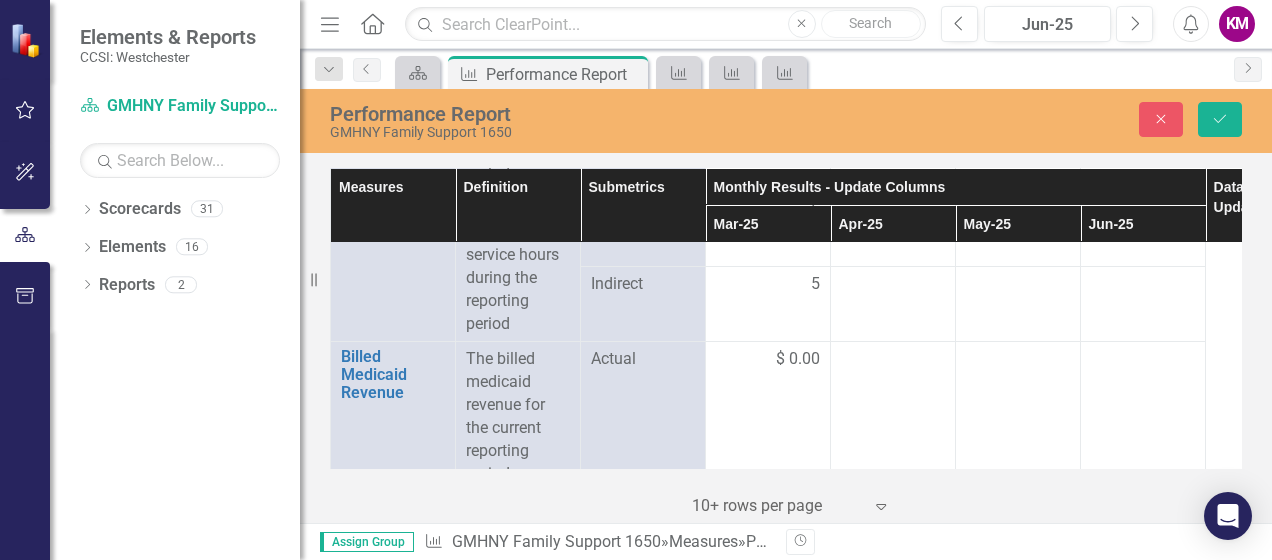 scroll, scrollTop: 2366, scrollLeft: 0, axis: vertical 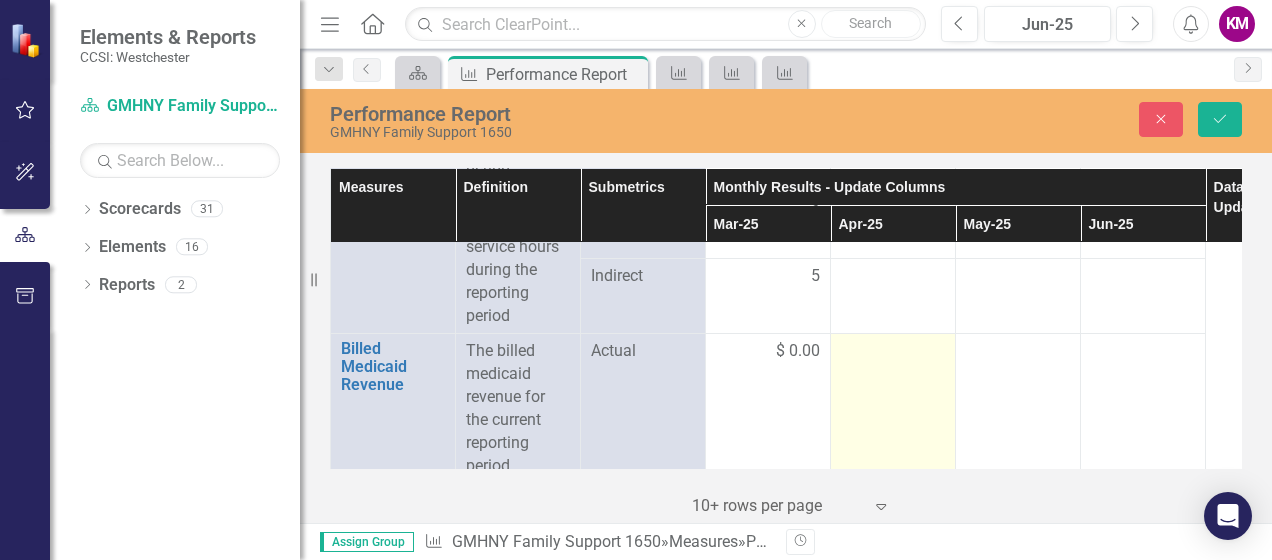 type on "0" 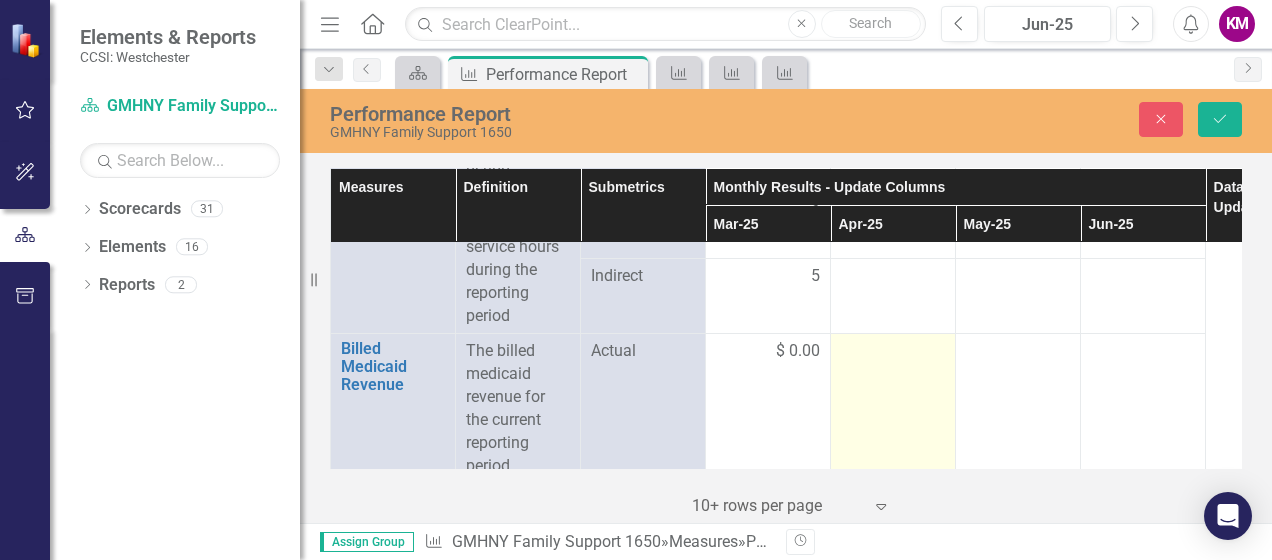 click at bounding box center [768, 352] 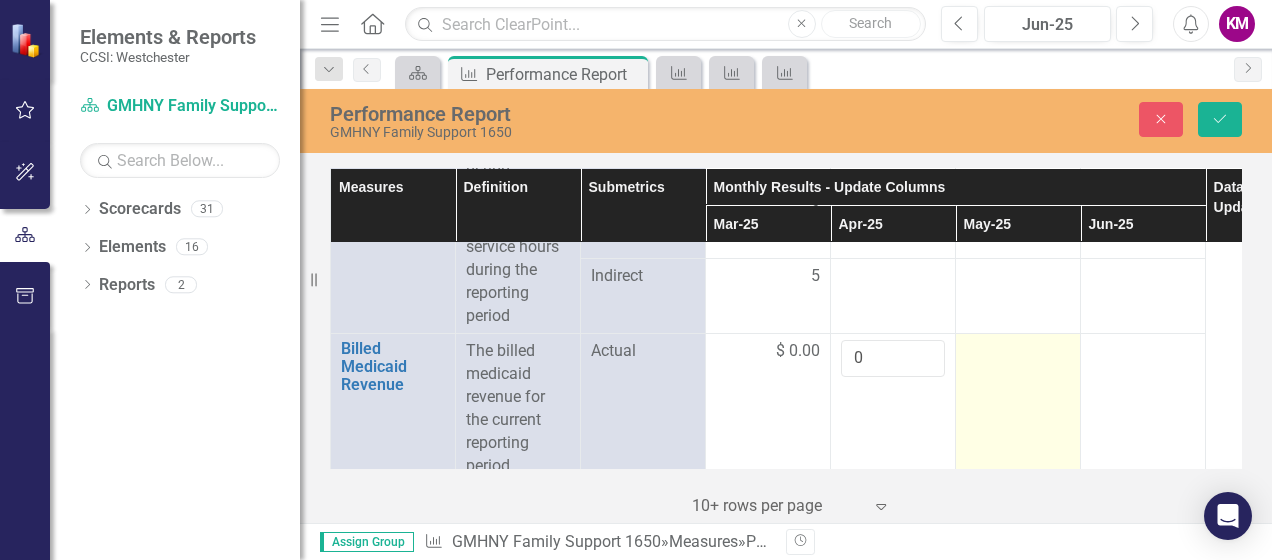 type on "0" 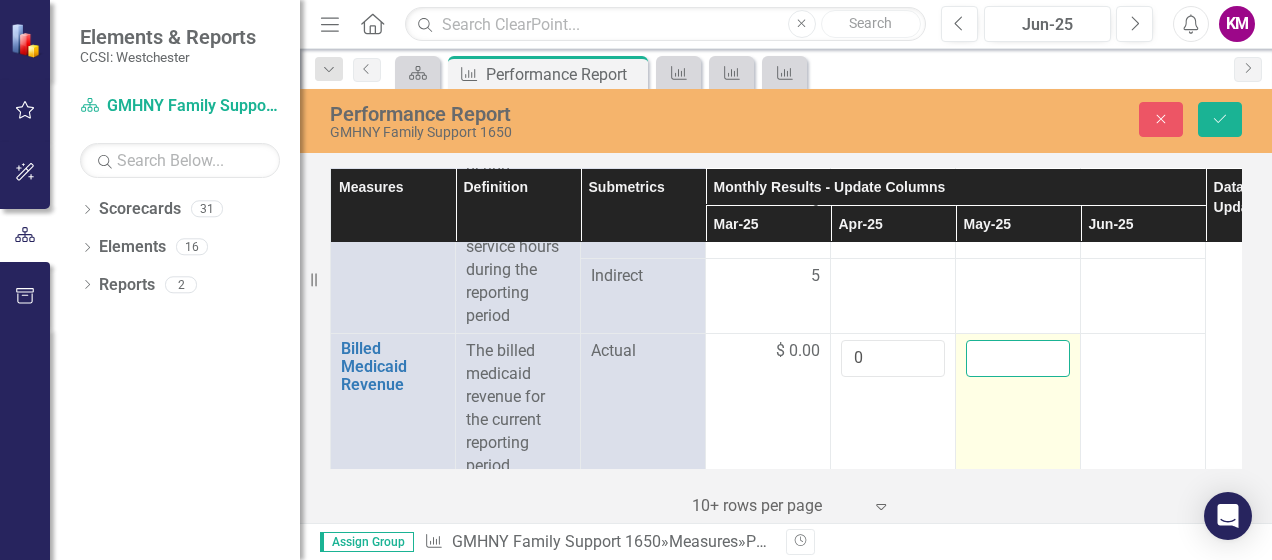 click at bounding box center (1018, 358) 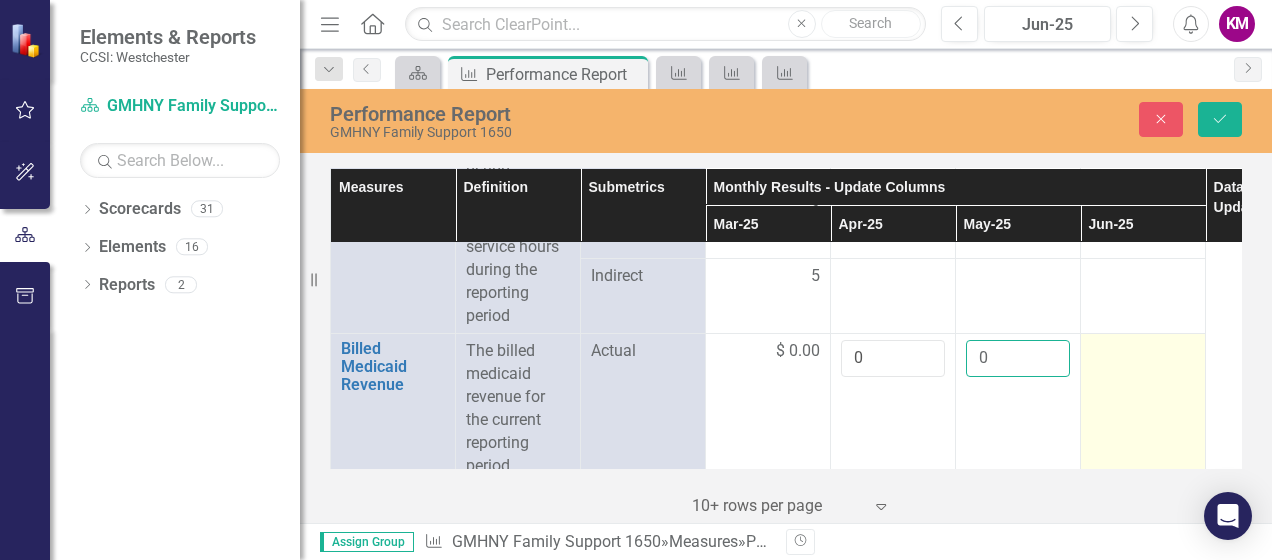 type on "0" 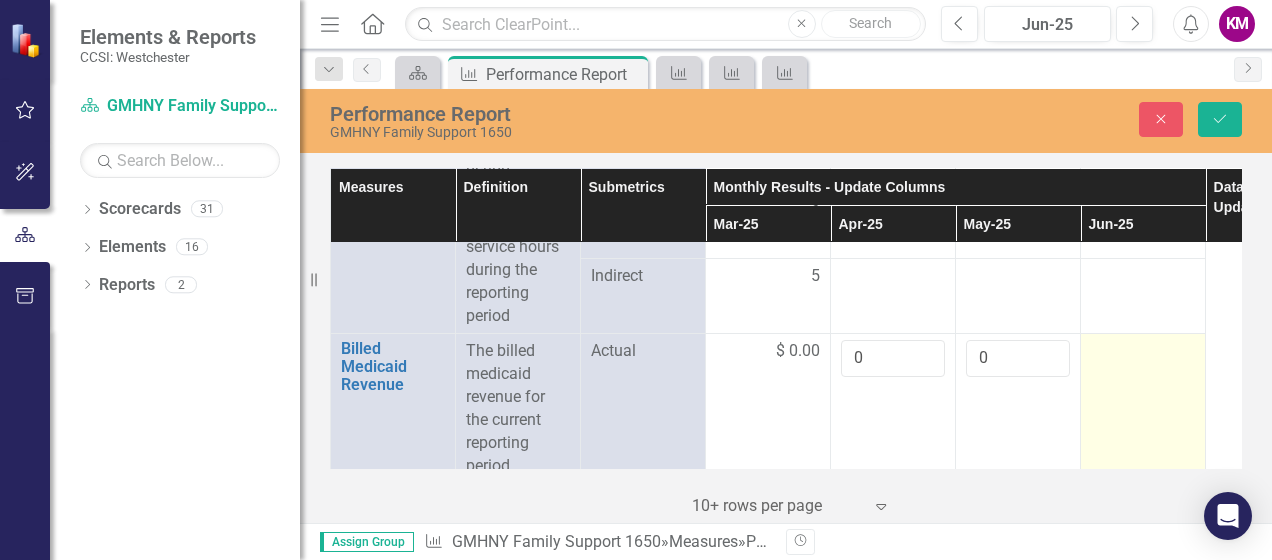 click at bounding box center (768, 352) 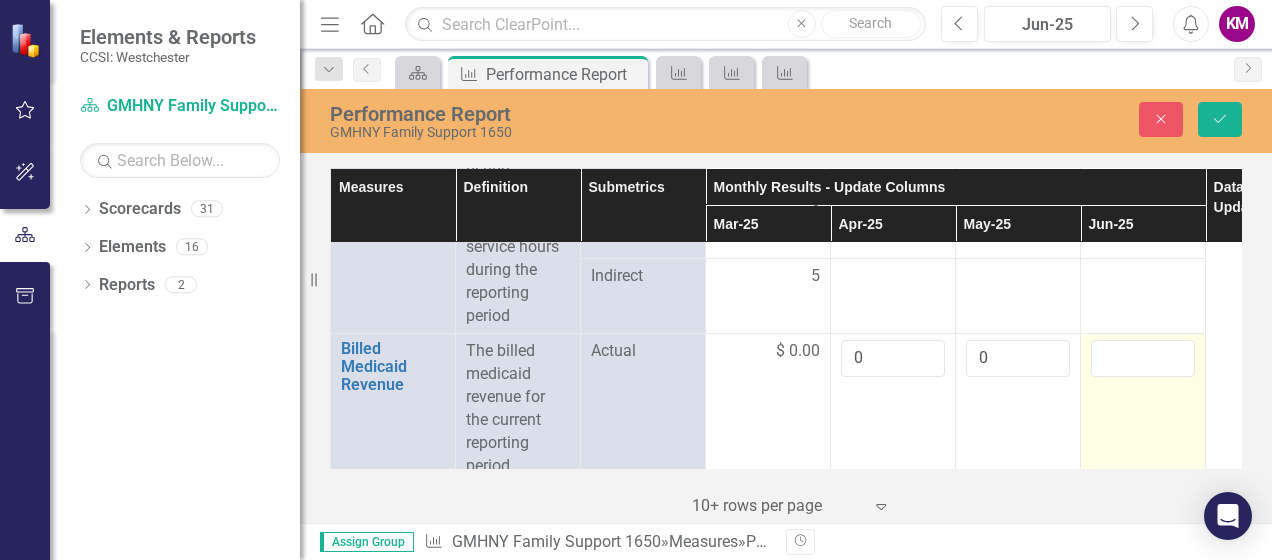 click at bounding box center (1143, 358) 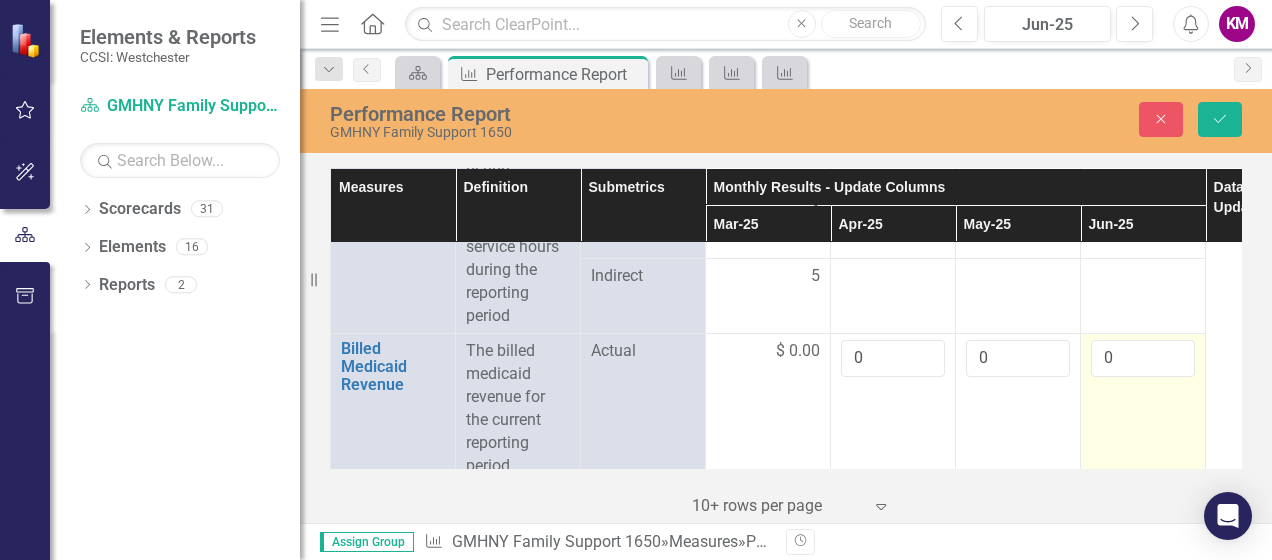 type on "0" 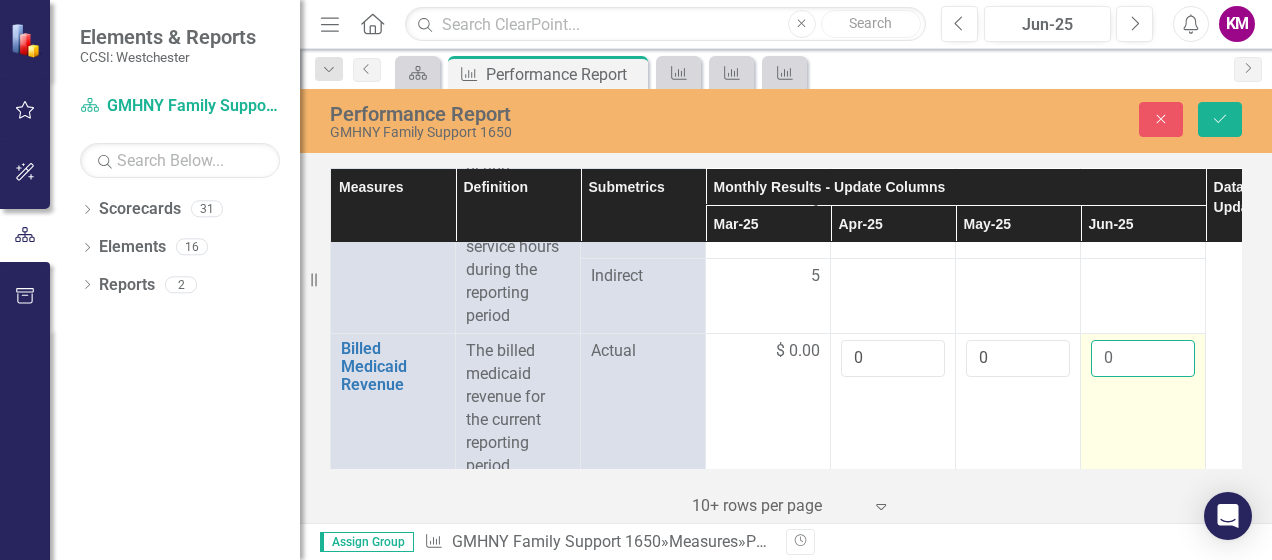 click on "0" at bounding box center (1143, 409) 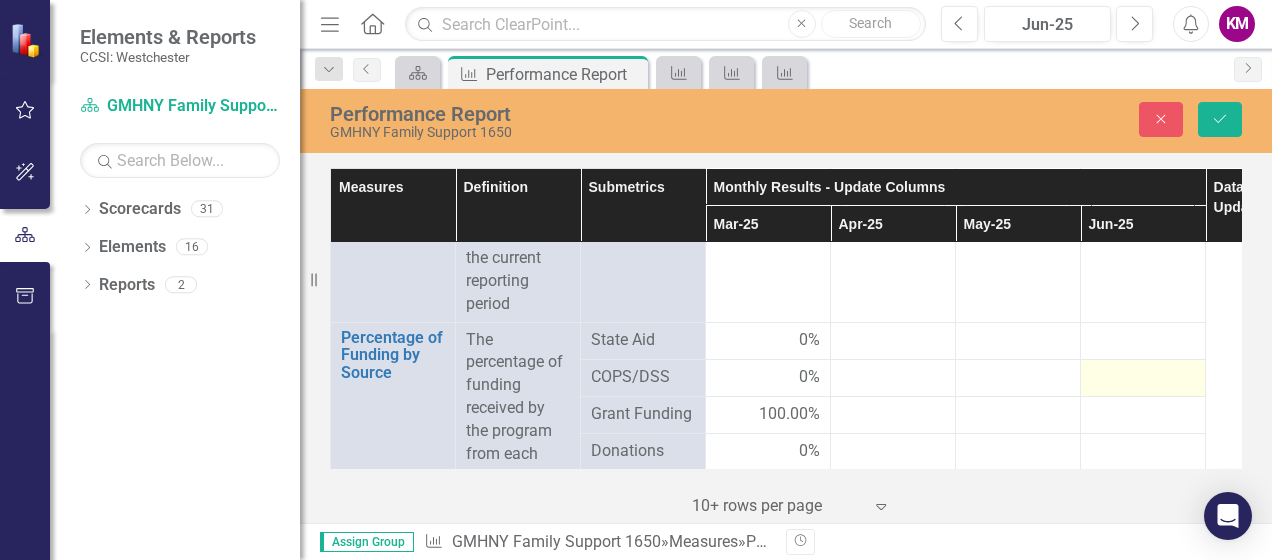 scroll, scrollTop: 2500, scrollLeft: 0, axis: vertical 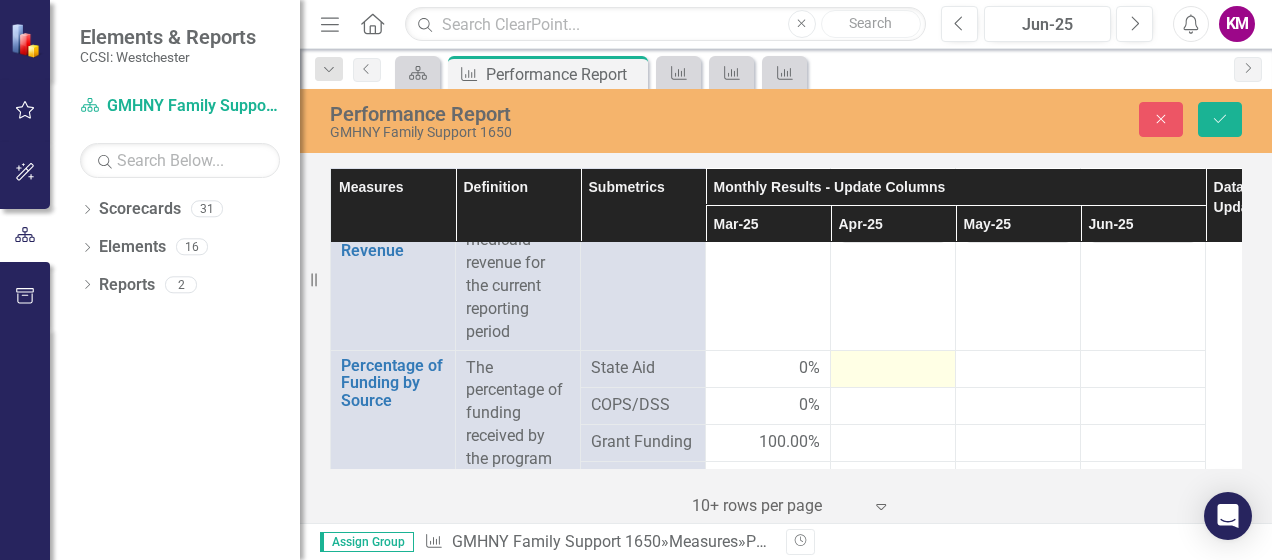 click at bounding box center (768, 369) 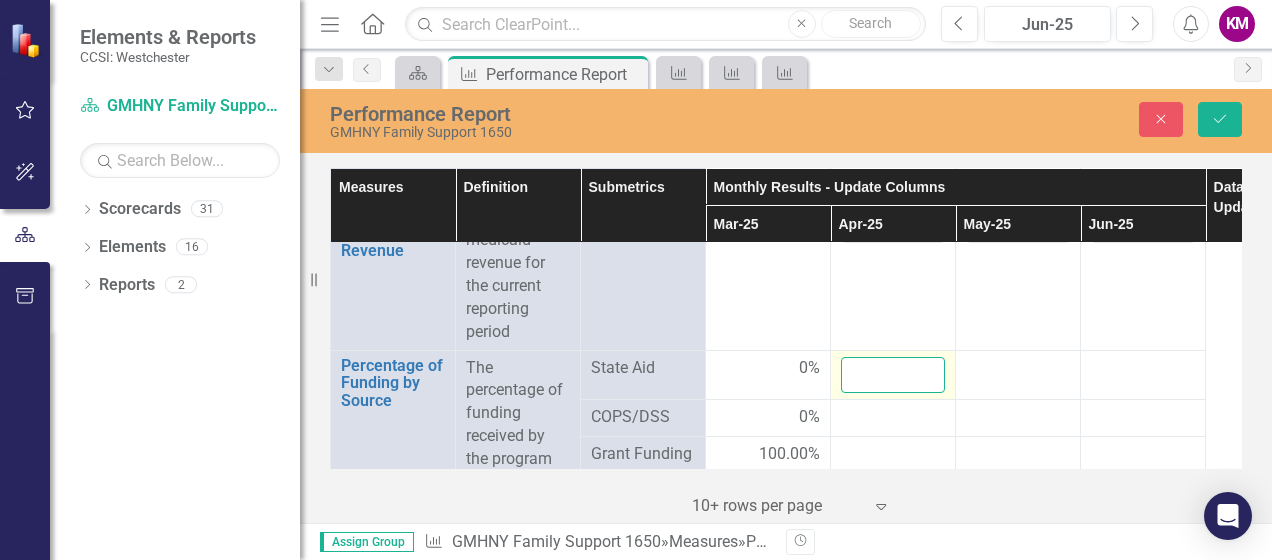 click at bounding box center (893, 375) 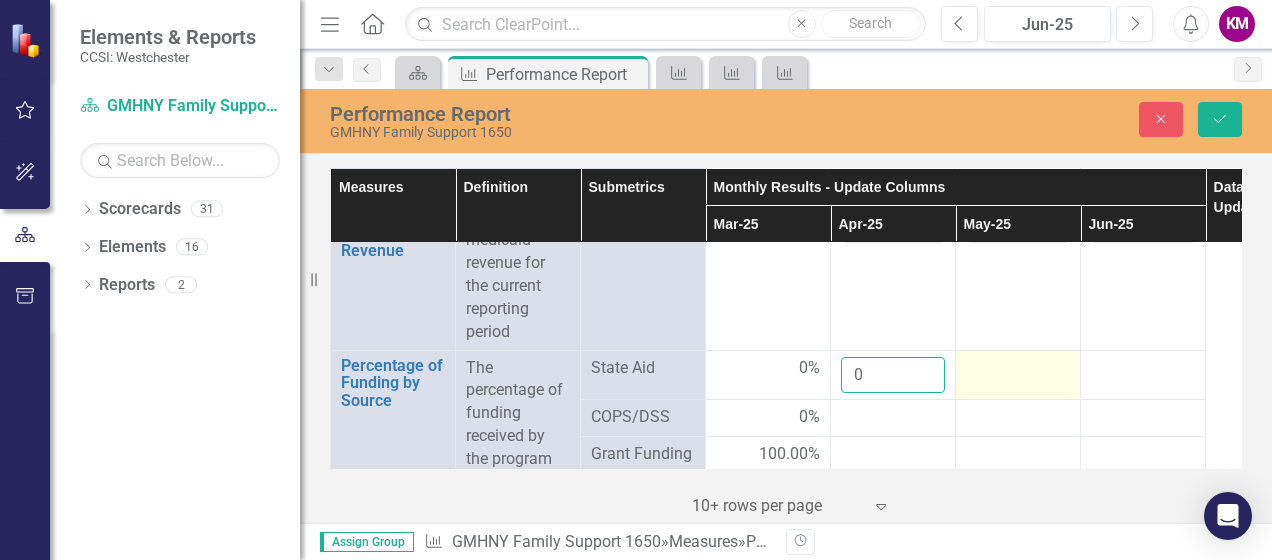 type on "0" 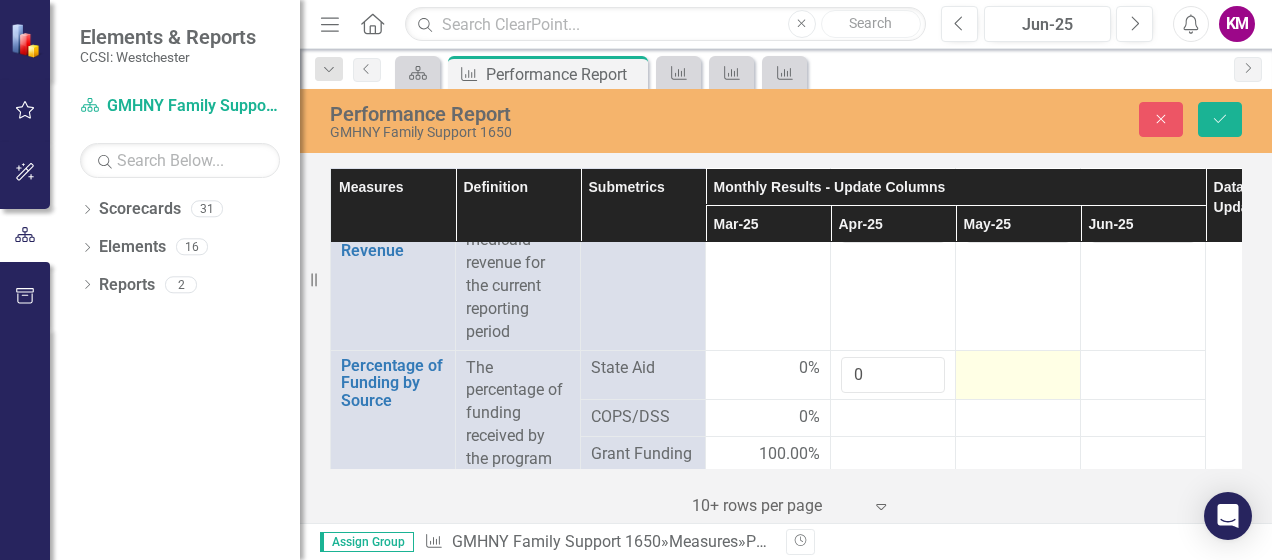 click at bounding box center [768, 369] 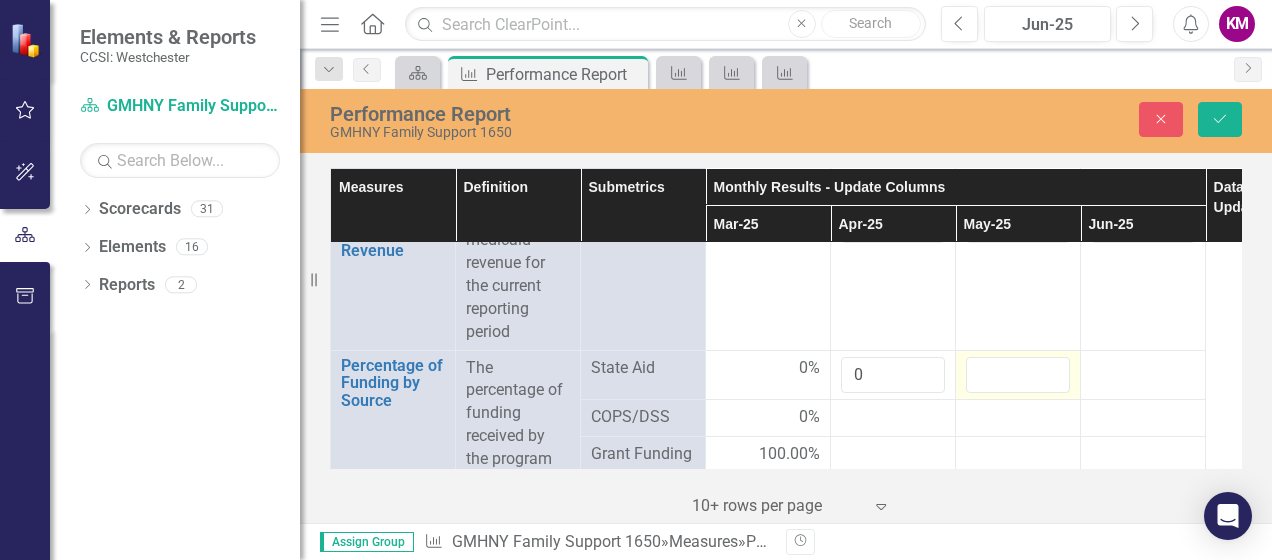 click at bounding box center [1018, 375] 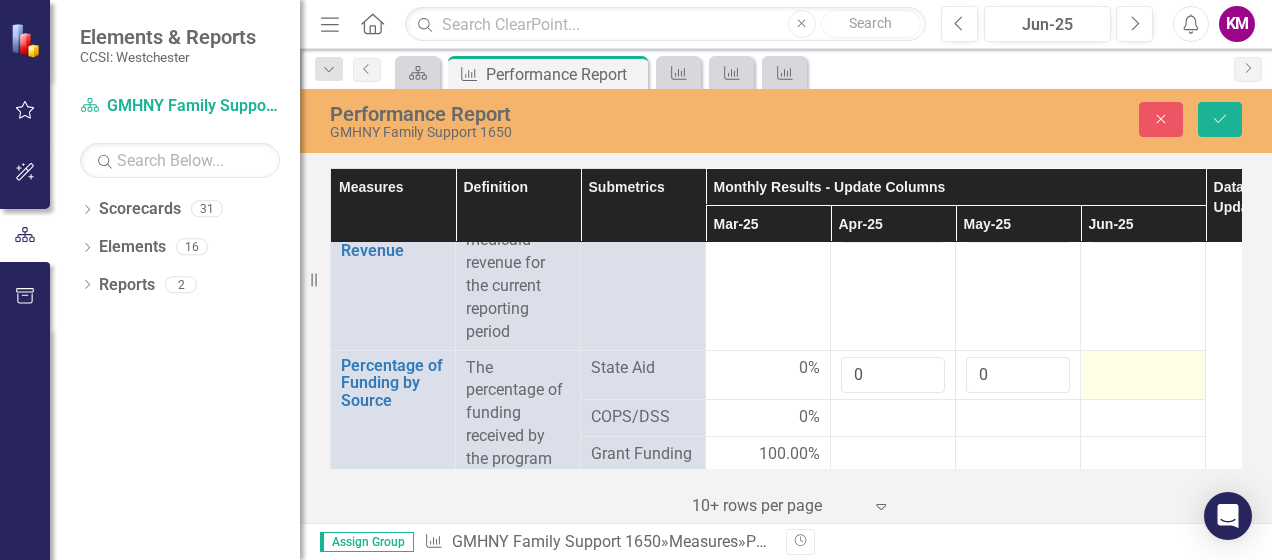 type on "0" 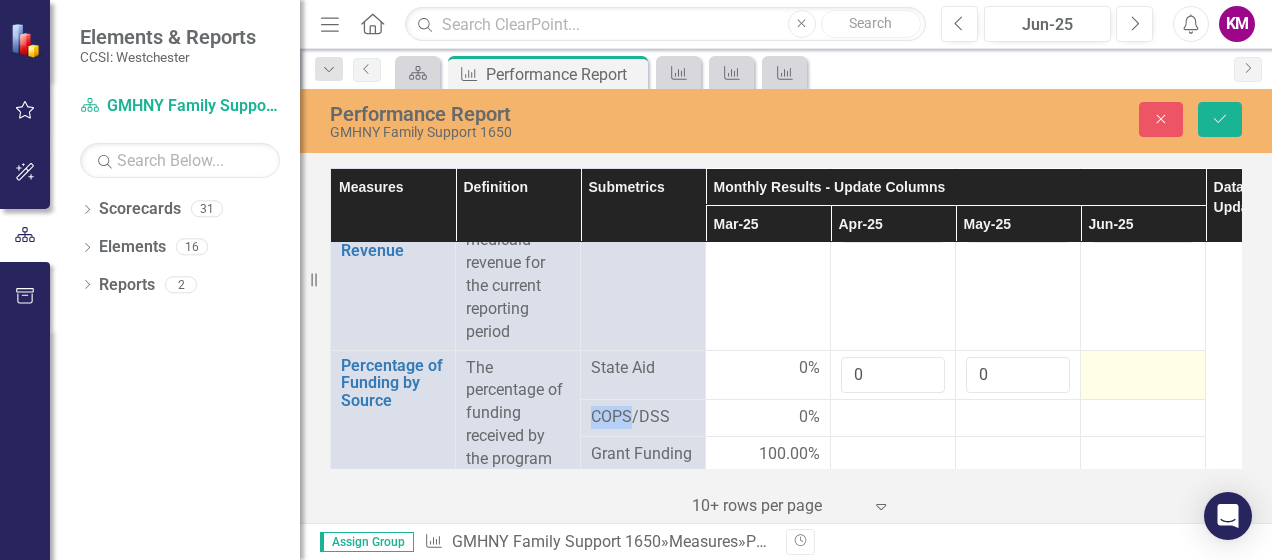 click at bounding box center [768, 369] 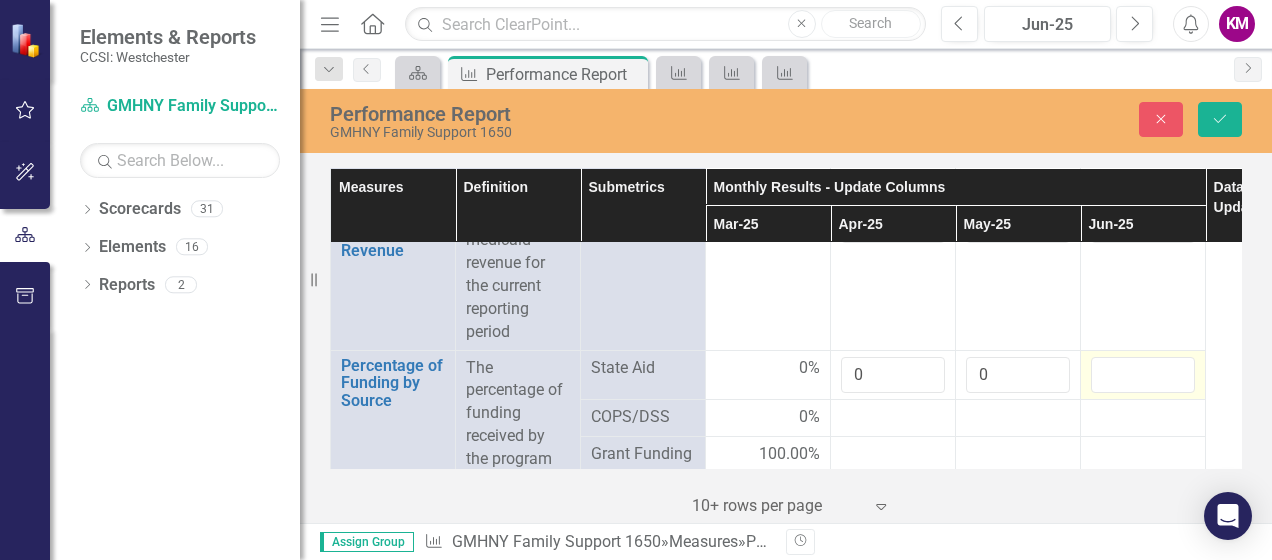 click at bounding box center [1143, 375] 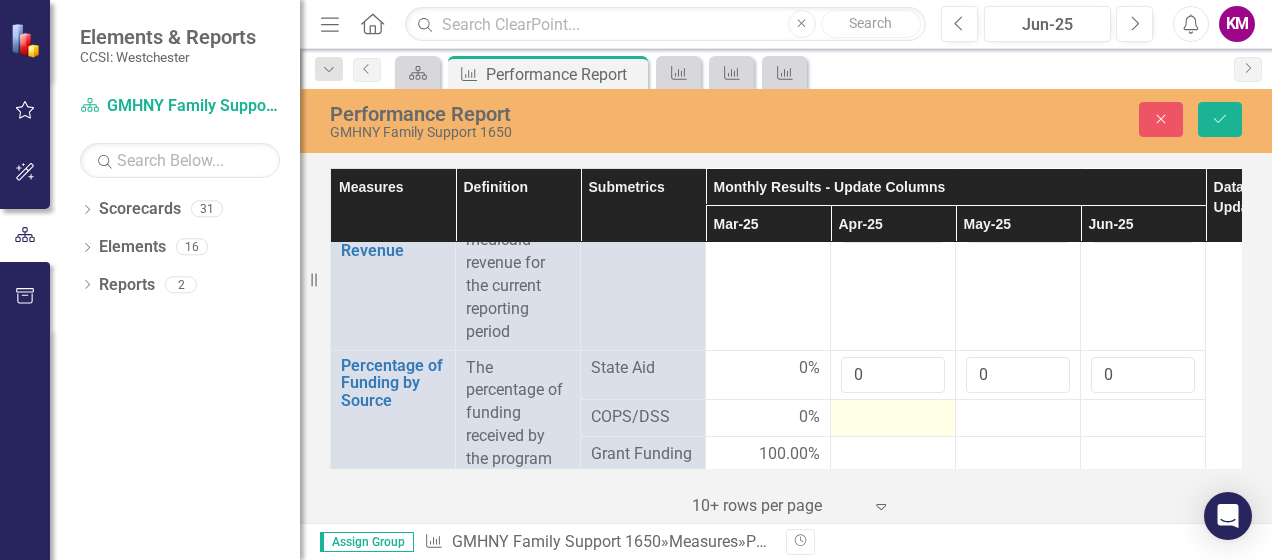 type on "0" 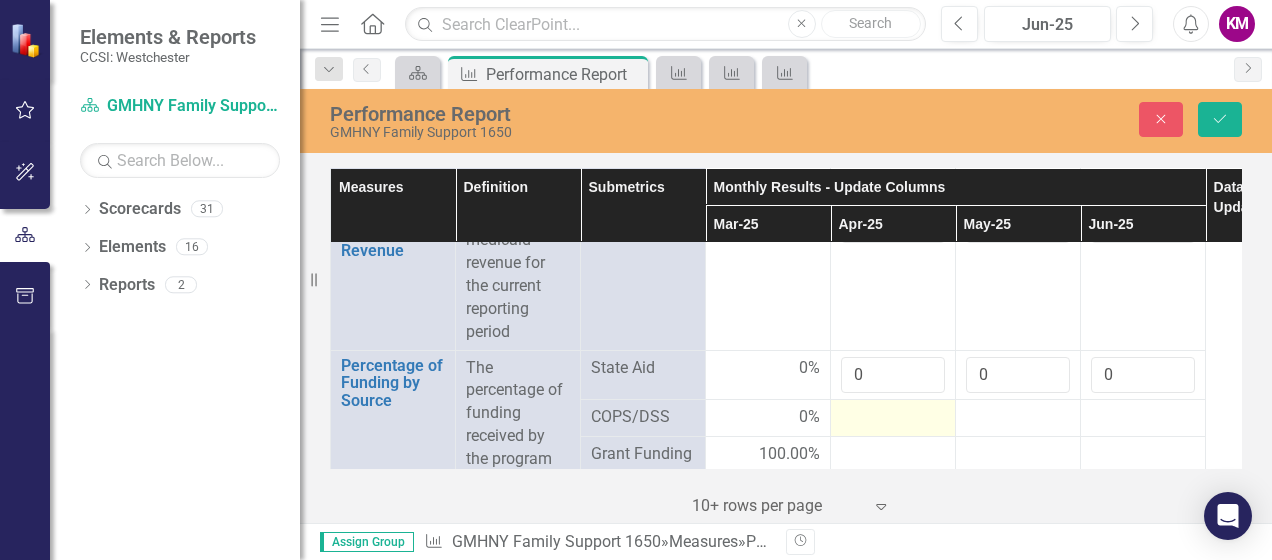 click at bounding box center (768, 418) 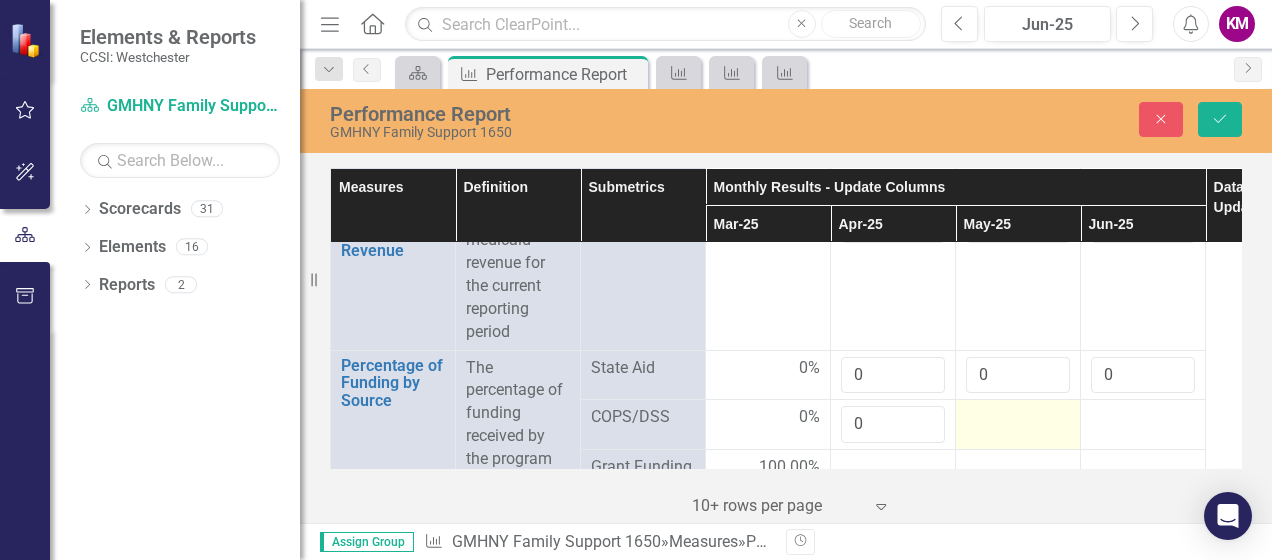 type on "0" 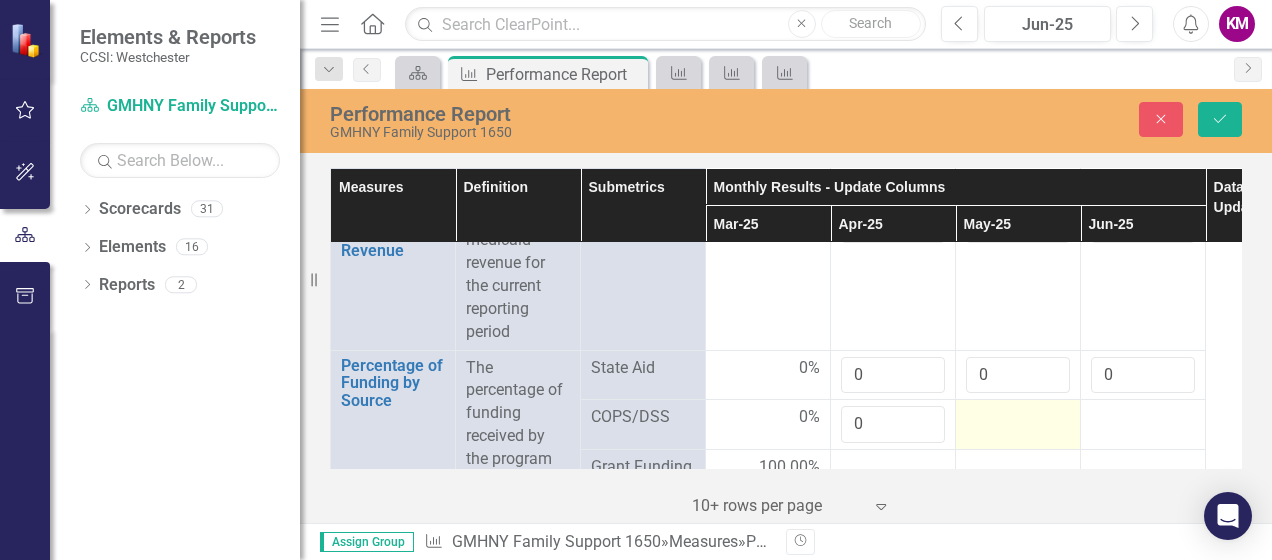 click at bounding box center [768, 418] 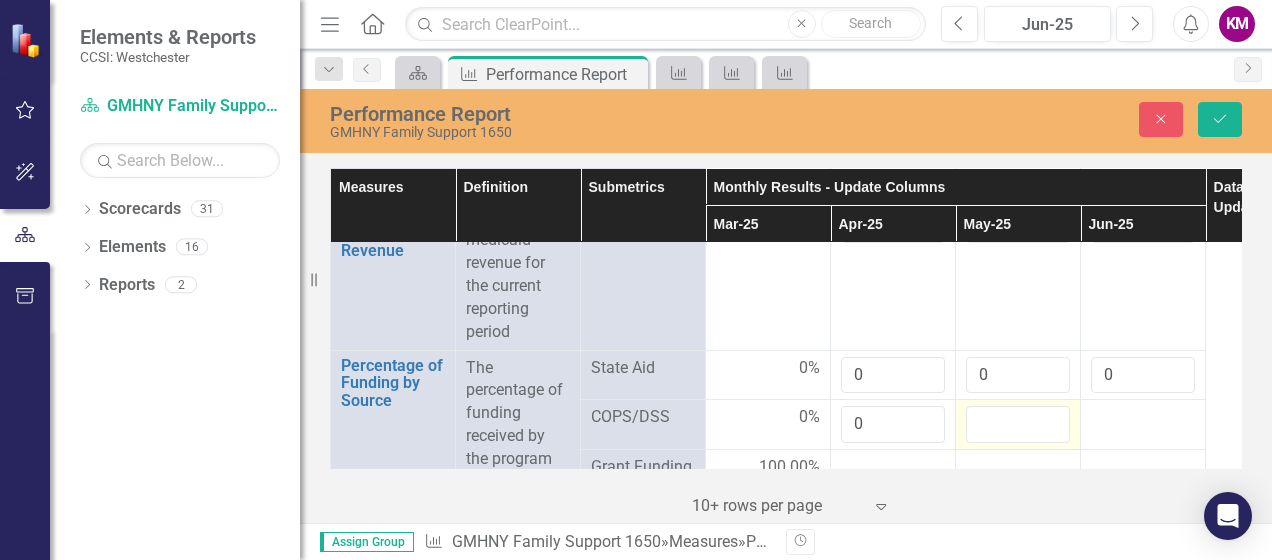 click at bounding box center [1018, 424] 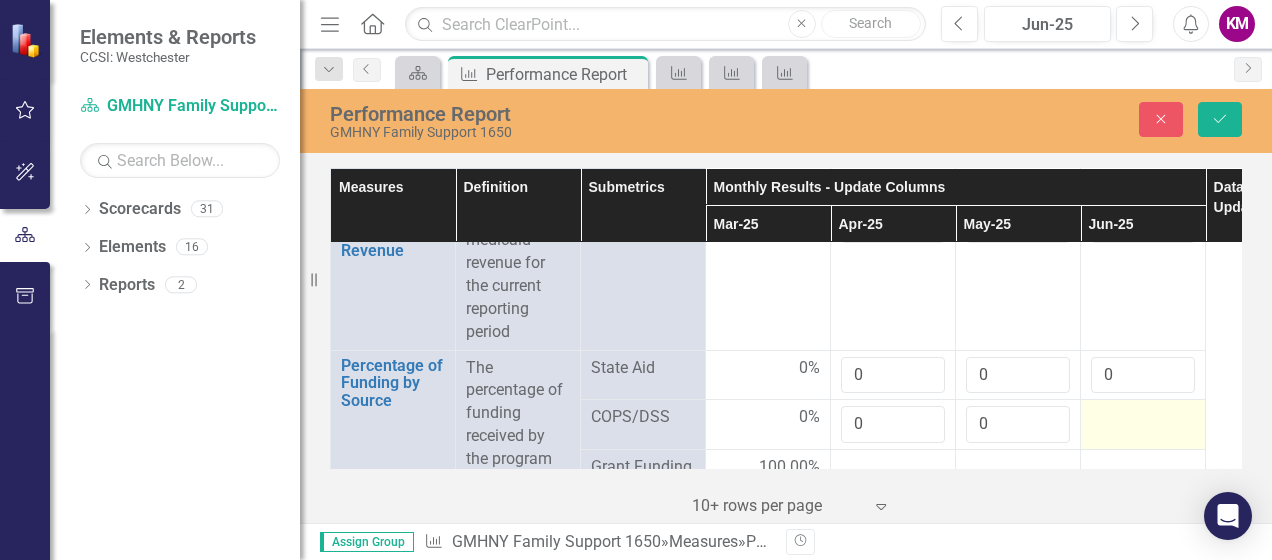 type on "0" 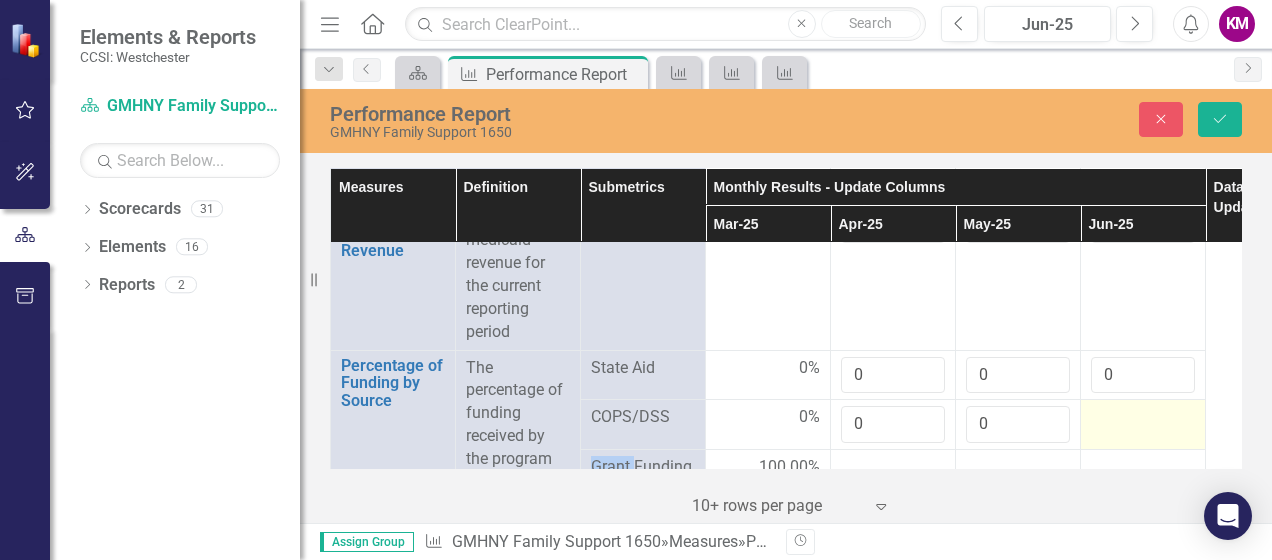 click at bounding box center (768, 418) 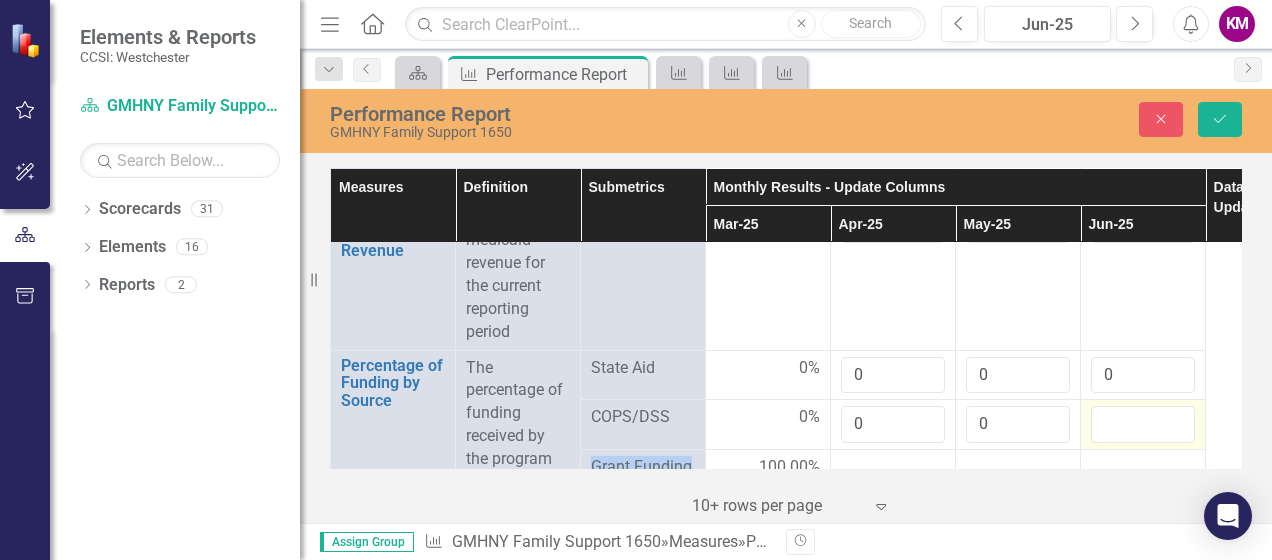 click at bounding box center (768, 418) 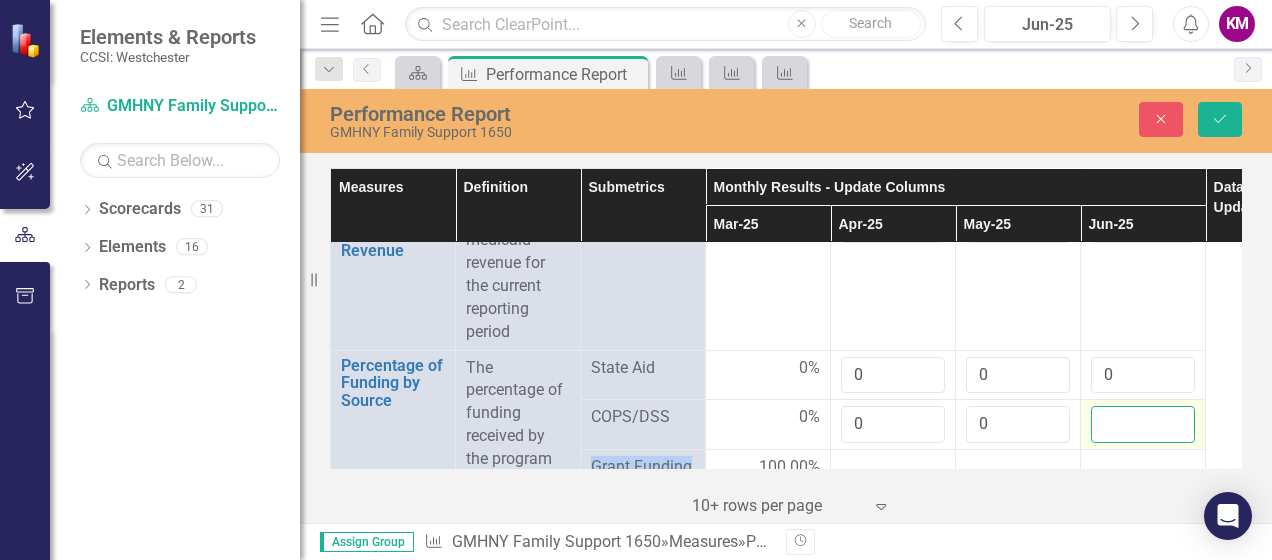click at bounding box center [1143, 424] 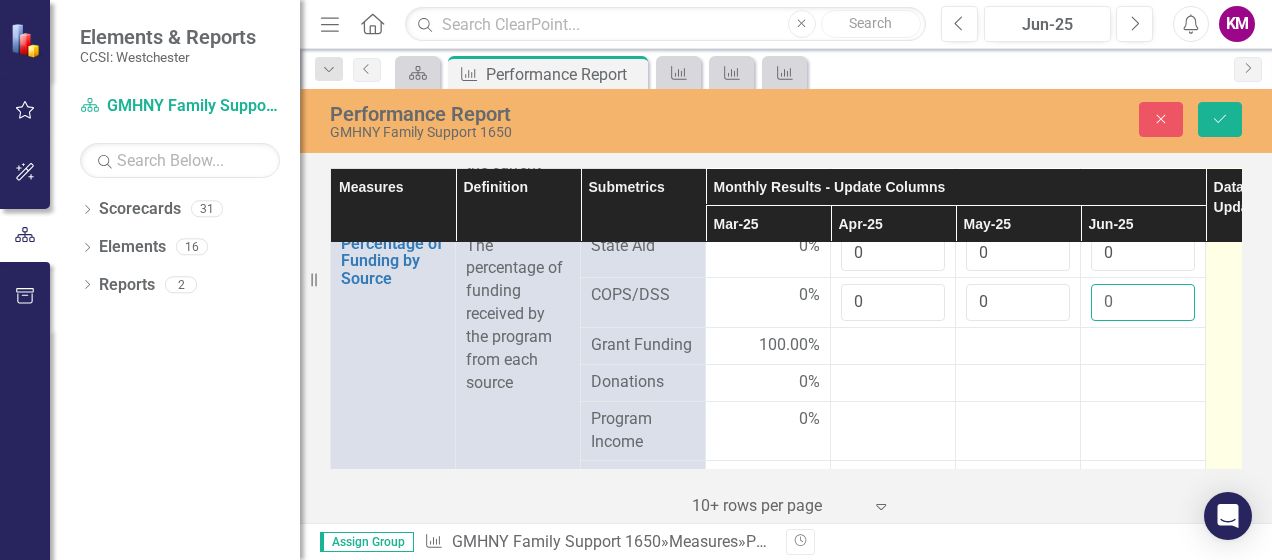 scroll, scrollTop: 2648, scrollLeft: 0, axis: vertical 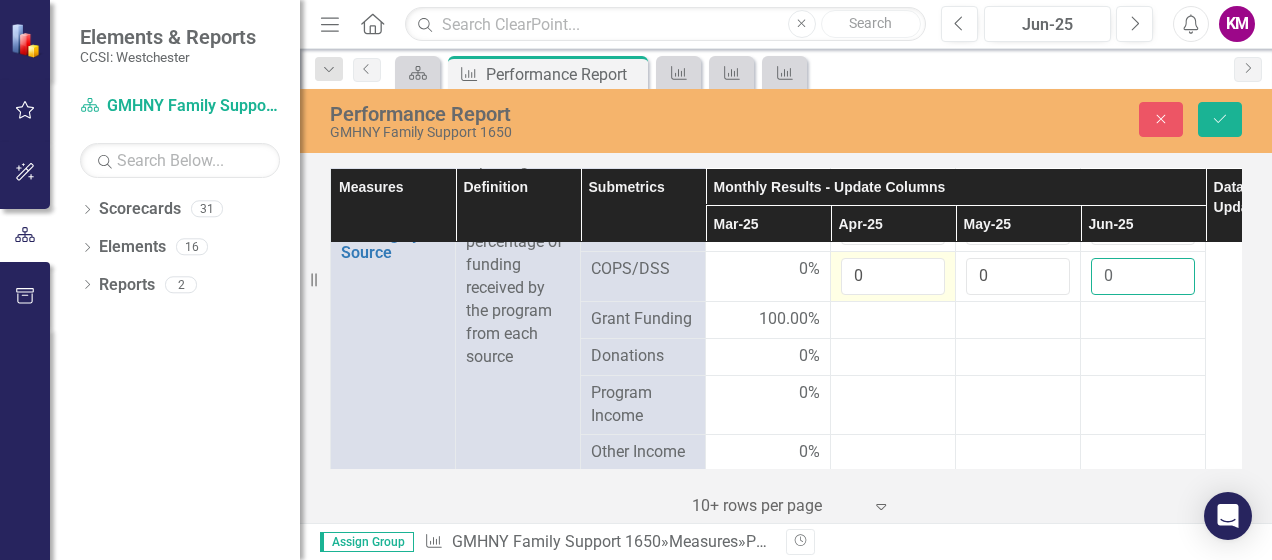 type on "0" 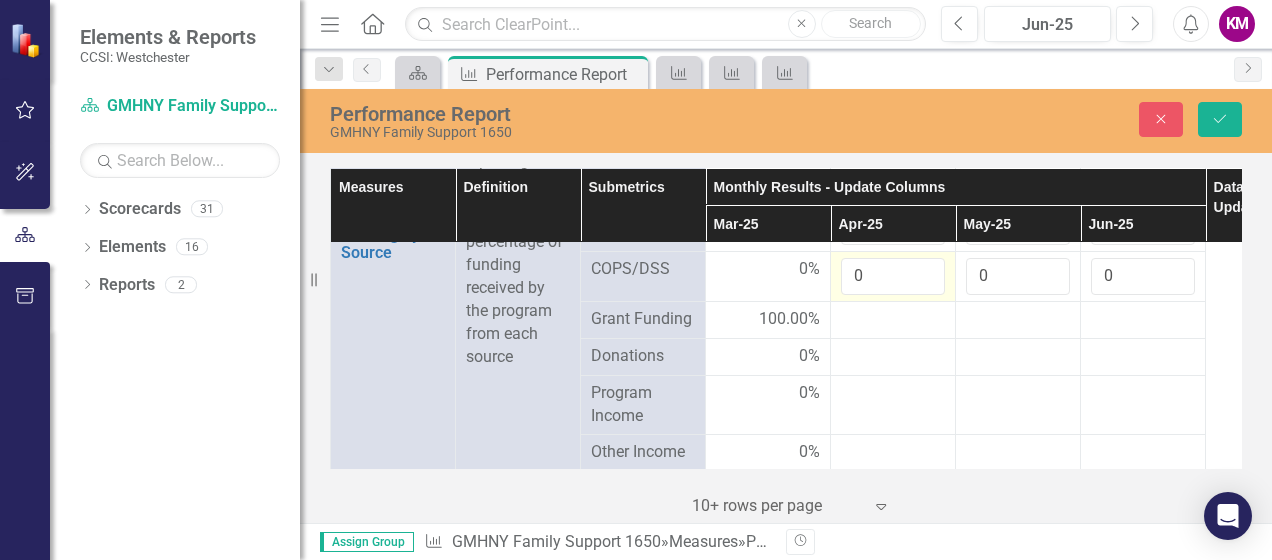 click on "Total FTE Link Open Element Number of total FTEs at the end of the reporting period Filled FTE 0.715 0.715 0.715 0.715 Spanish FTE 0.000 1 1 1 Vacant FTE 0.000 0 0 0 Unique People Served Link Open Element Number of unduplicated (for the year) people served during the reporting period and YTD. Actual 14 Actual YTD 37 37 37 37 Total Clients Served Link Open Element Number of total clients served during the reporting period and YTD. Actual 14 Actual YTD 37 37 37 37 DO NOT UPDATE, 2023 & prior Unique Clients Served Link Open Element The number of unduplicated clients seen during the reporting period Race/Ethnicity Link Open Element The number of unduplicated clients seen during the reporting period by Race/Ethnicity White 3 Black/African American 5 Hispanic or Latino 3 Native American or American Indian 0 Asian/Pacific Islander 0 Two or More 0 Other 1 Unknown 2 Number of Clients Receiving Interventions Link Open Element The number of persons who recieved interventions during the reporting period Actual 14 Link 6" at bounding box center (831, -967) 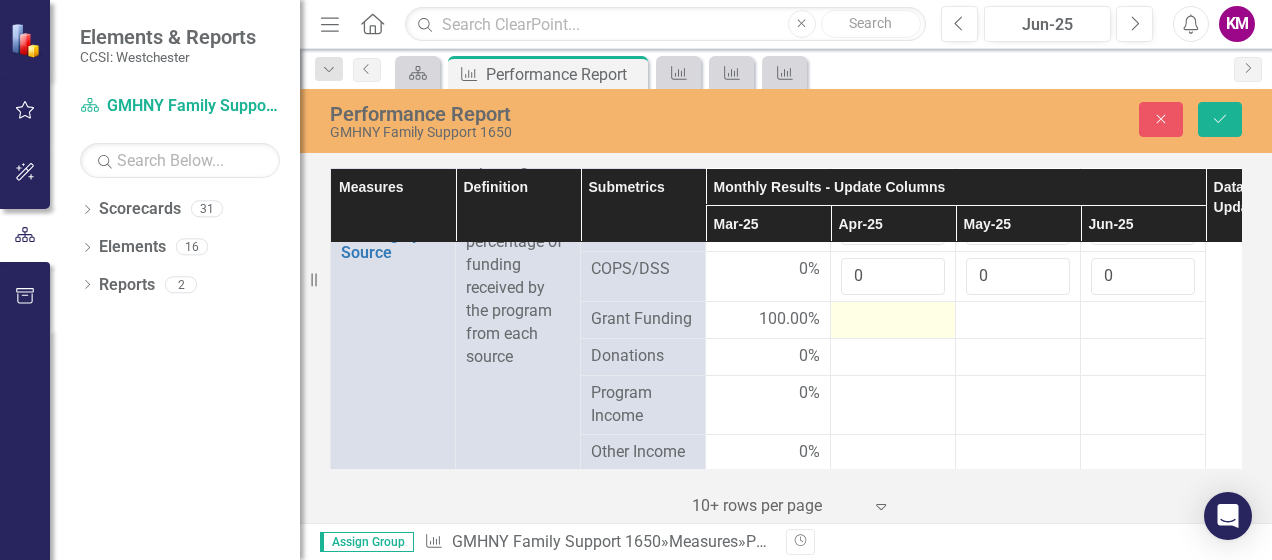 click at bounding box center (768, 320) 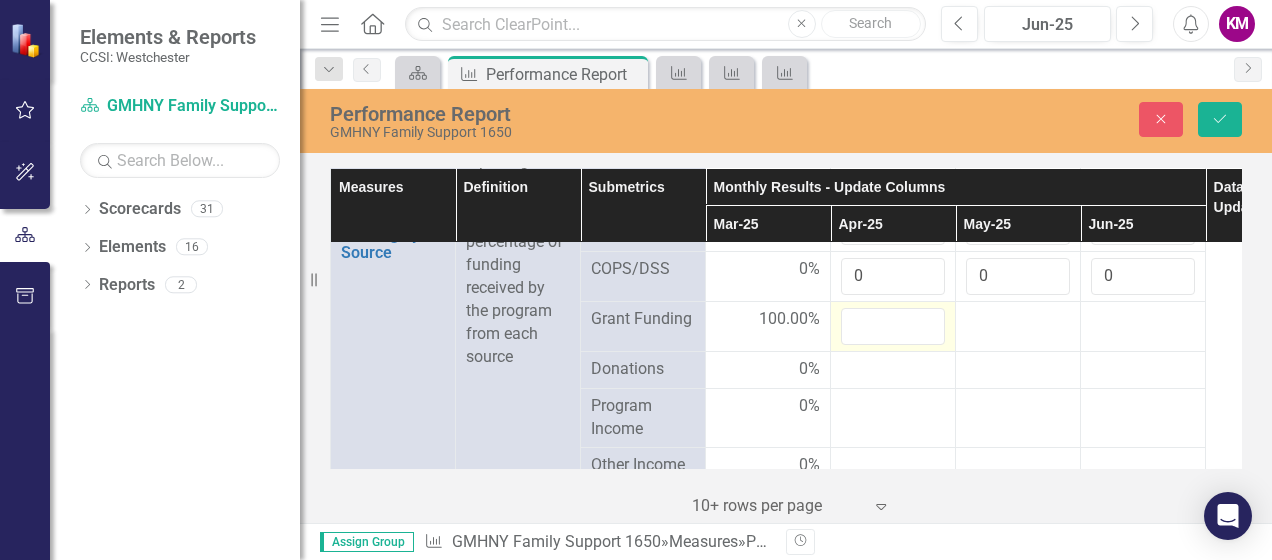 click at bounding box center [893, 326] 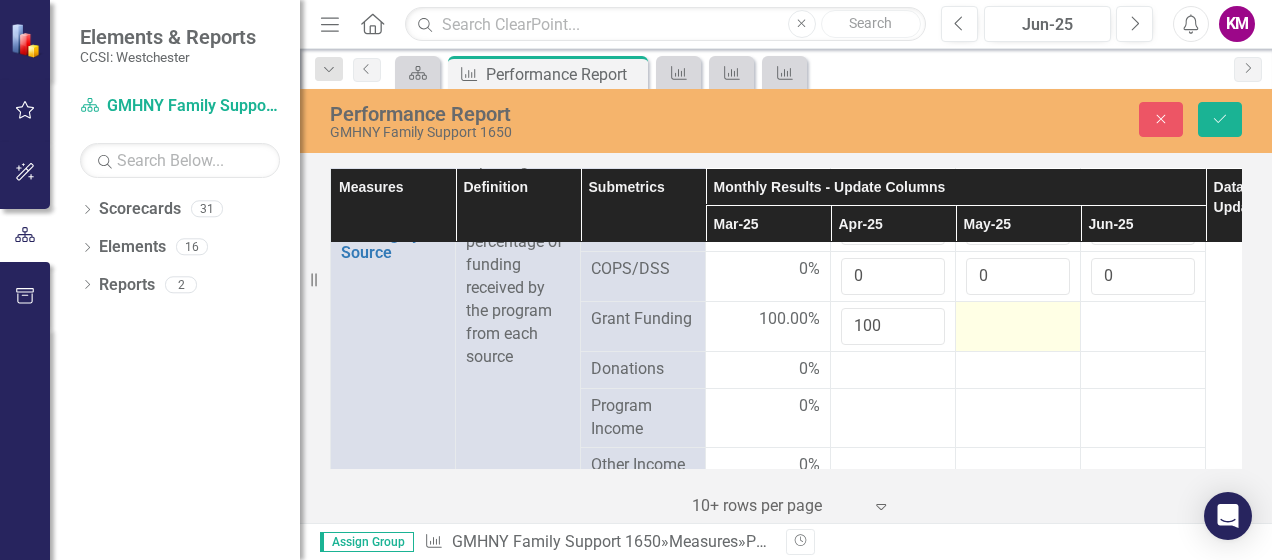 type on "100" 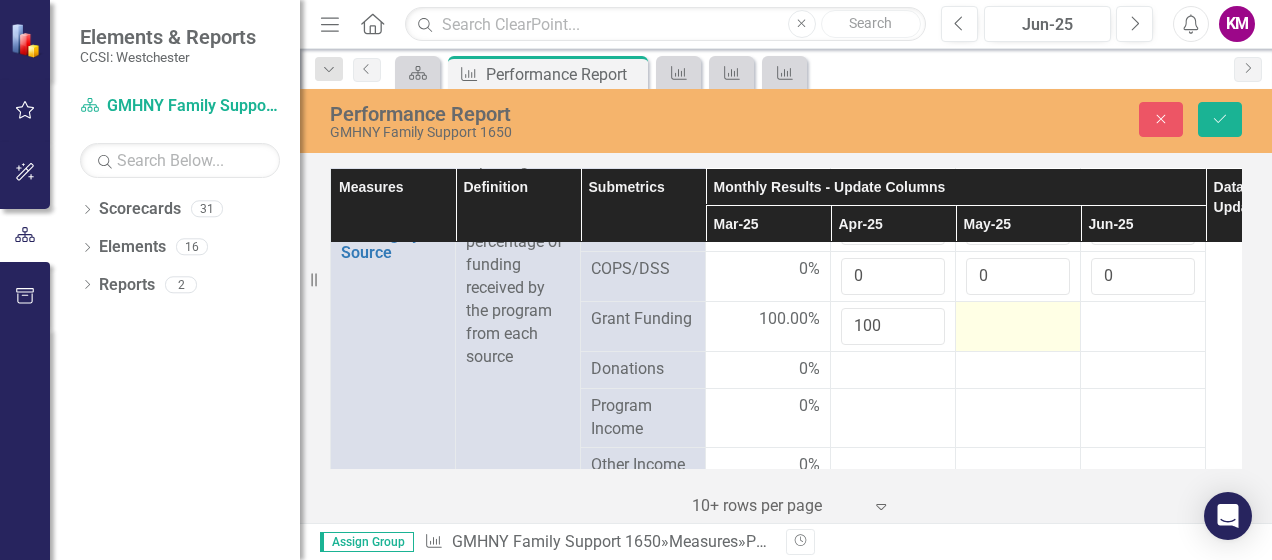 click at bounding box center (1018, 327) 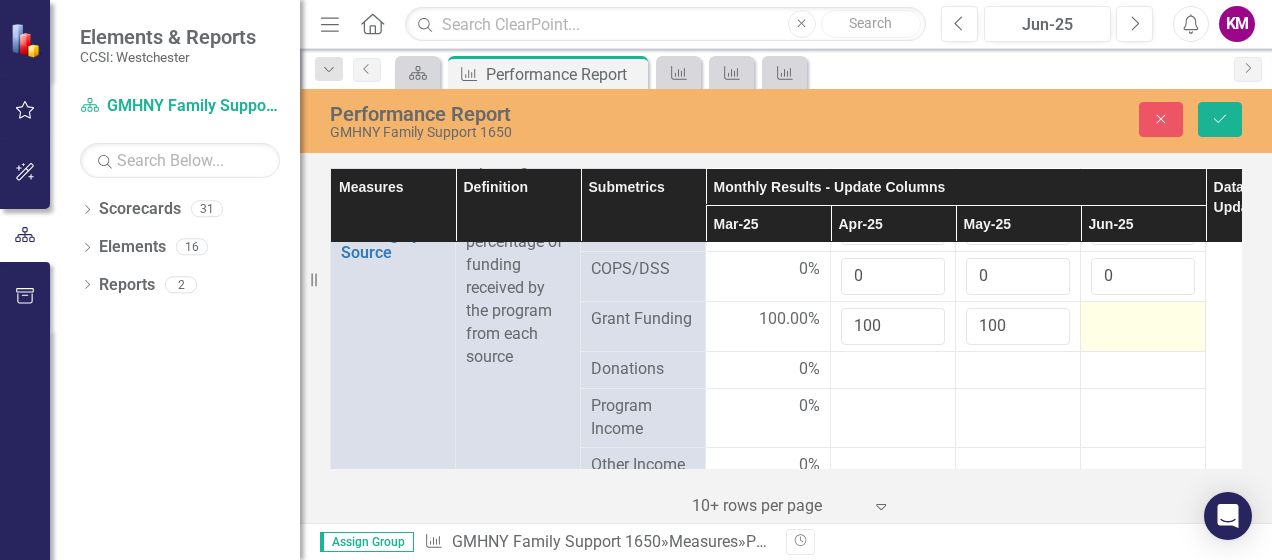type on "100" 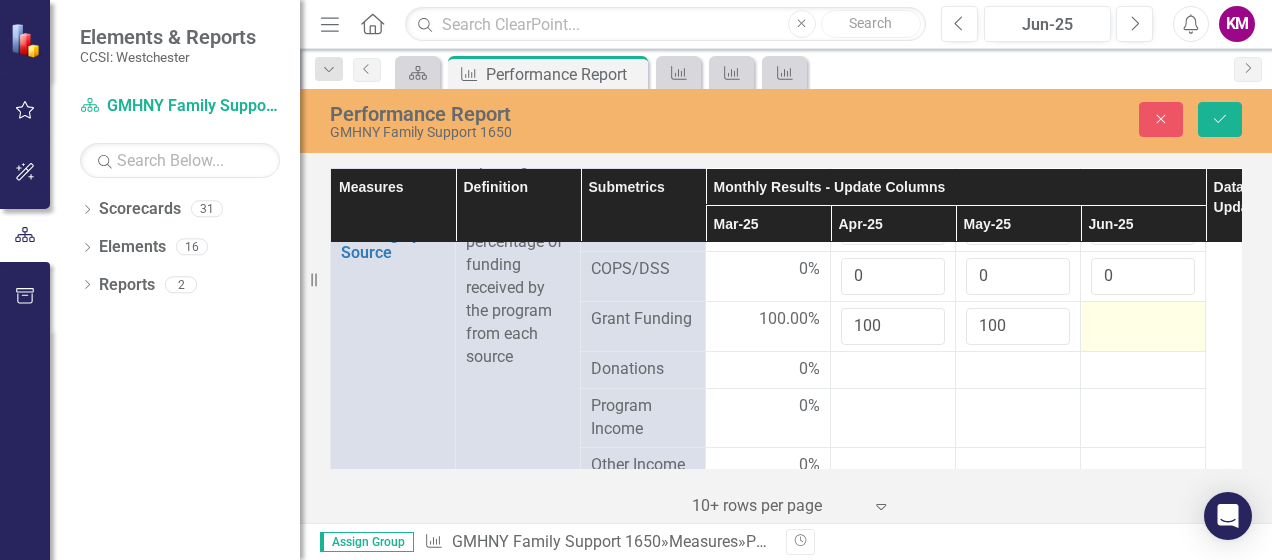 click at bounding box center [768, 320] 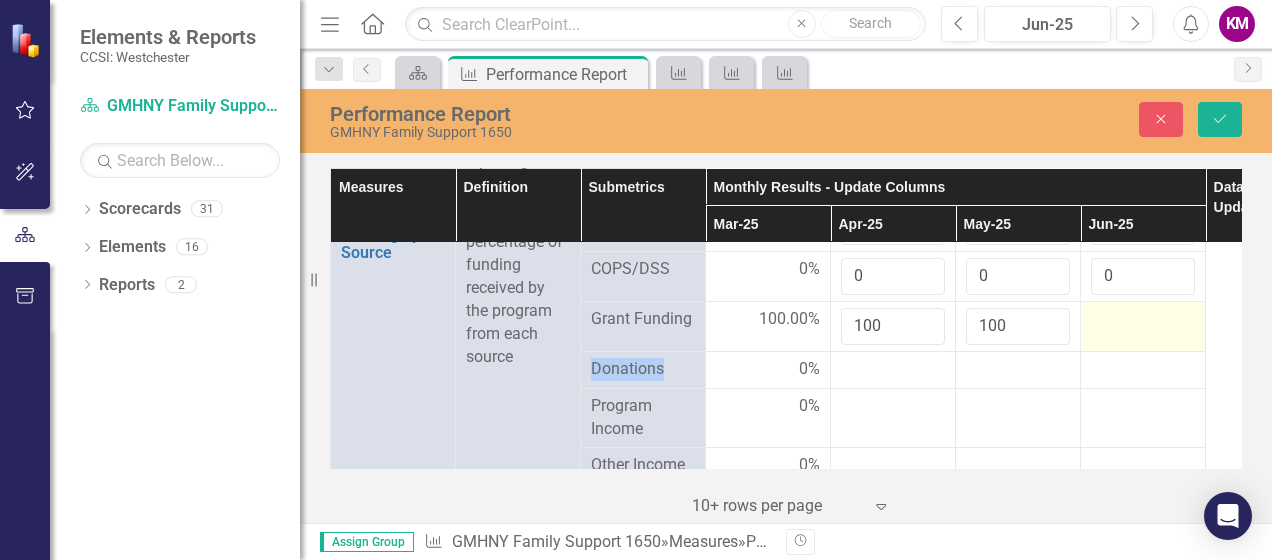 click at bounding box center [768, 320] 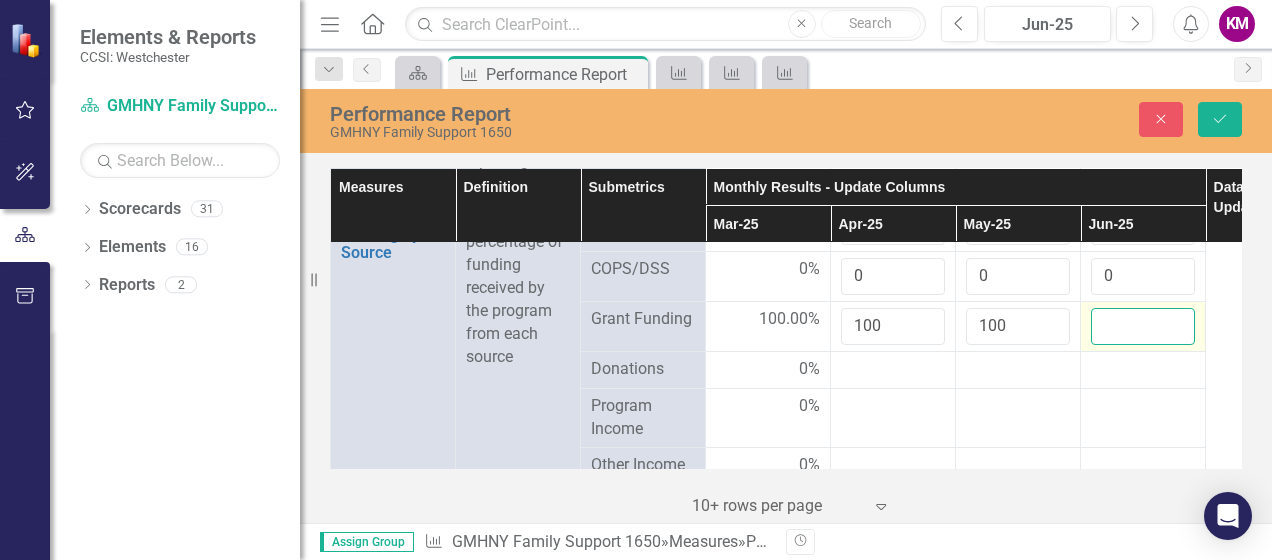 click at bounding box center (1143, 326) 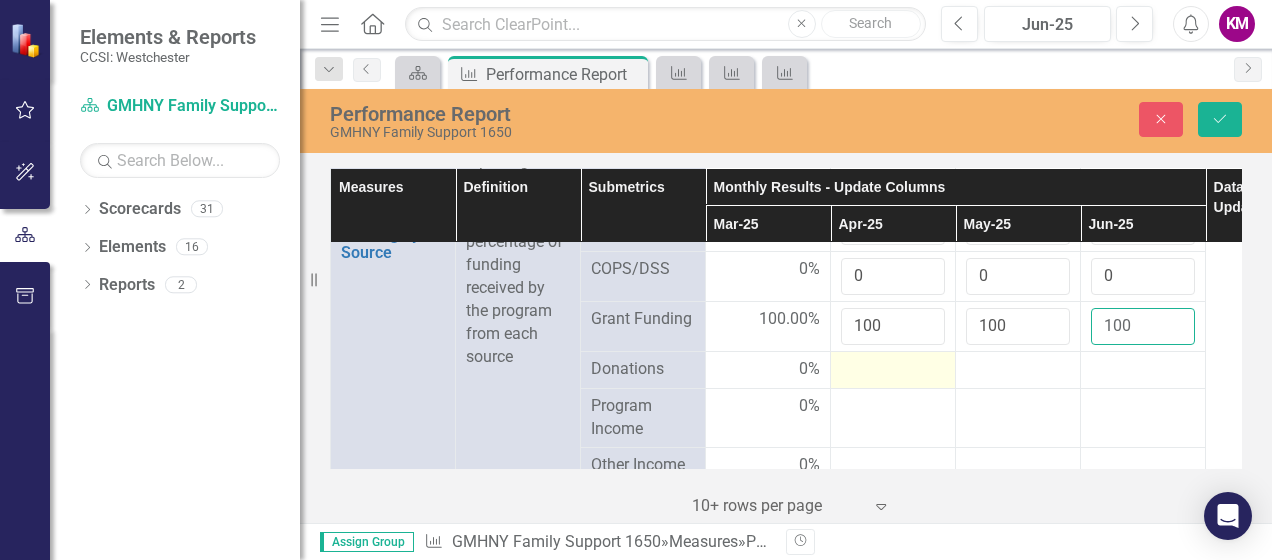 type on "100" 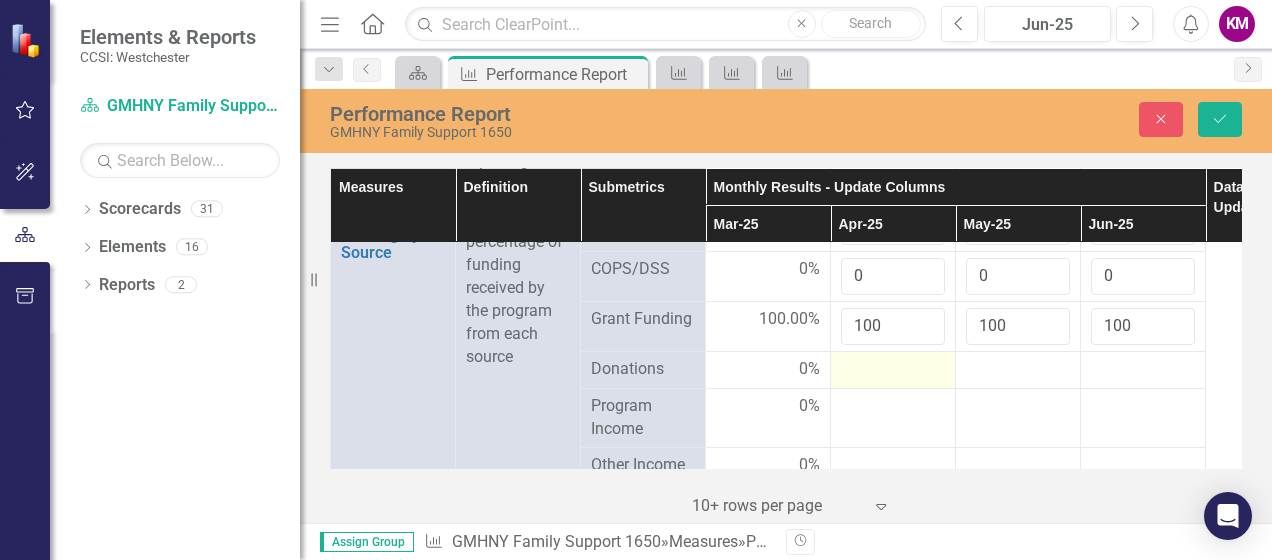 click at bounding box center (768, 370) 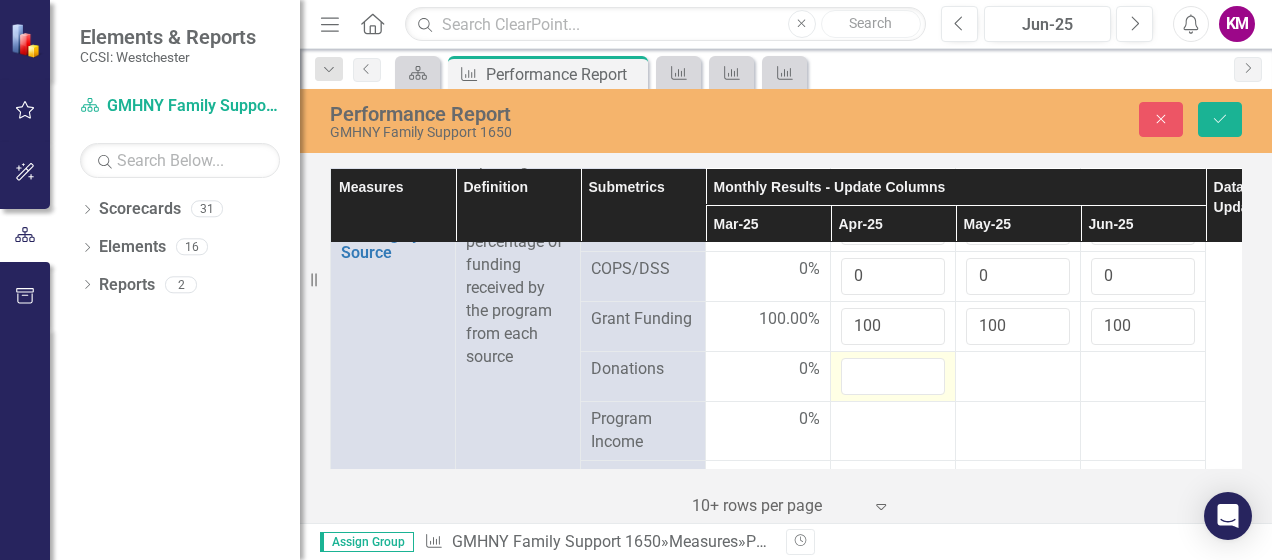 click at bounding box center [768, 370] 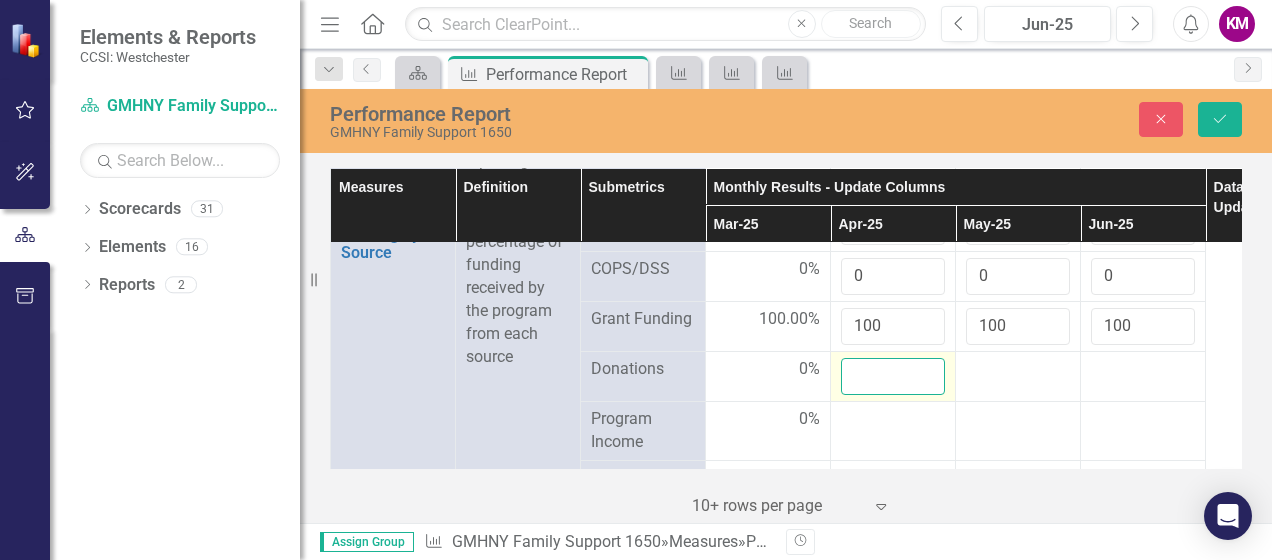 click at bounding box center (893, 376) 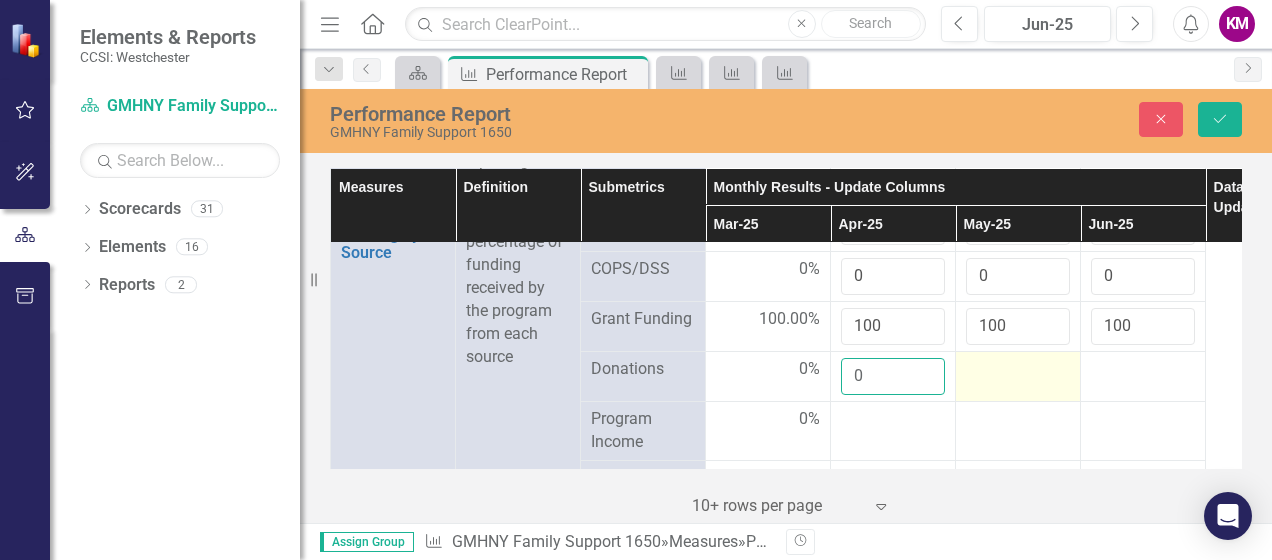 type on "0" 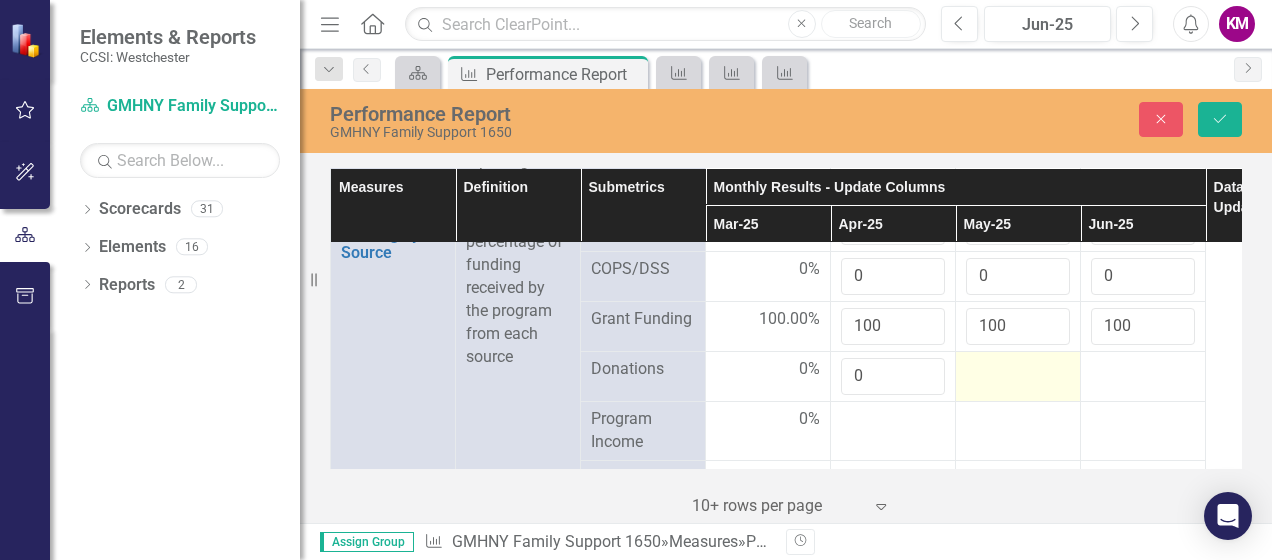 click at bounding box center (768, 370) 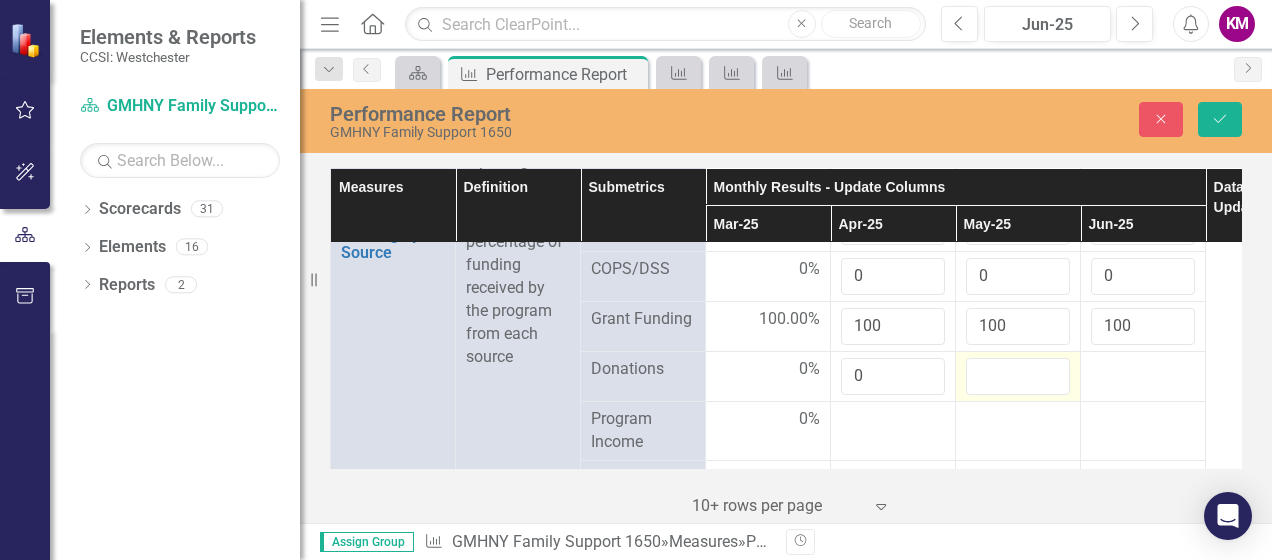 click at bounding box center (1018, 376) 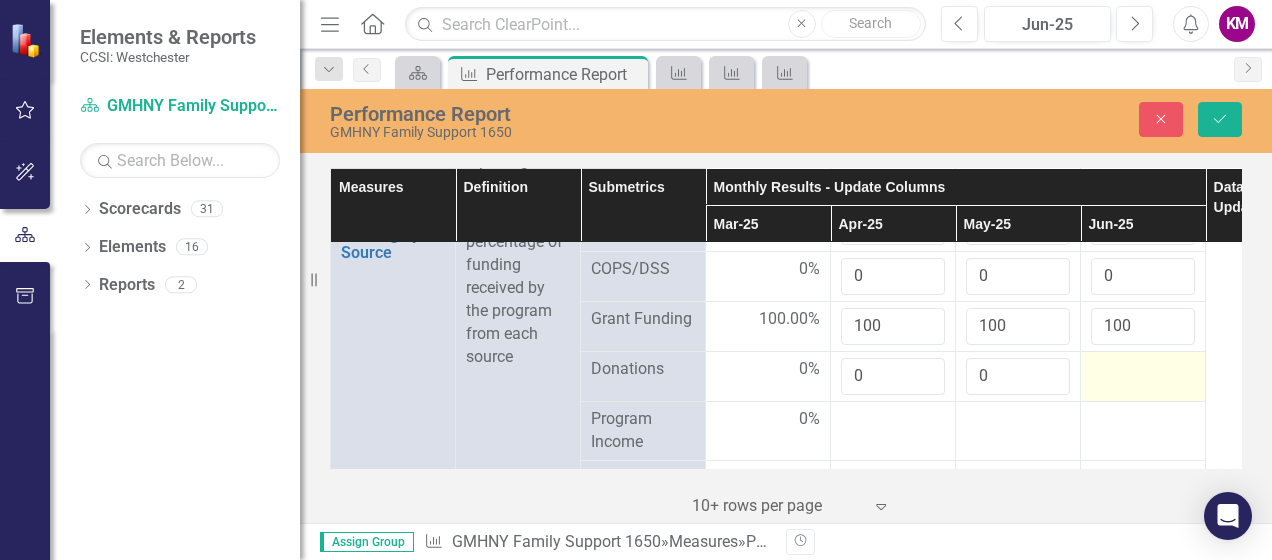 type on "0" 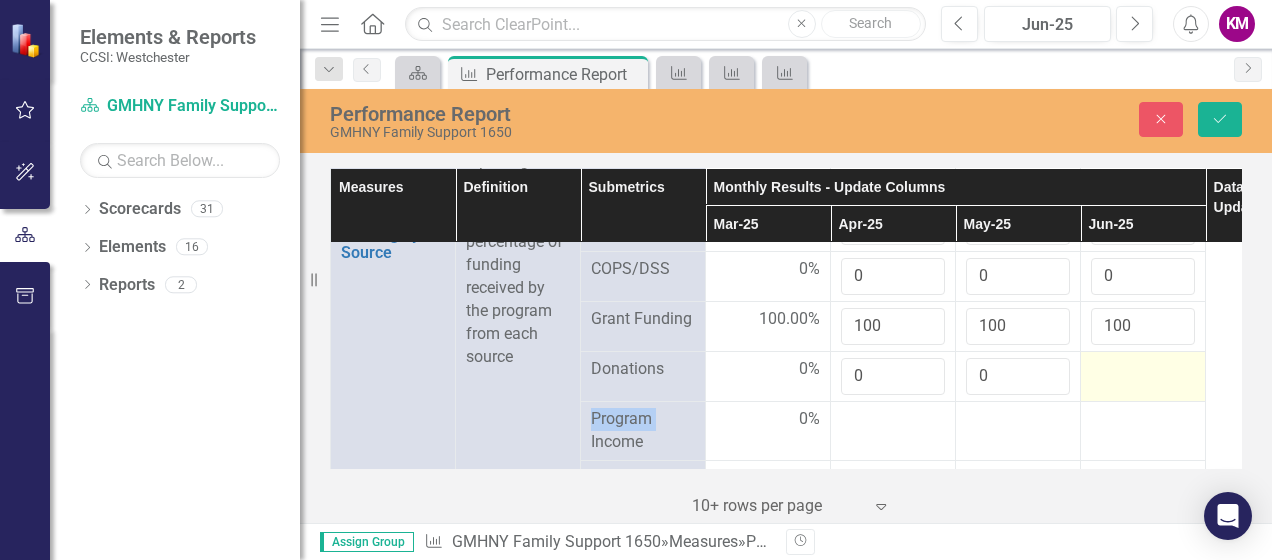 click at bounding box center (768, 370) 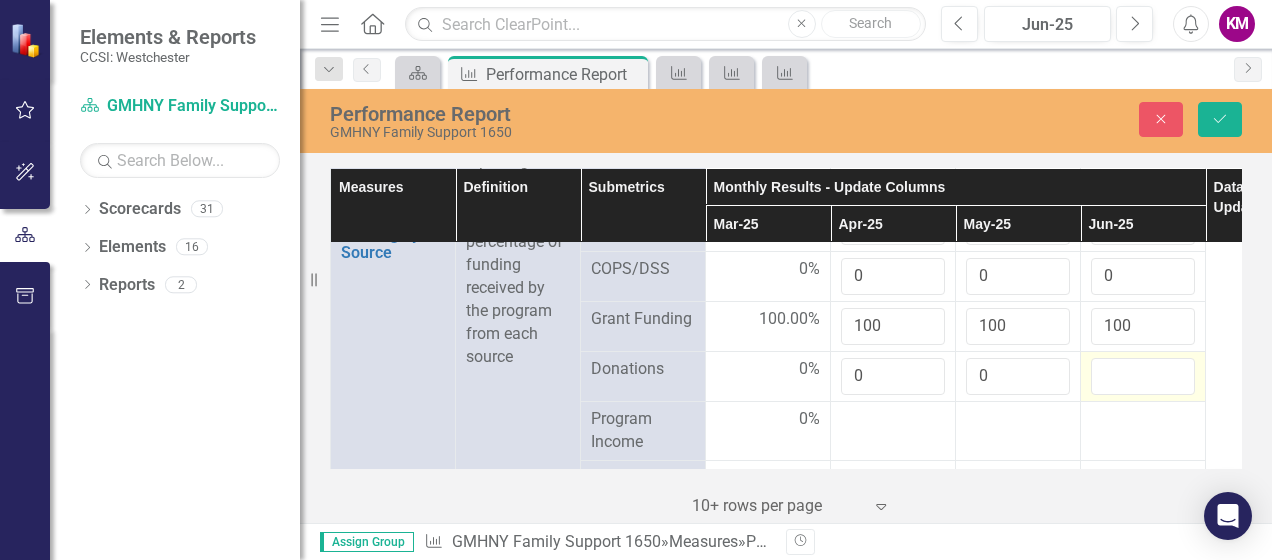 click at bounding box center (1143, 376) 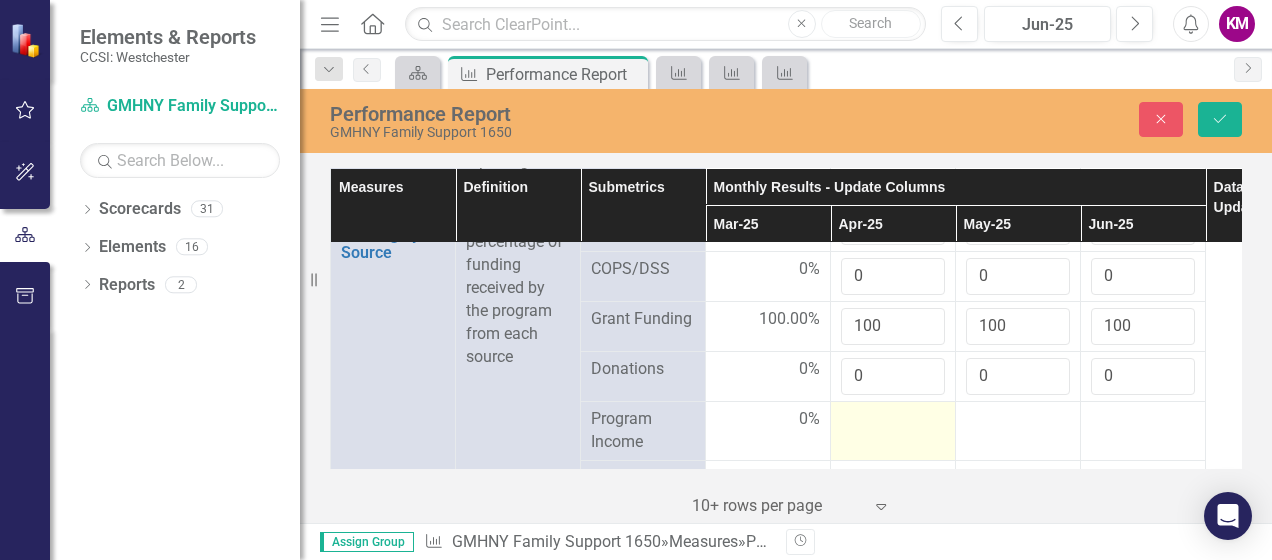 type on "0" 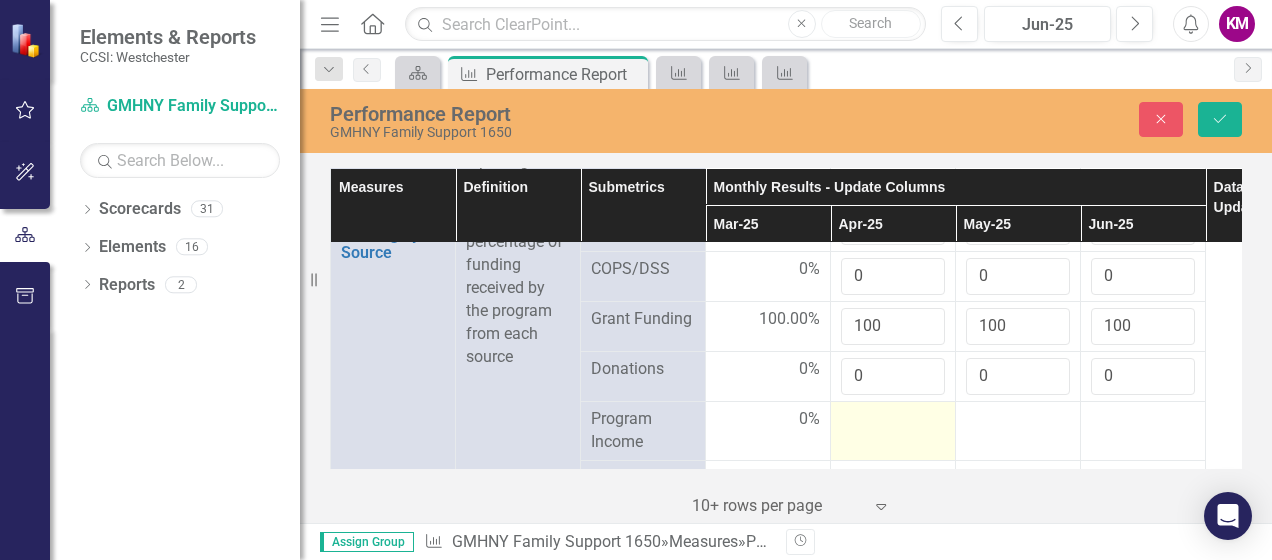 click at bounding box center (768, 420) 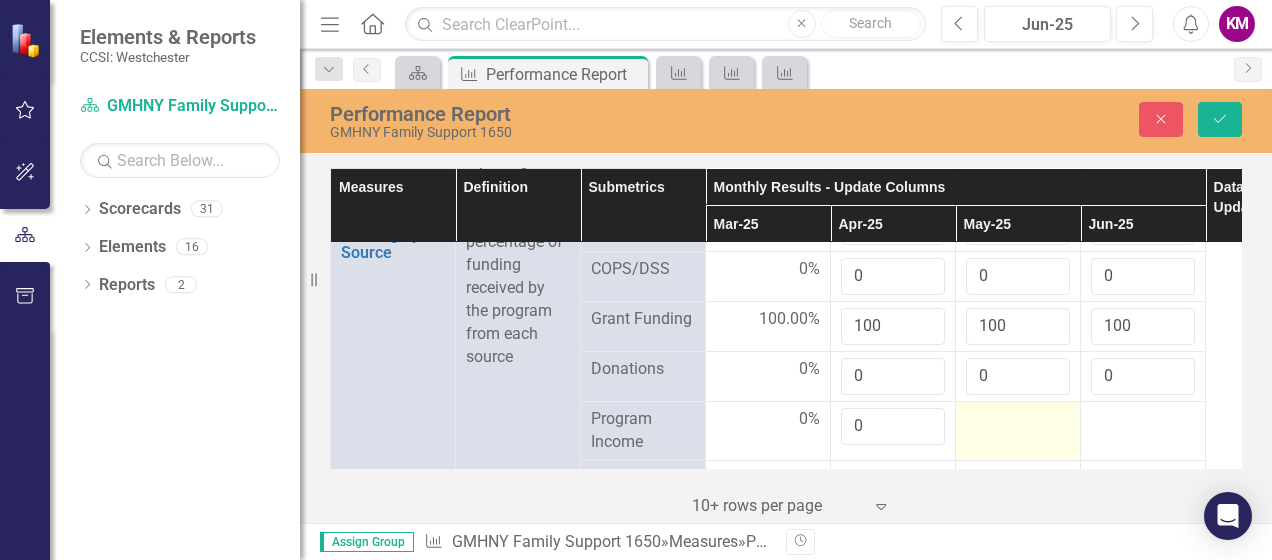 type on "0" 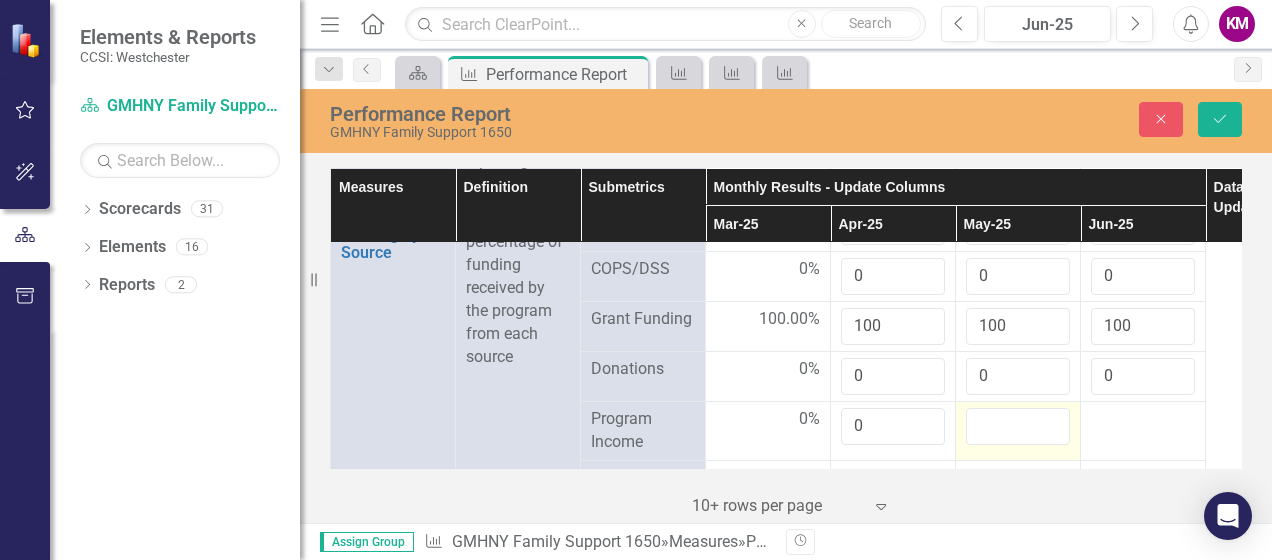 click at bounding box center [1018, 426] 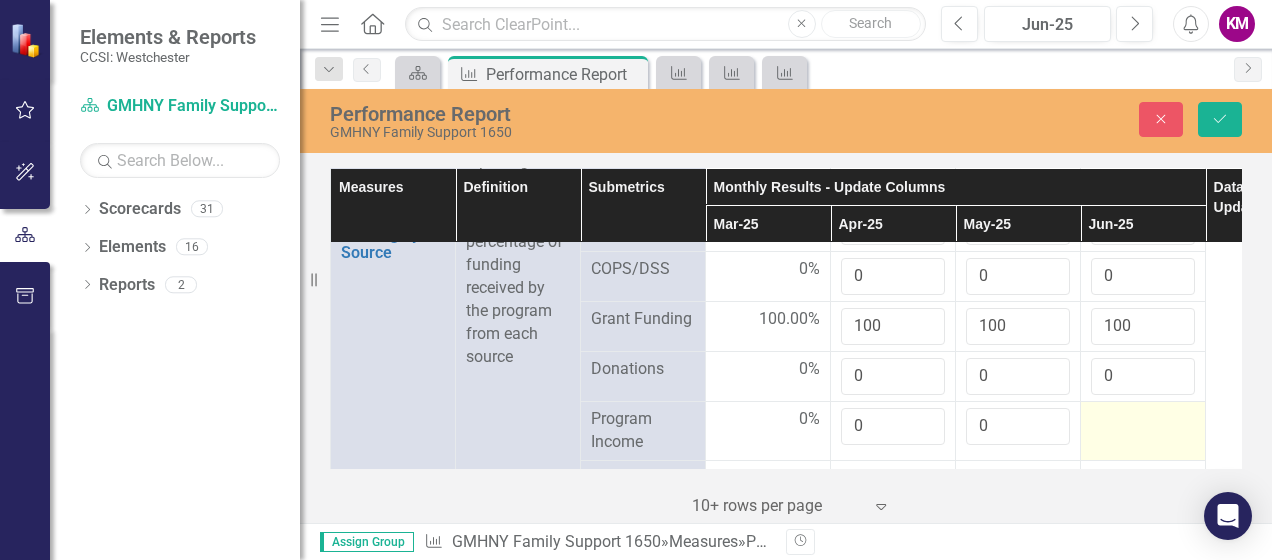 type on "0" 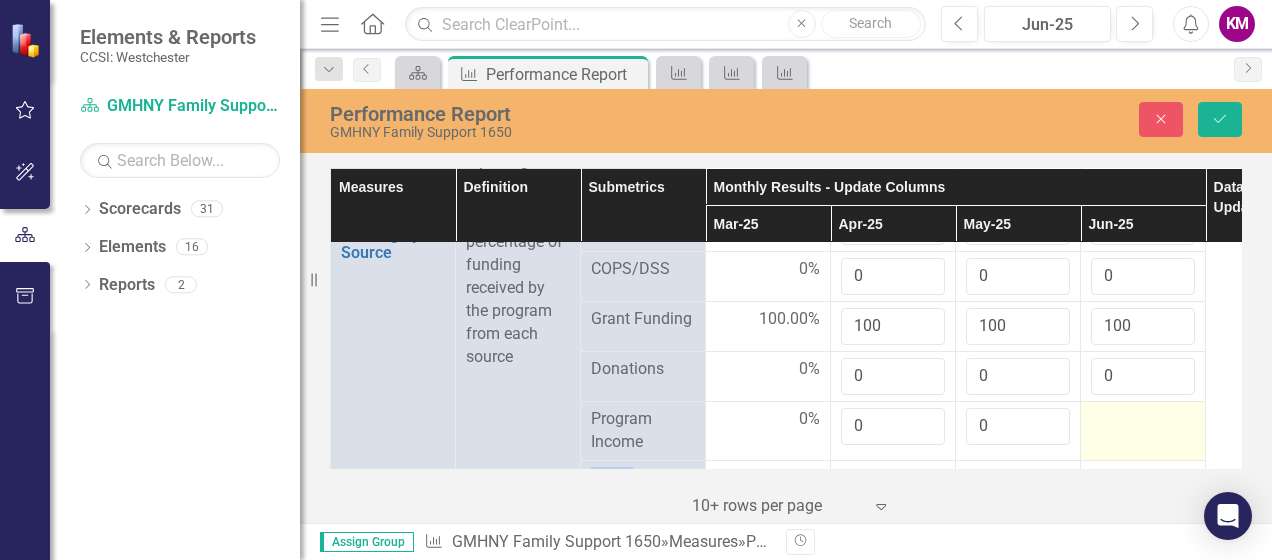 click at bounding box center [768, 420] 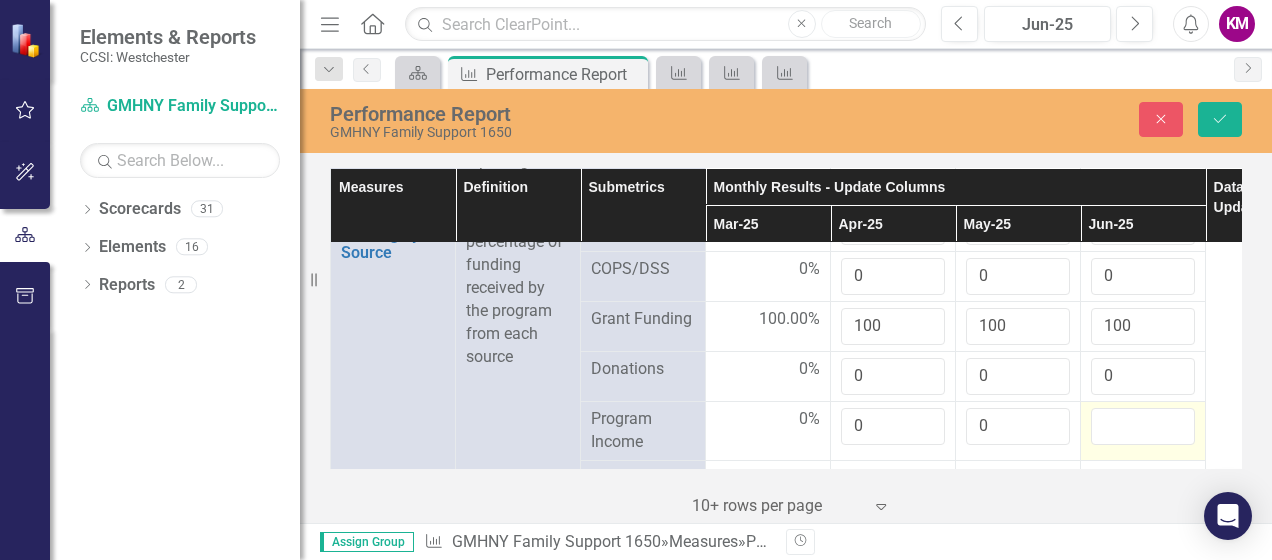 click at bounding box center (1143, 426) 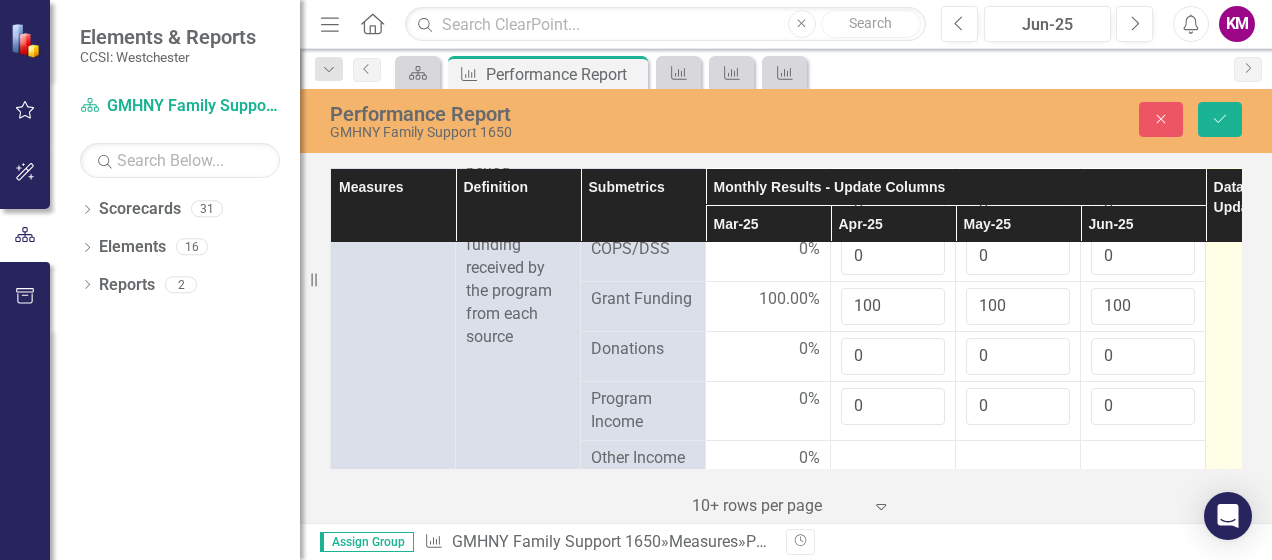scroll, scrollTop: 2676, scrollLeft: 0, axis: vertical 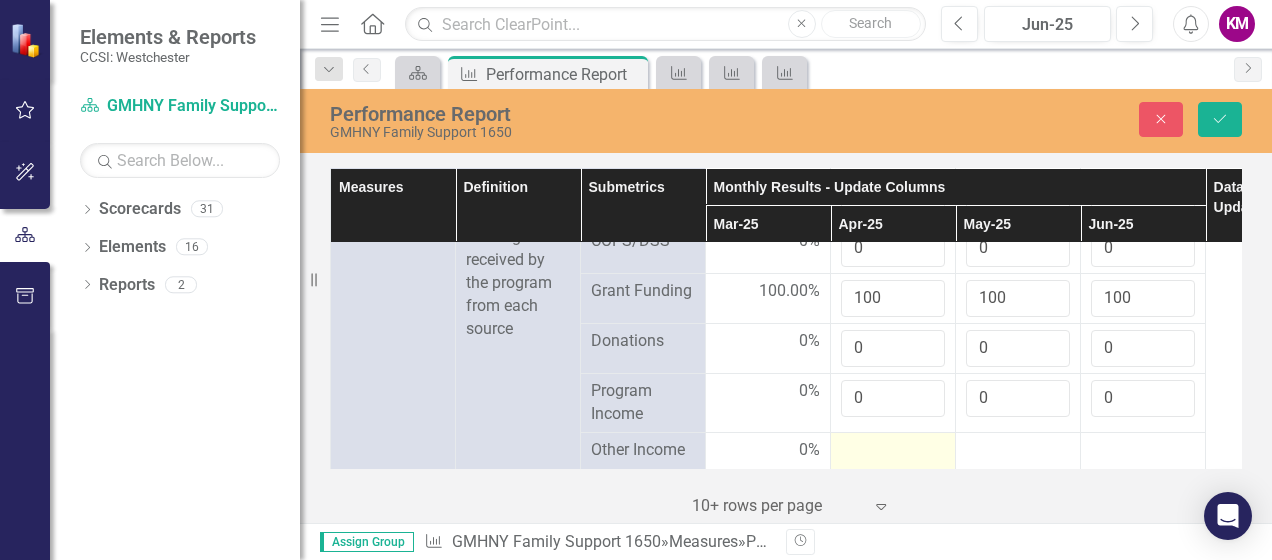 type on "0" 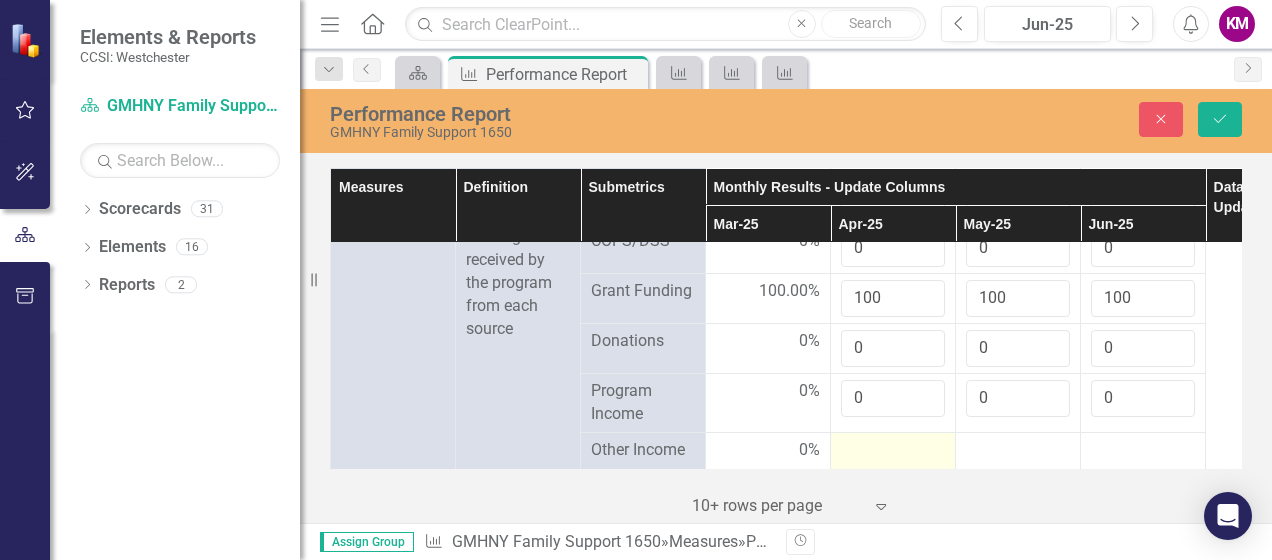 click at bounding box center [768, 451] 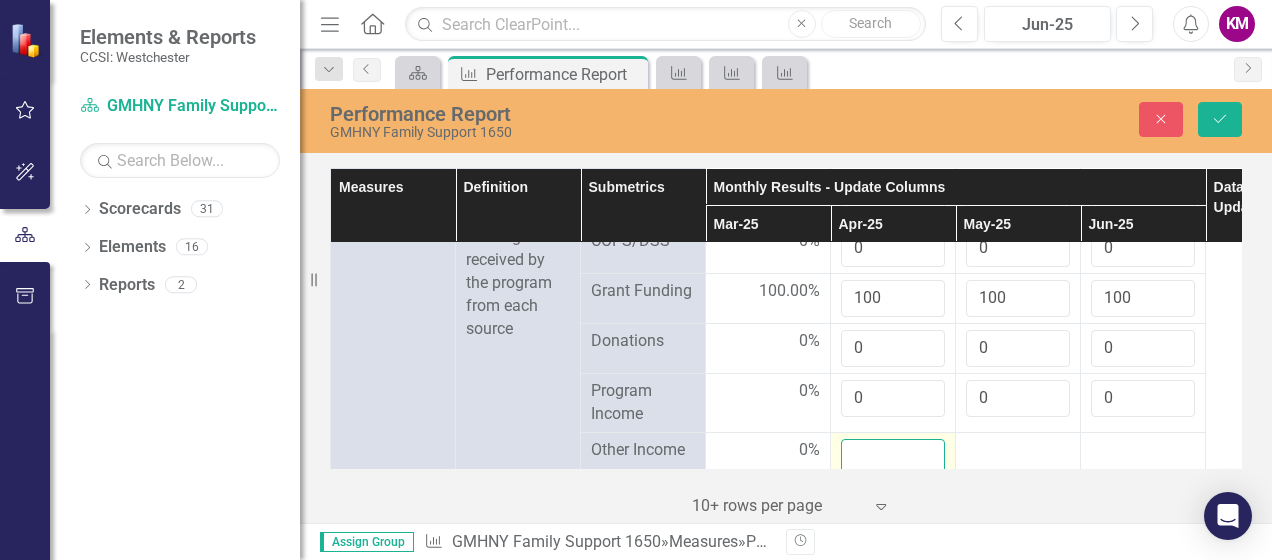 click at bounding box center [893, 457] 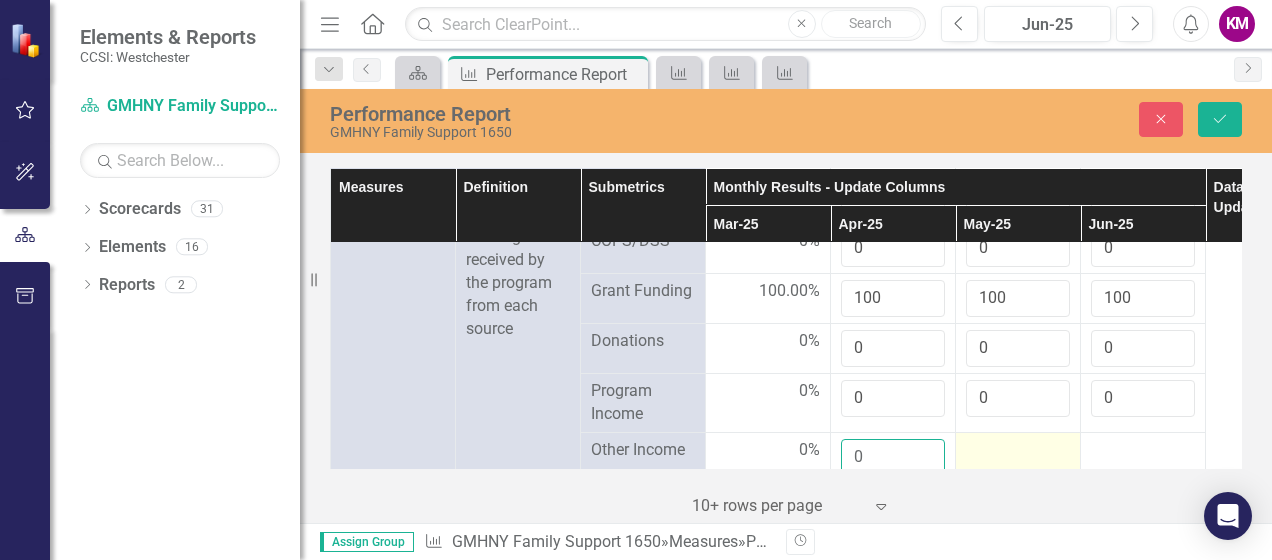type on "0" 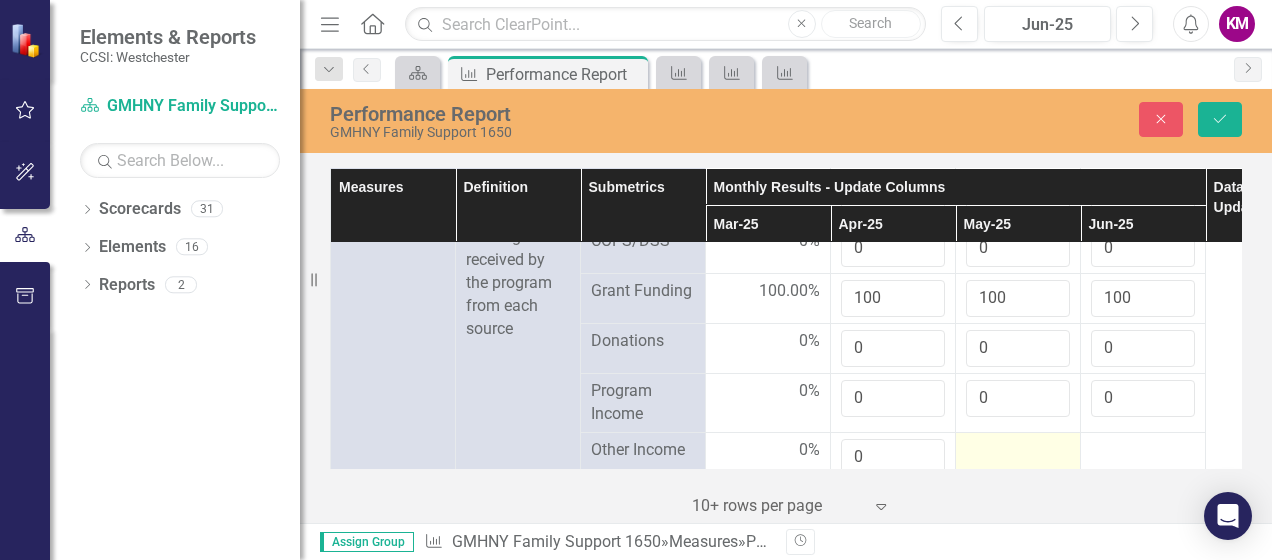 click at bounding box center [768, 451] 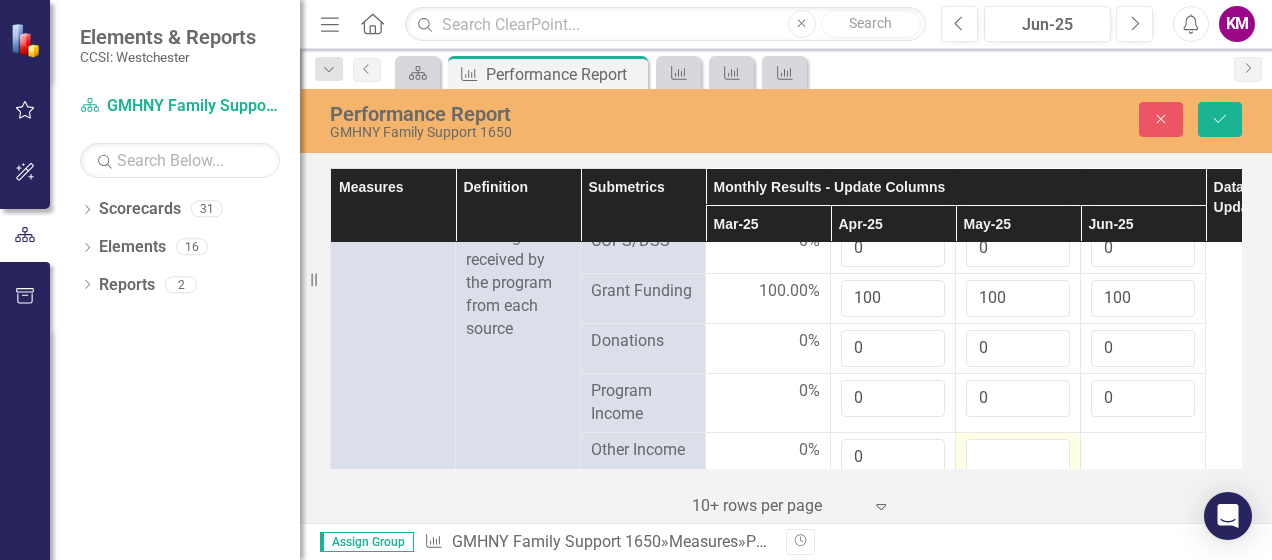 click at bounding box center (1018, 457) 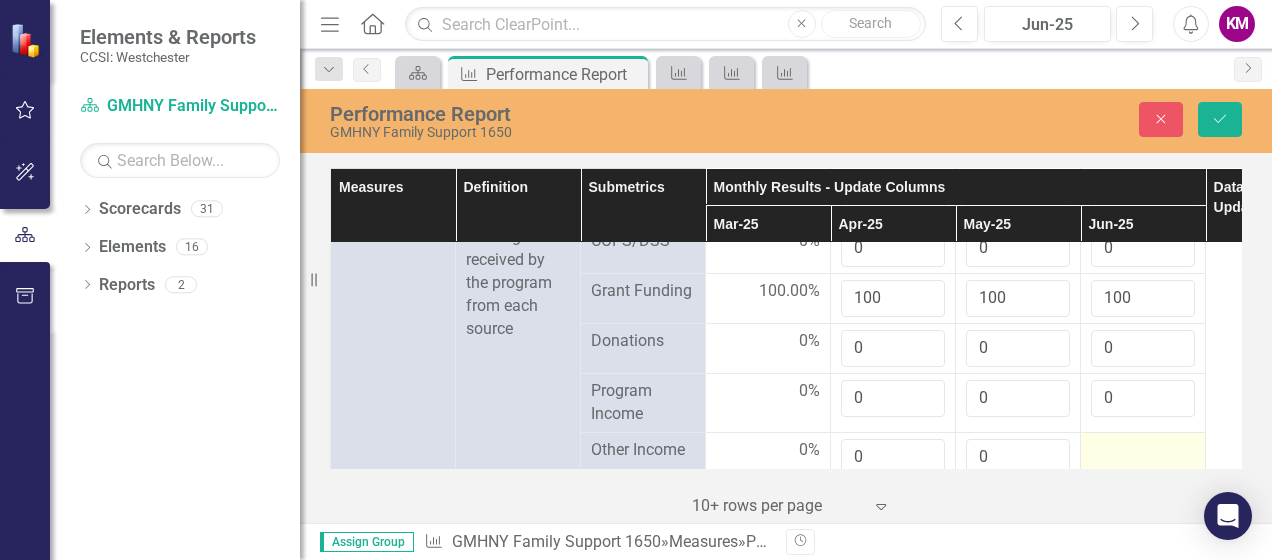 type on "0" 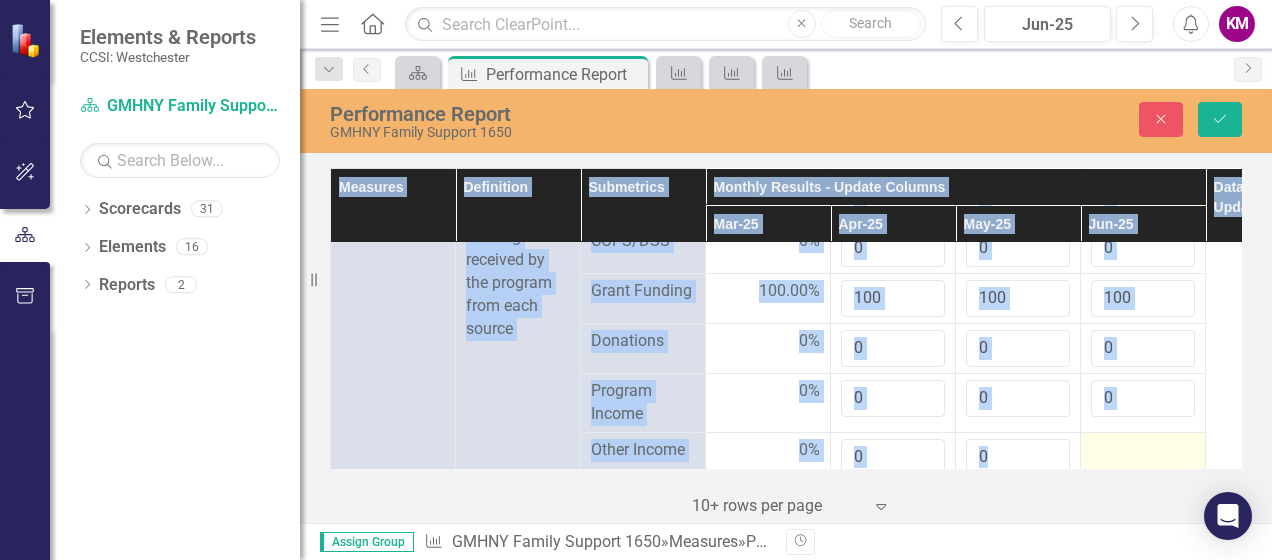 click at bounding box center [768, 451] 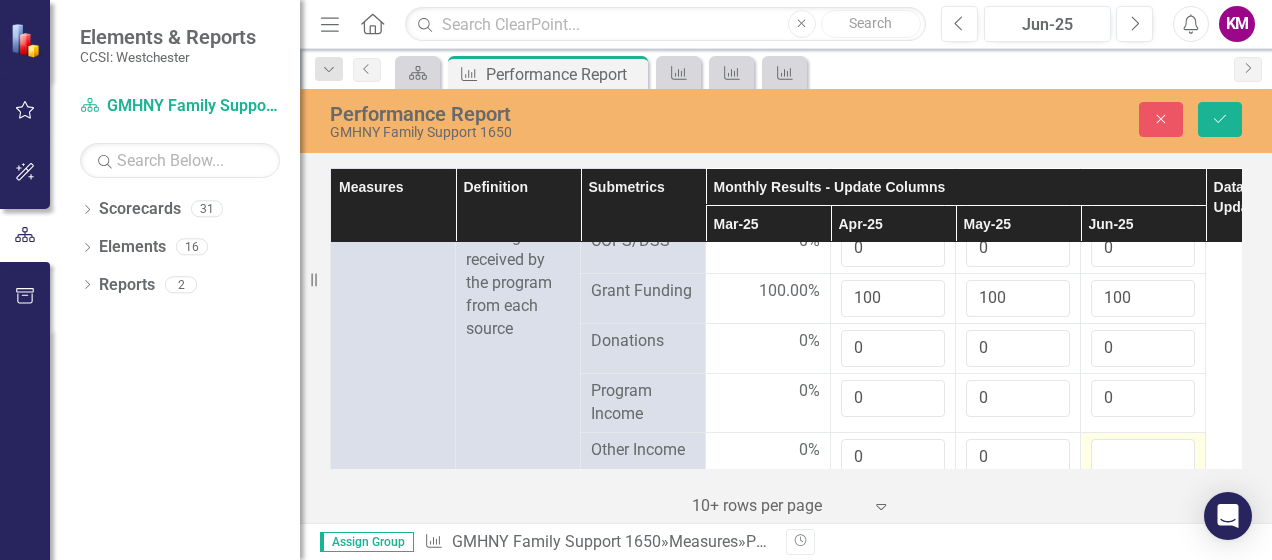 click at bounding box center (1143, 457) 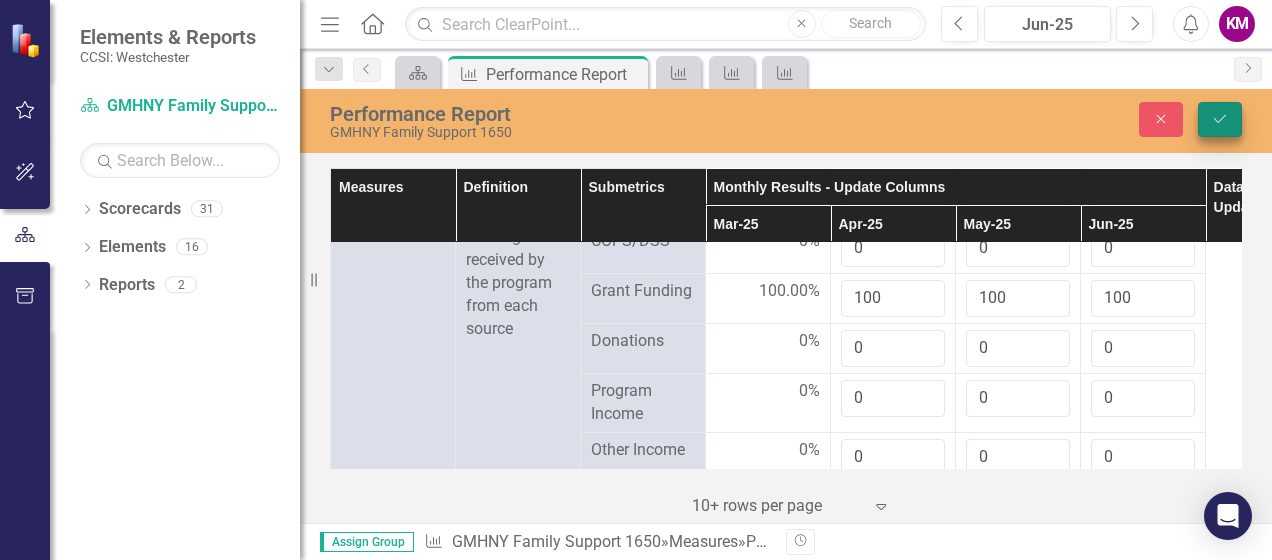 type on "0" 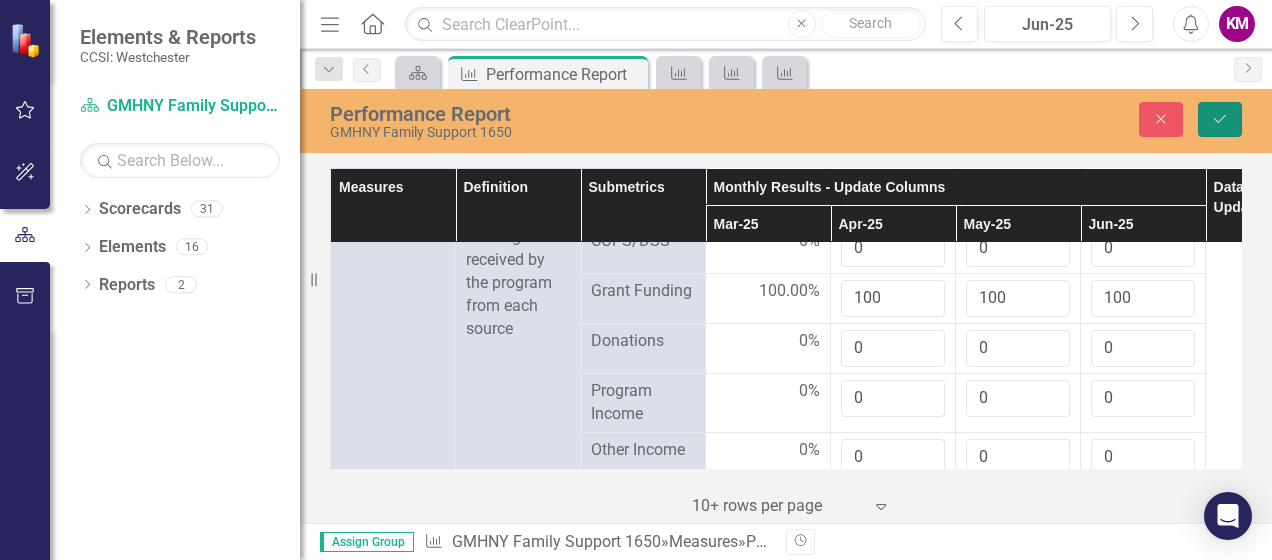 click on "Save" at bounding box center (1220, 119) 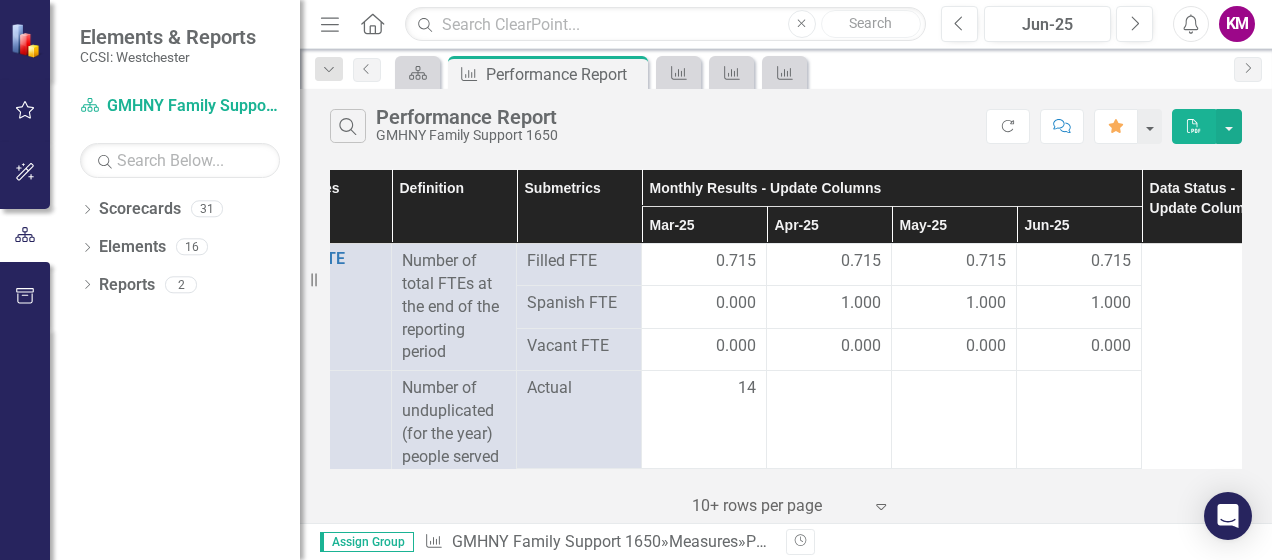 scroll, scrollTop: 0, scrollLeft: 103, axis: horizontal 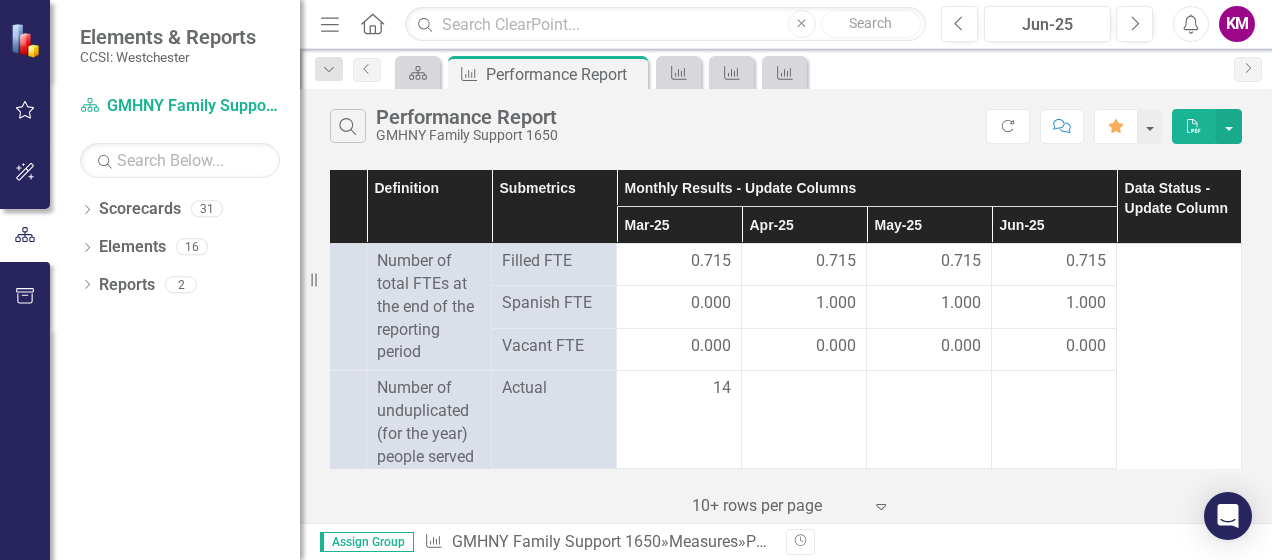 click on "KM" at bounding box center (1237, 24) 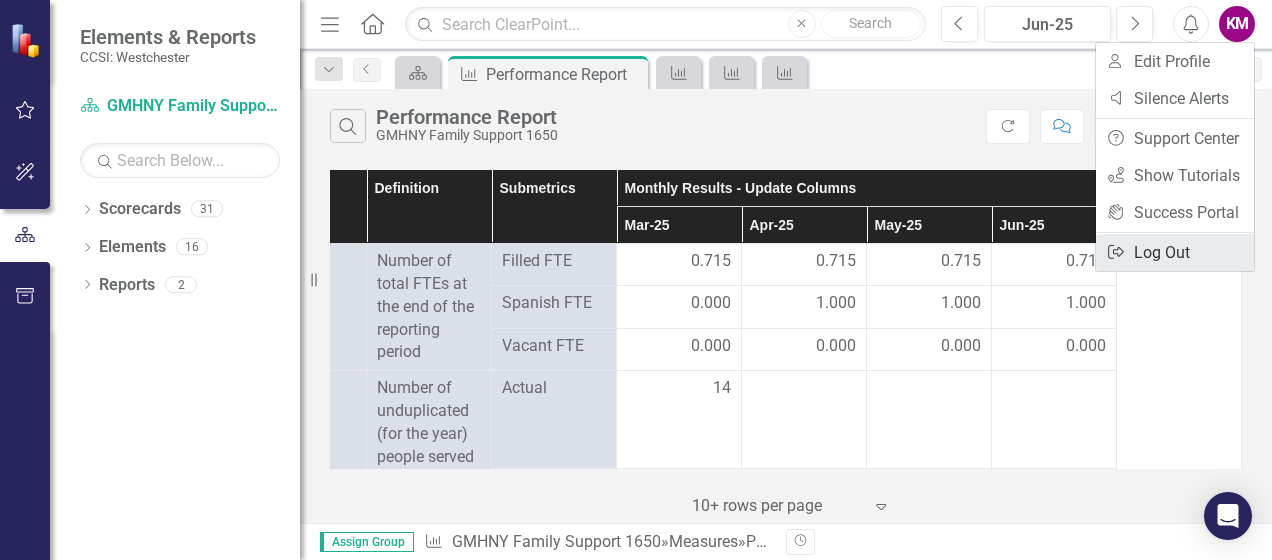 click on "Logout Log Out" at bounding box center (1175, 252) 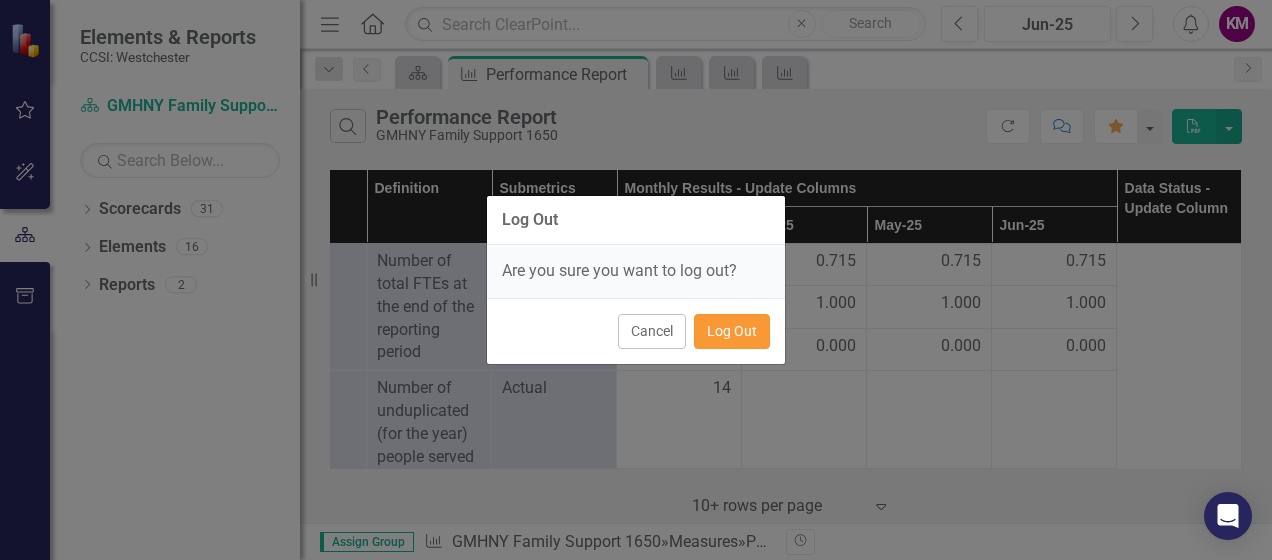 click on "Log Out" at bounding box center [732, 331] 